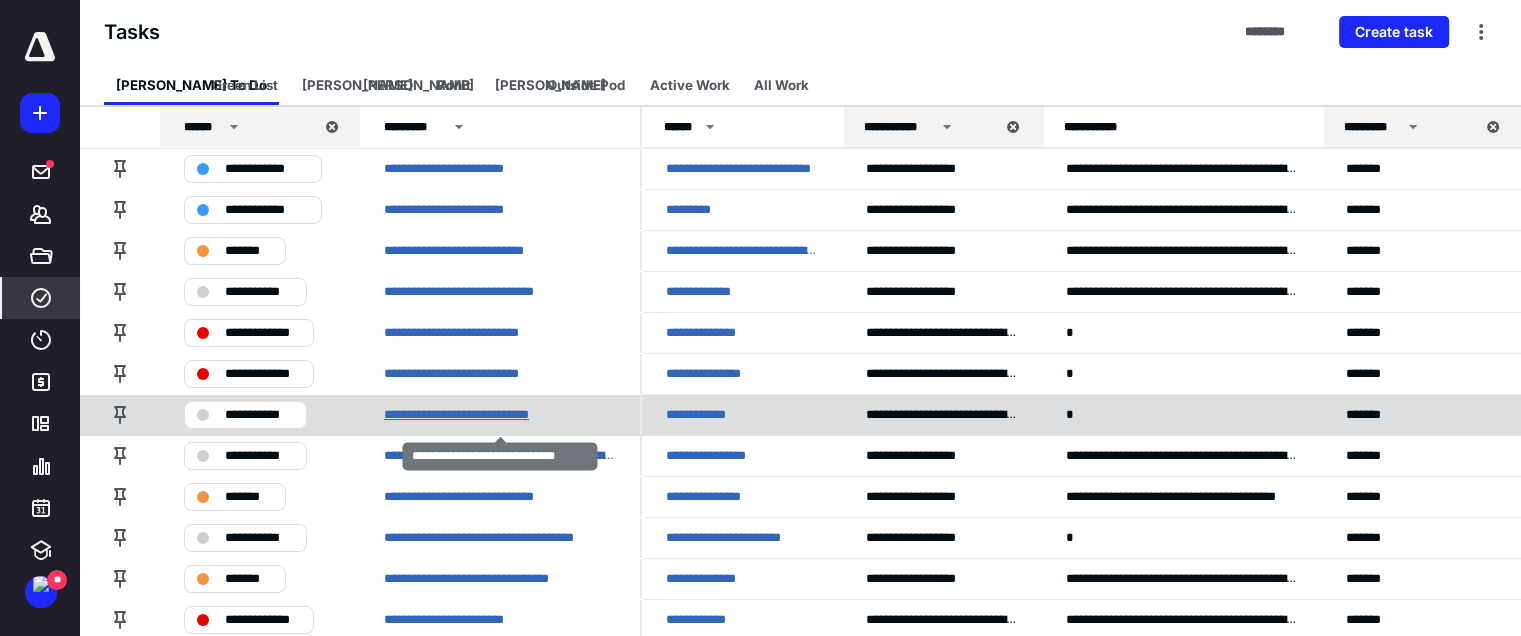 scroll, scrollTop: 200, scrollLeft: 0, axis: vertical 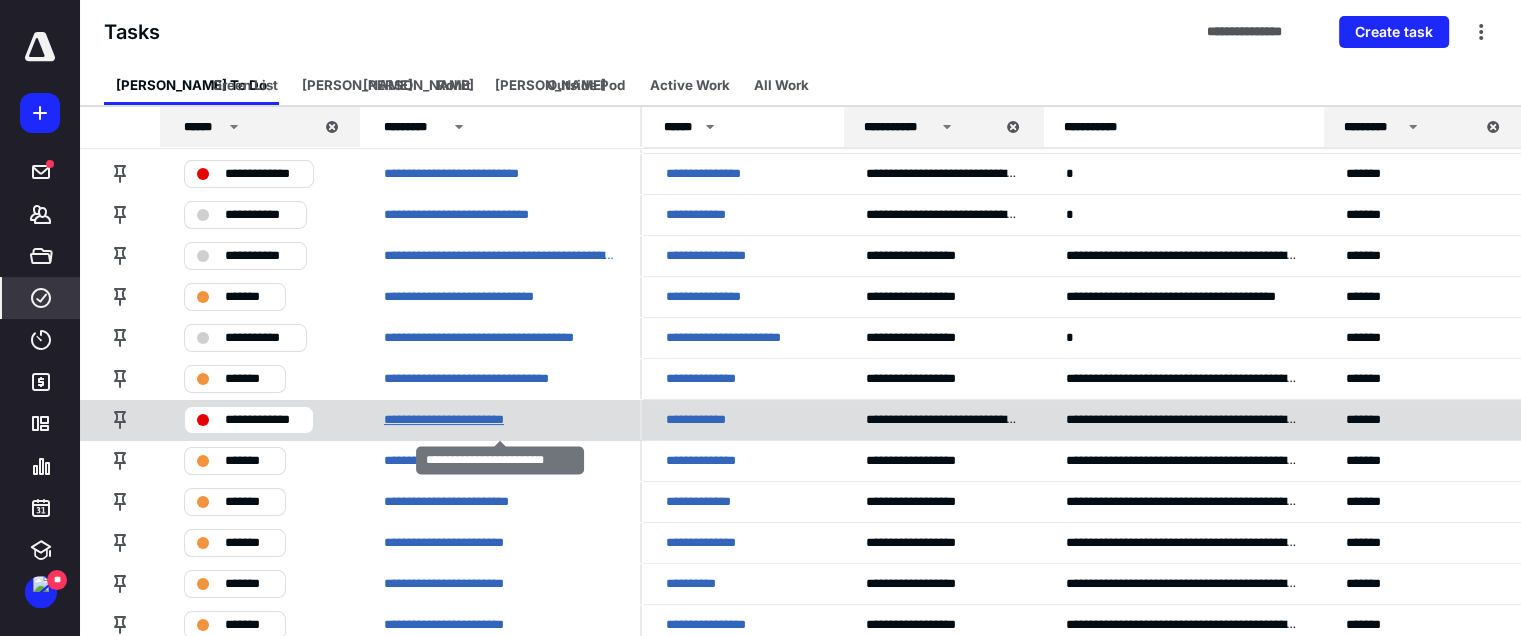 click on "**********" at bounding box center [463, 420] 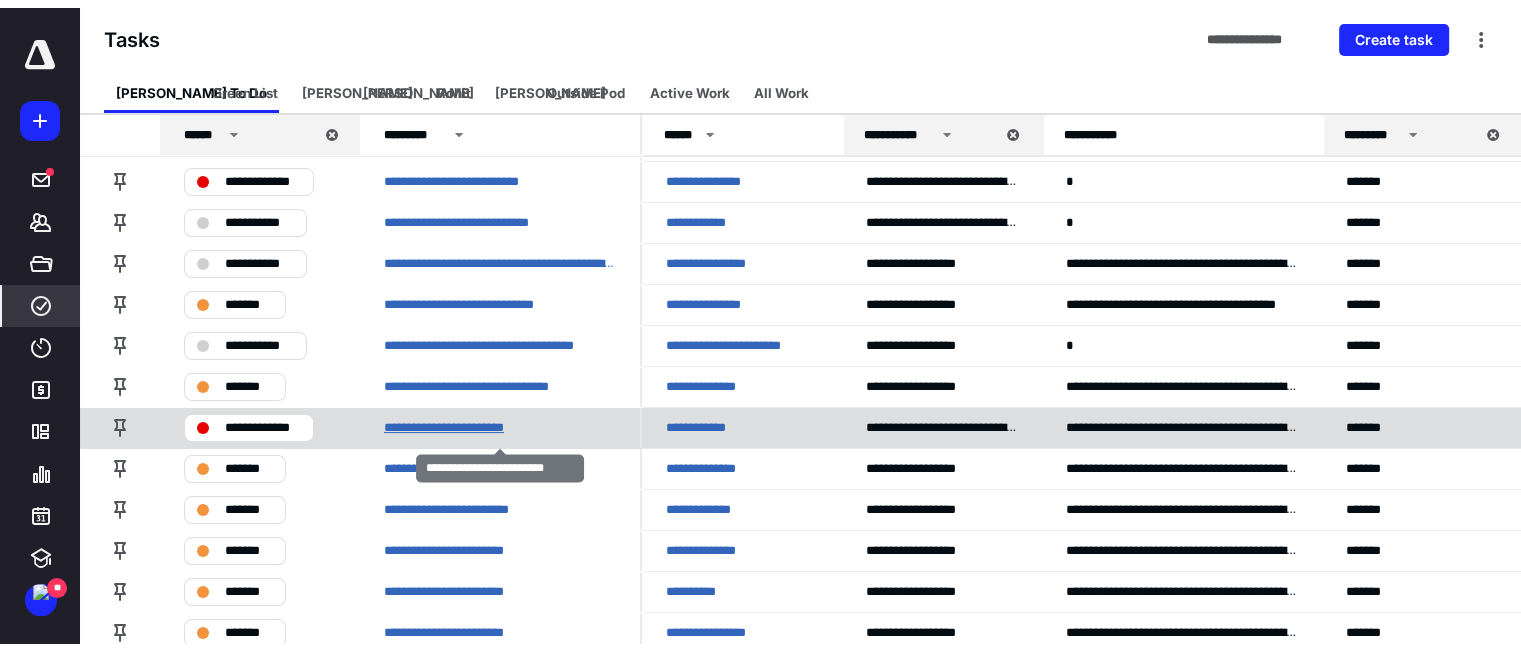 scroll, scrollTop: 0, scrollLeft: 0, axis: both 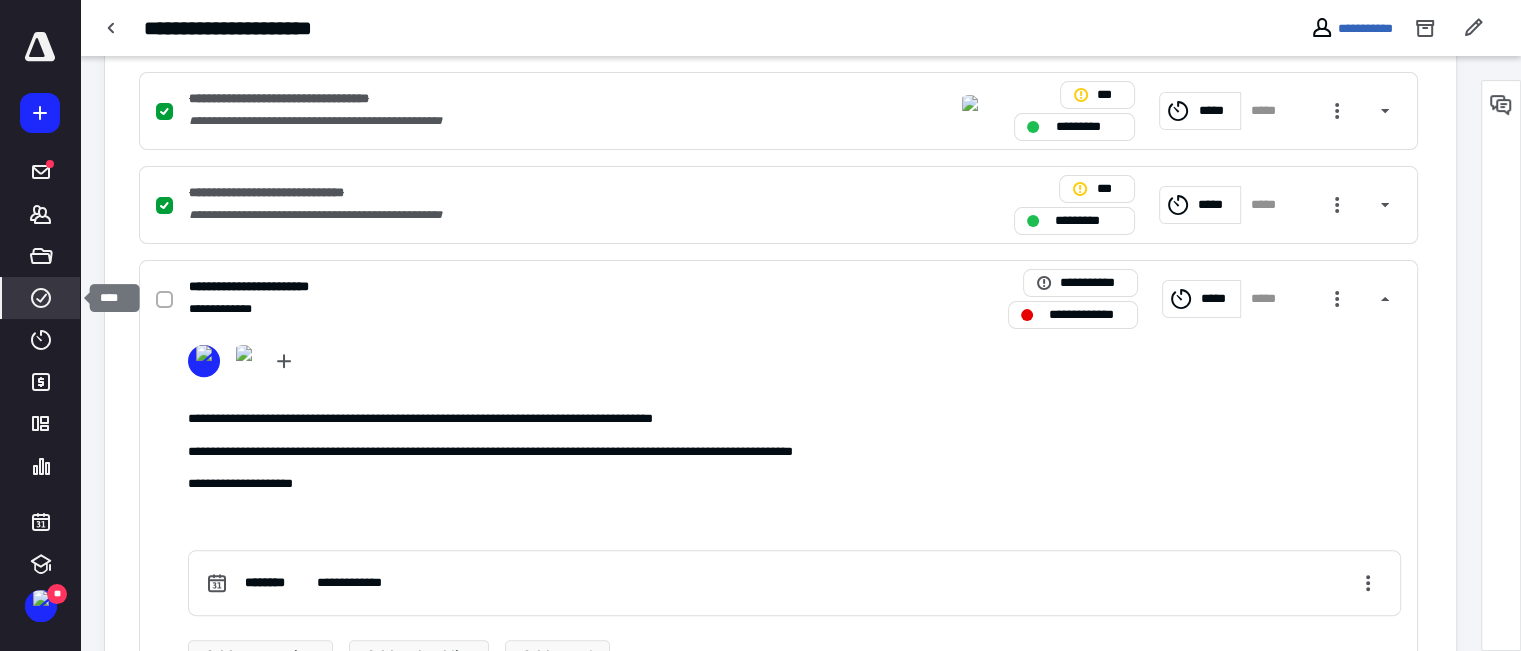 click 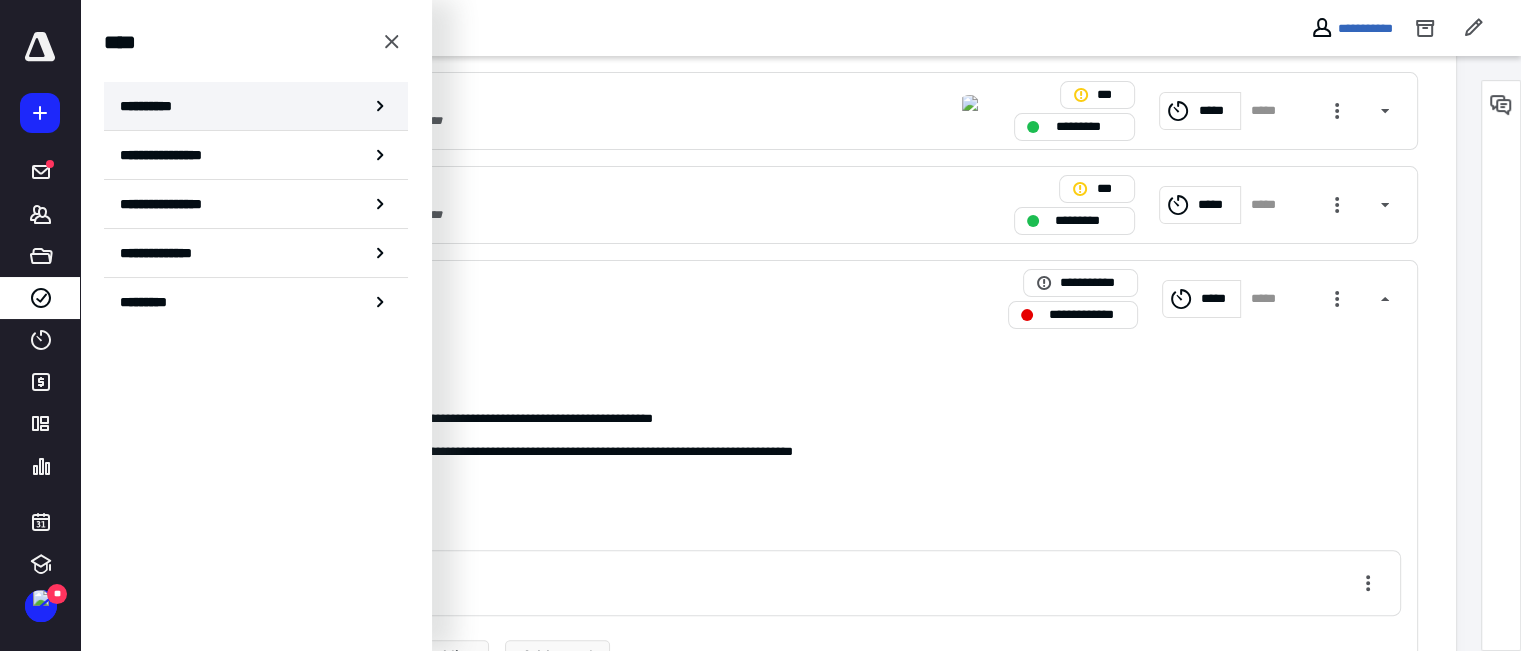 click on "**********" at bounding box center (153, 106) 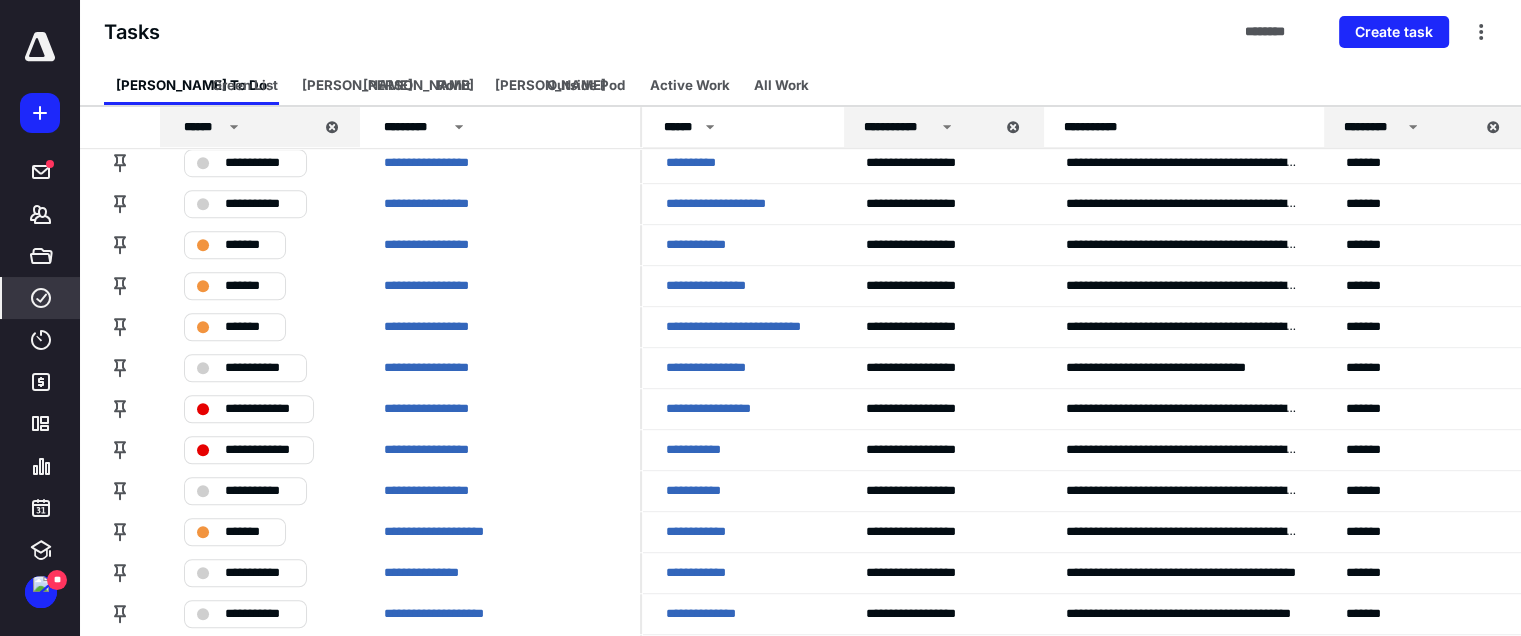 scroll, scrollTop: 1536, scrollLeft: 0, axis: vertical 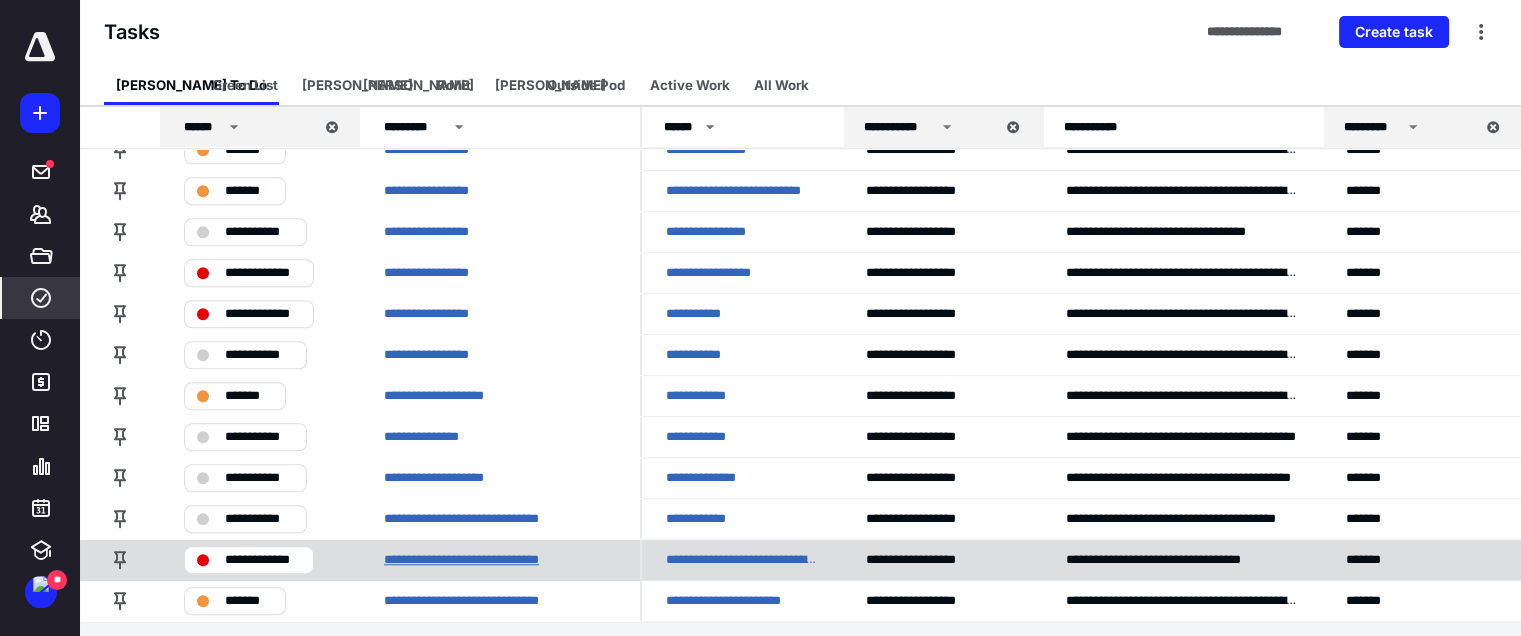 click on "**********" at bounding box center (484, 560) 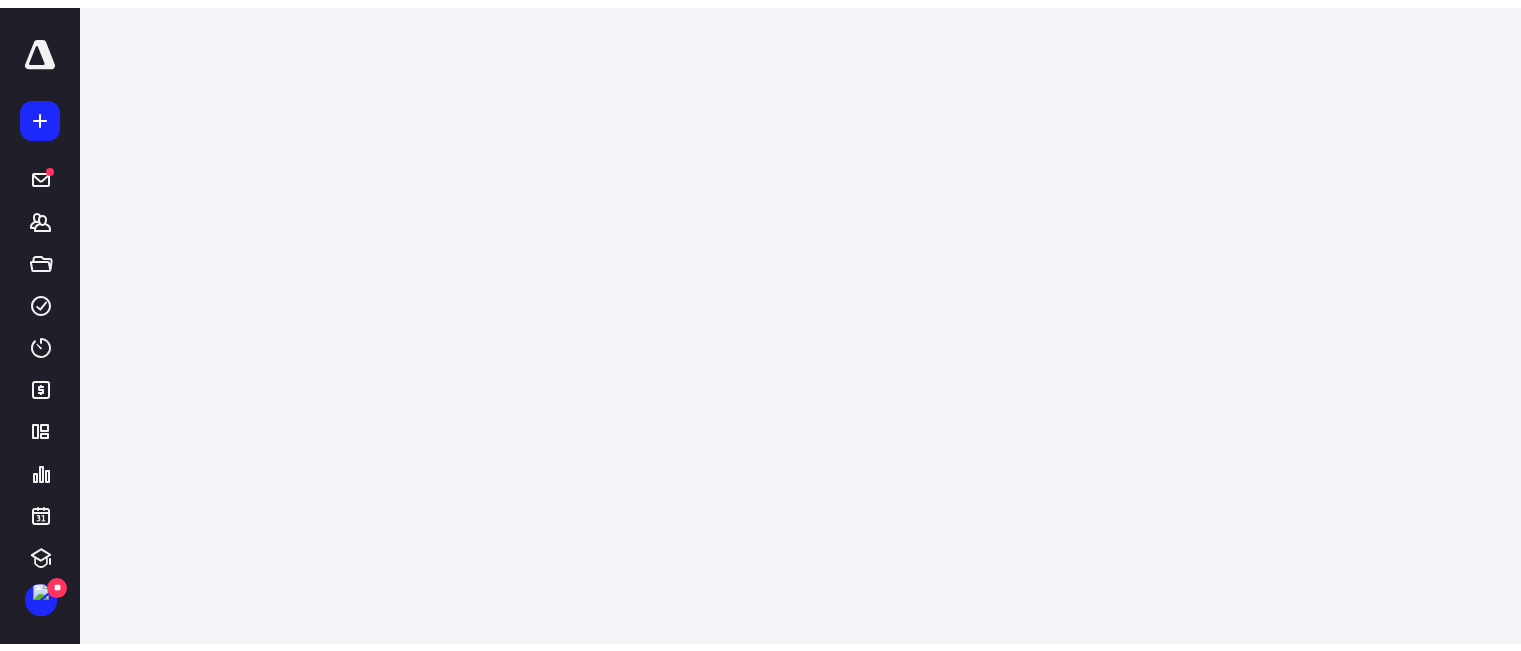 scroll, scrollTop: 0, scrollLeft: 0, axis: both 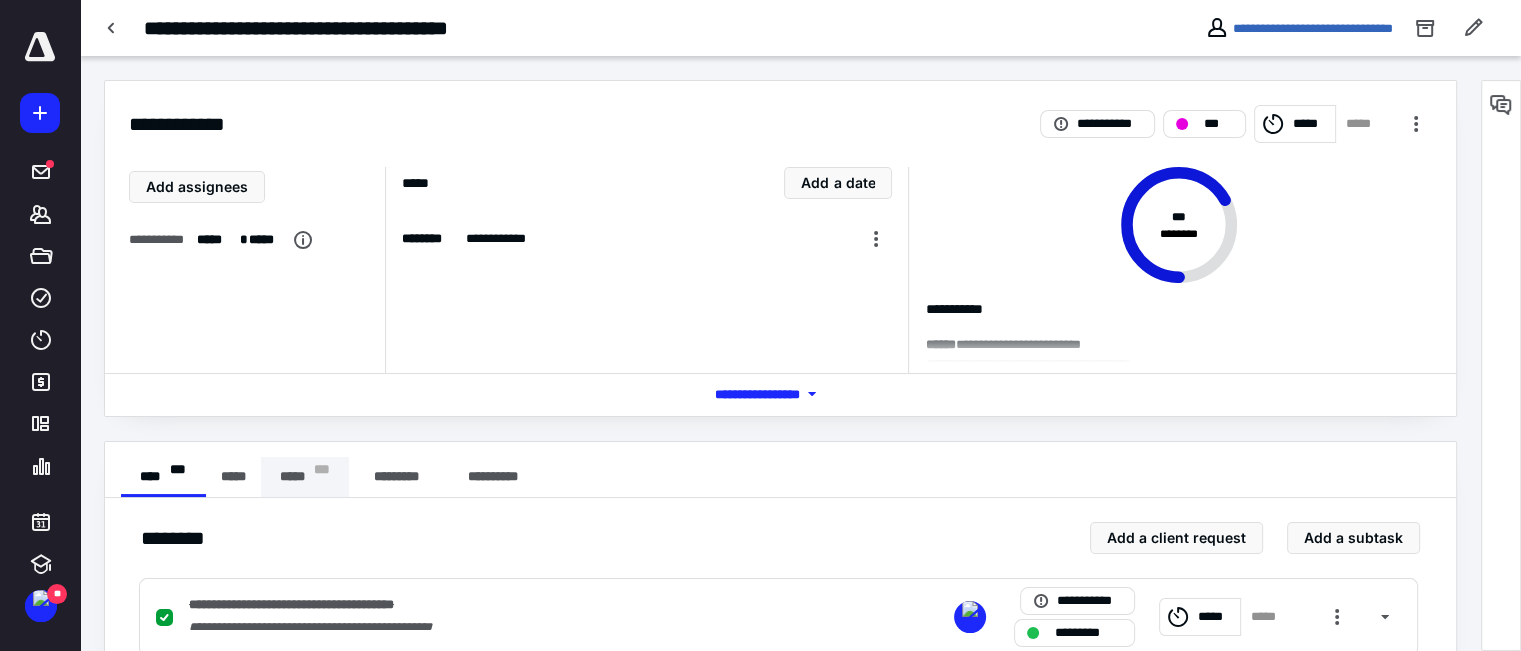 click on "***** * * *" at bounding box center (305, 477) 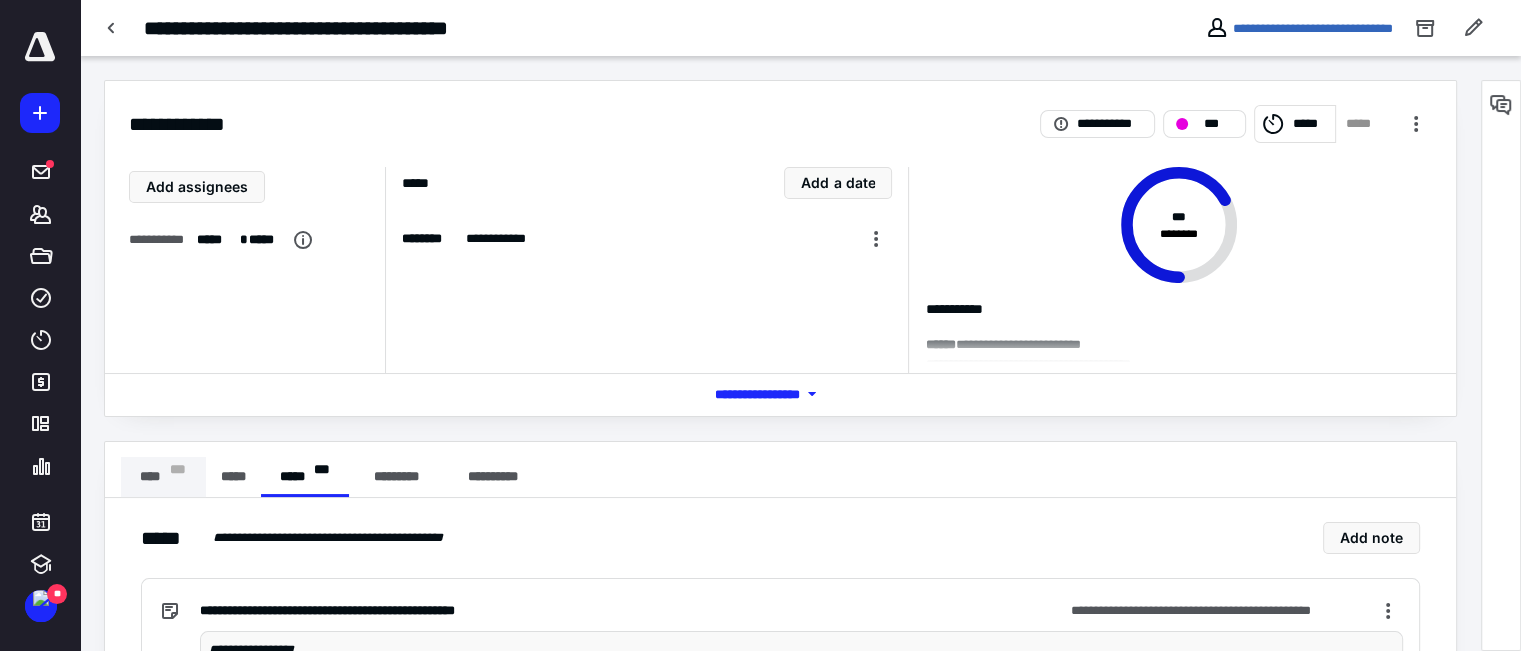 click on "* * *" at bounding box center (177, 477) 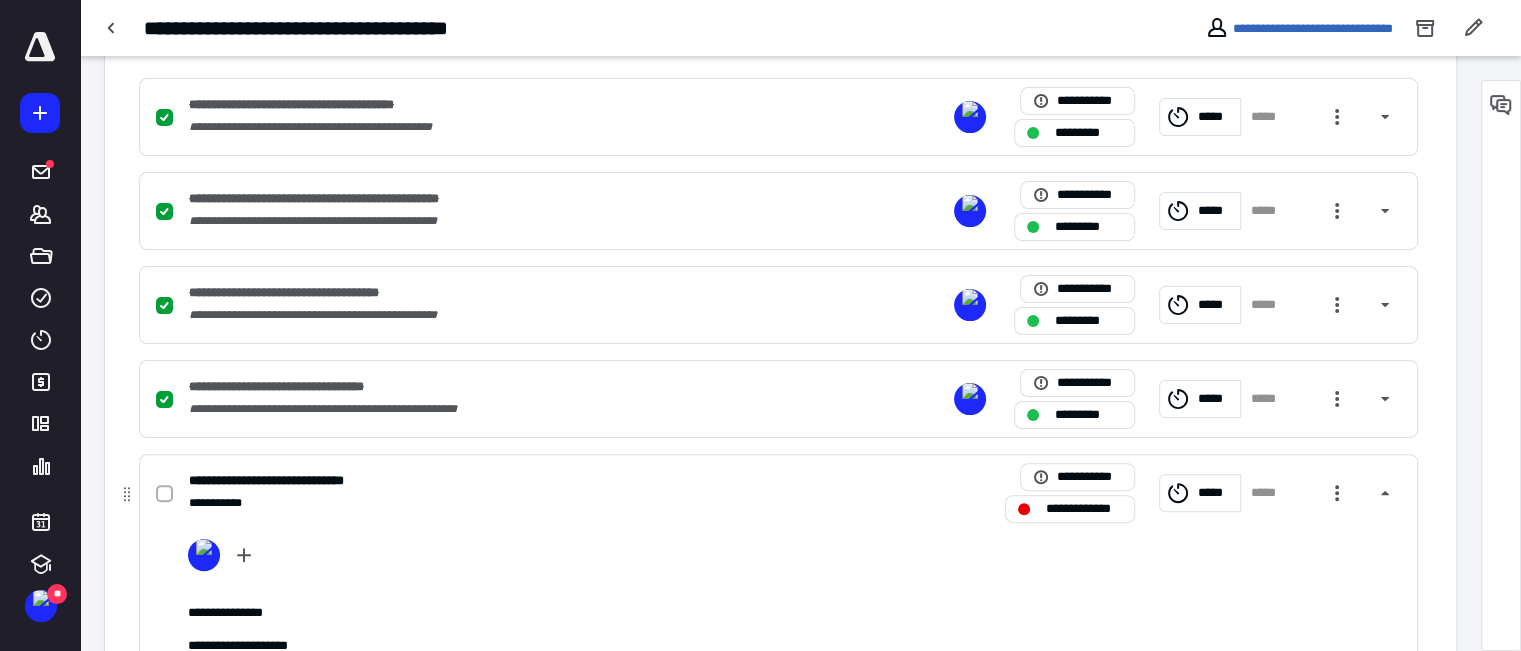 scroll, scrollTop: 719, scrollLeft: 0, axis: vertical 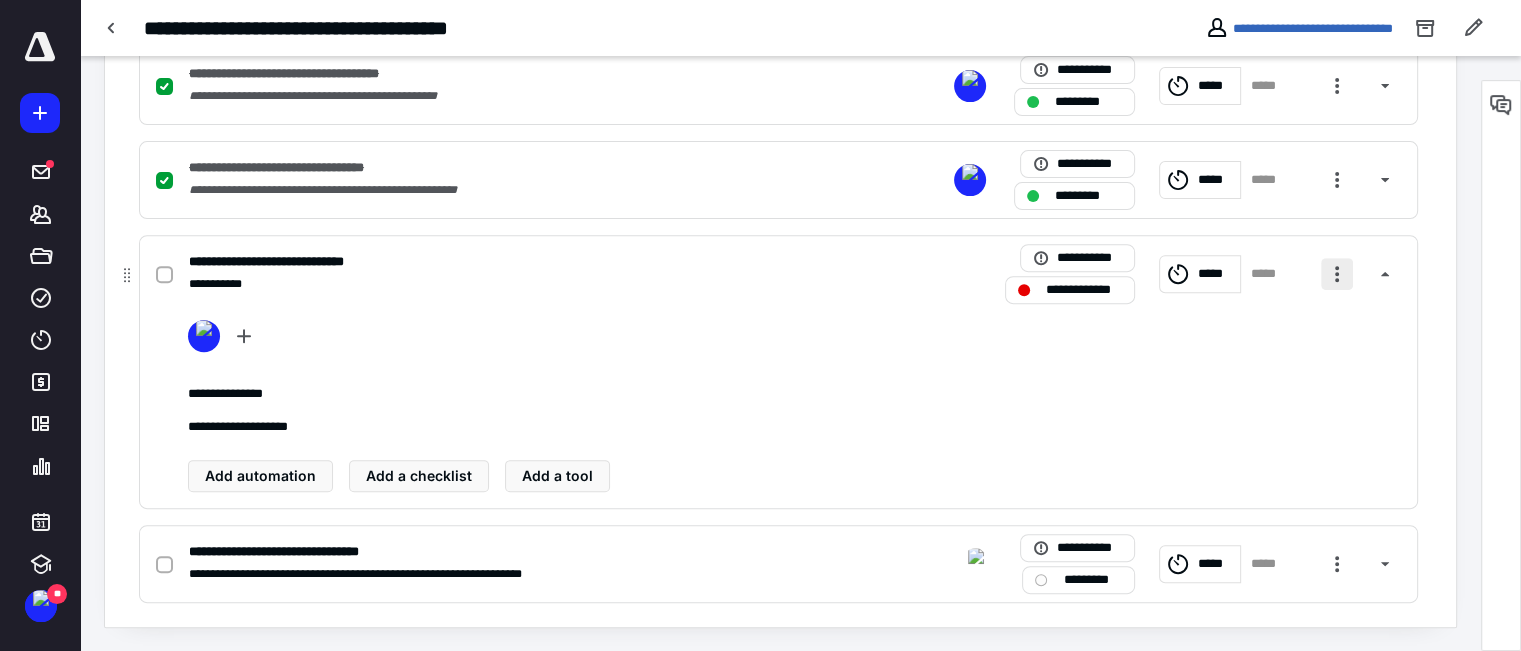 click at bounding box center (1337, 274) 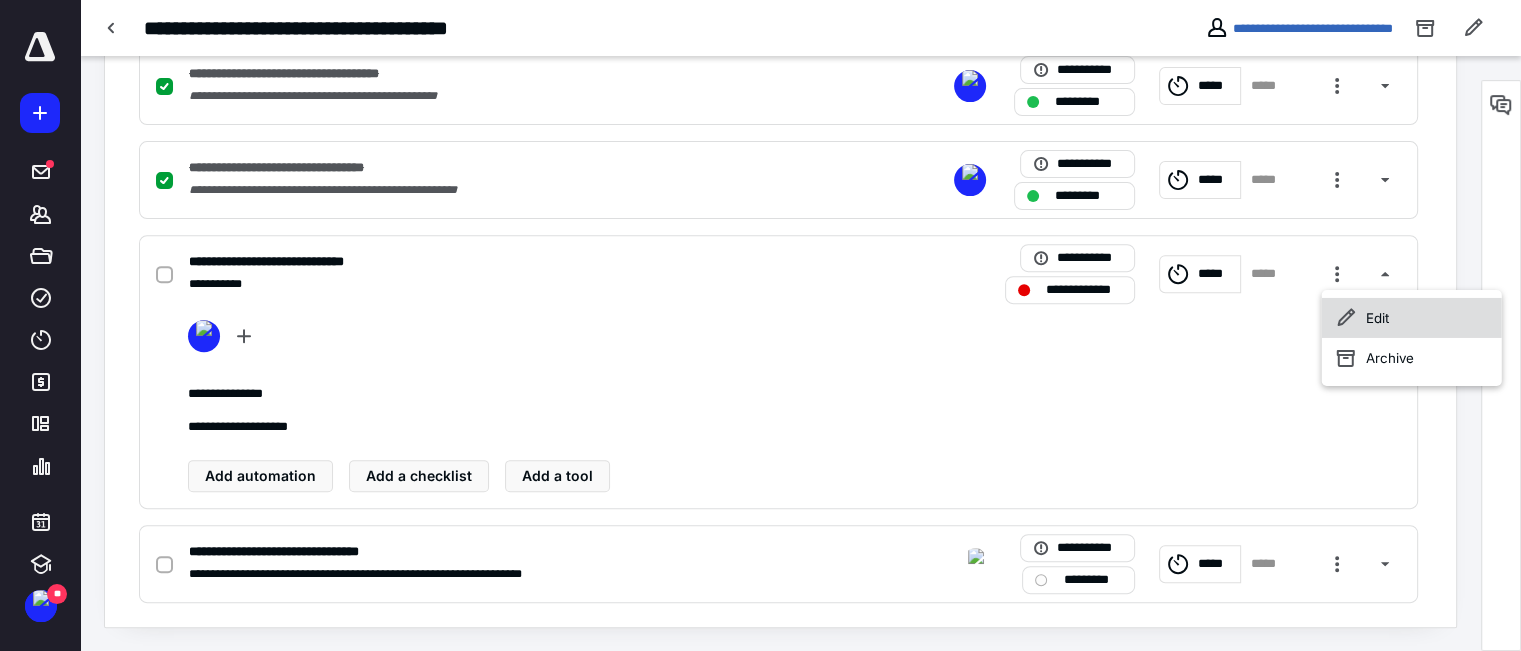 click 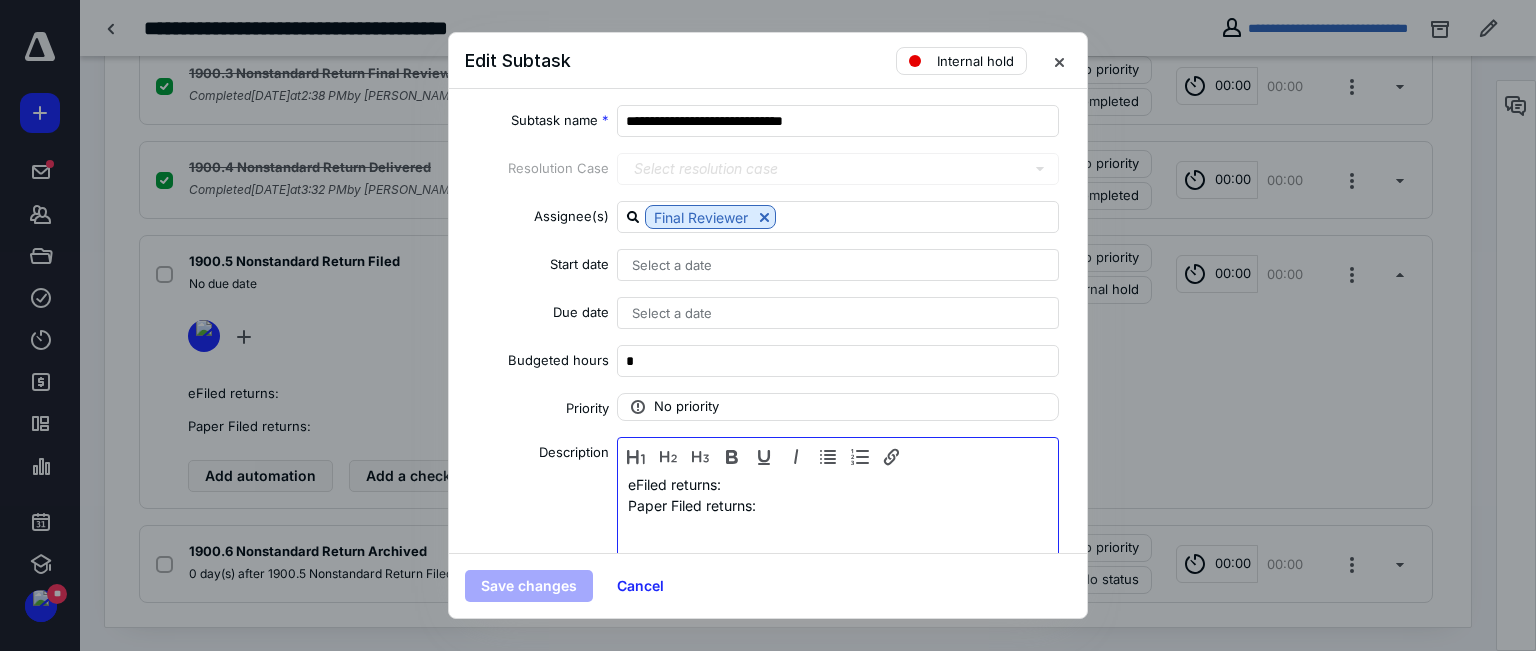 click on "eFiled returns:" at bounding box center [838, 484] 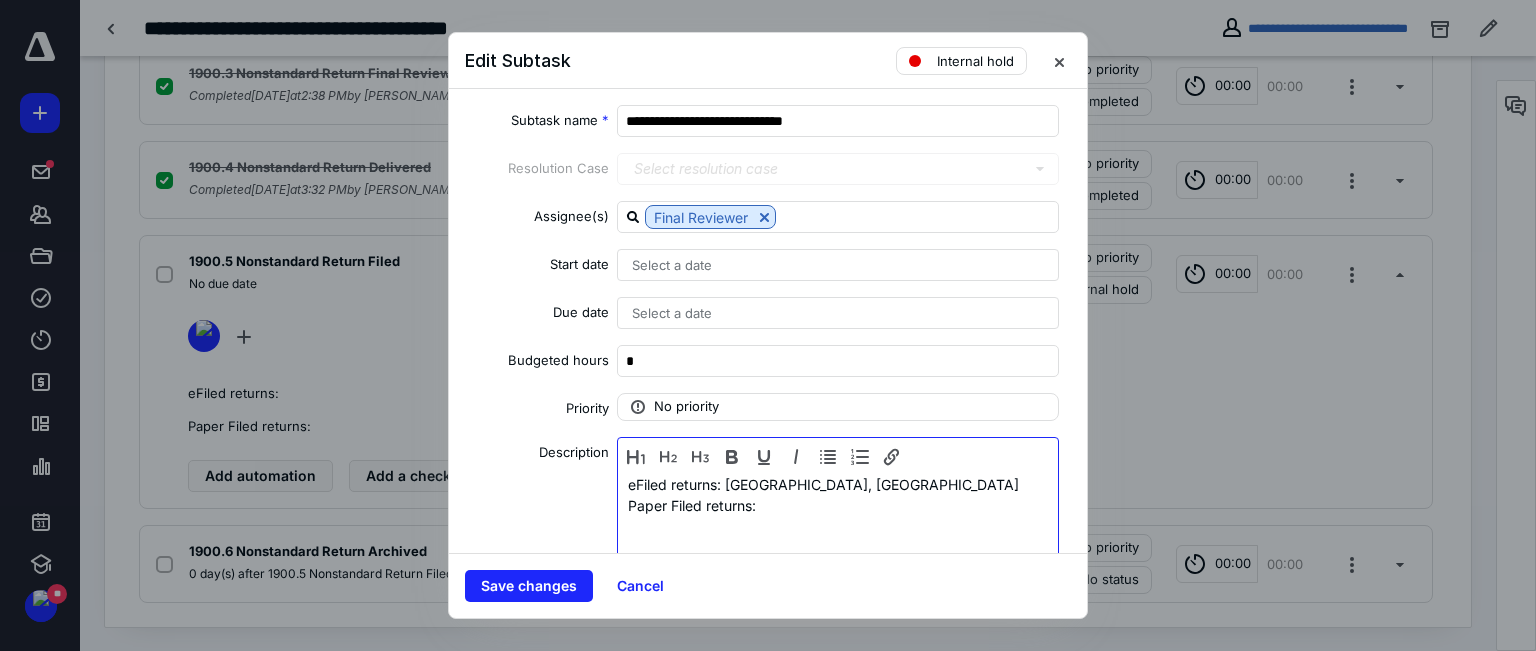 click on "Paper Filed returns:" at bounding box center (838, 505) 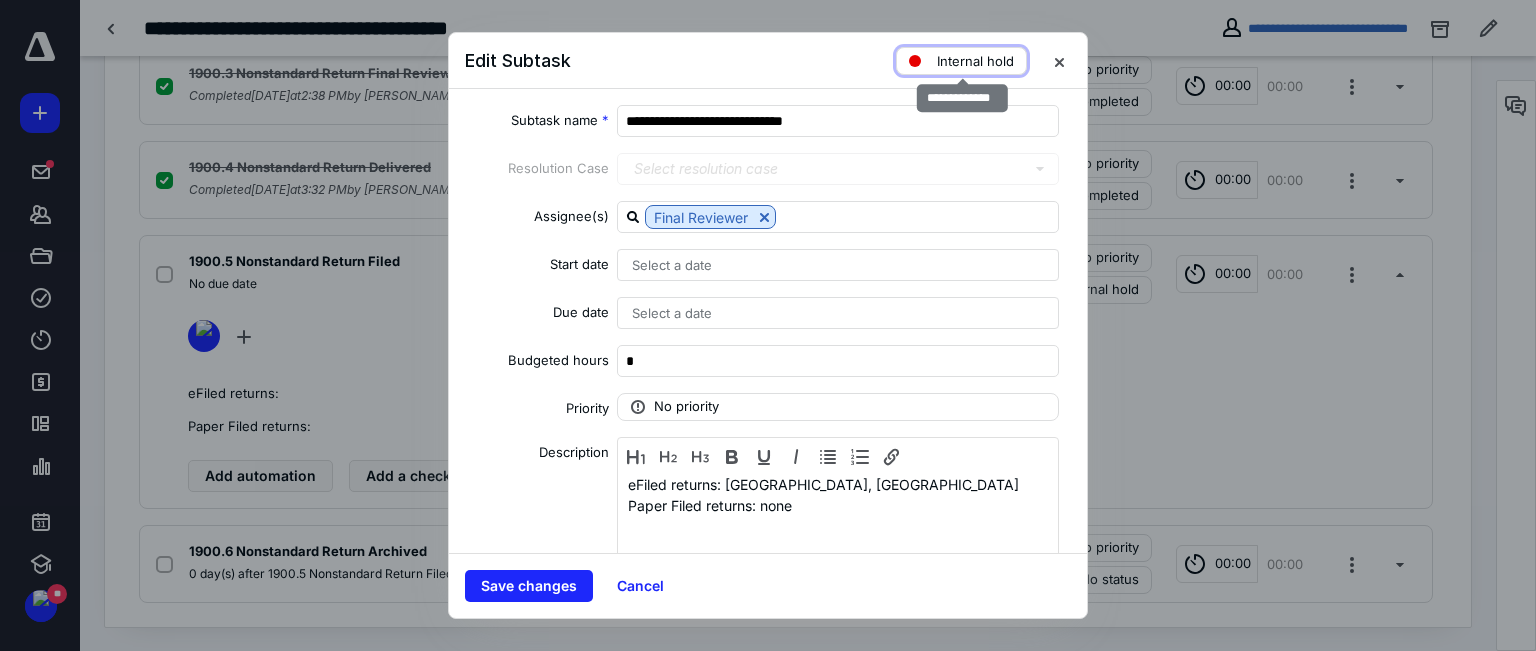 click on "Internal hold" at bounding box center (975, 61) 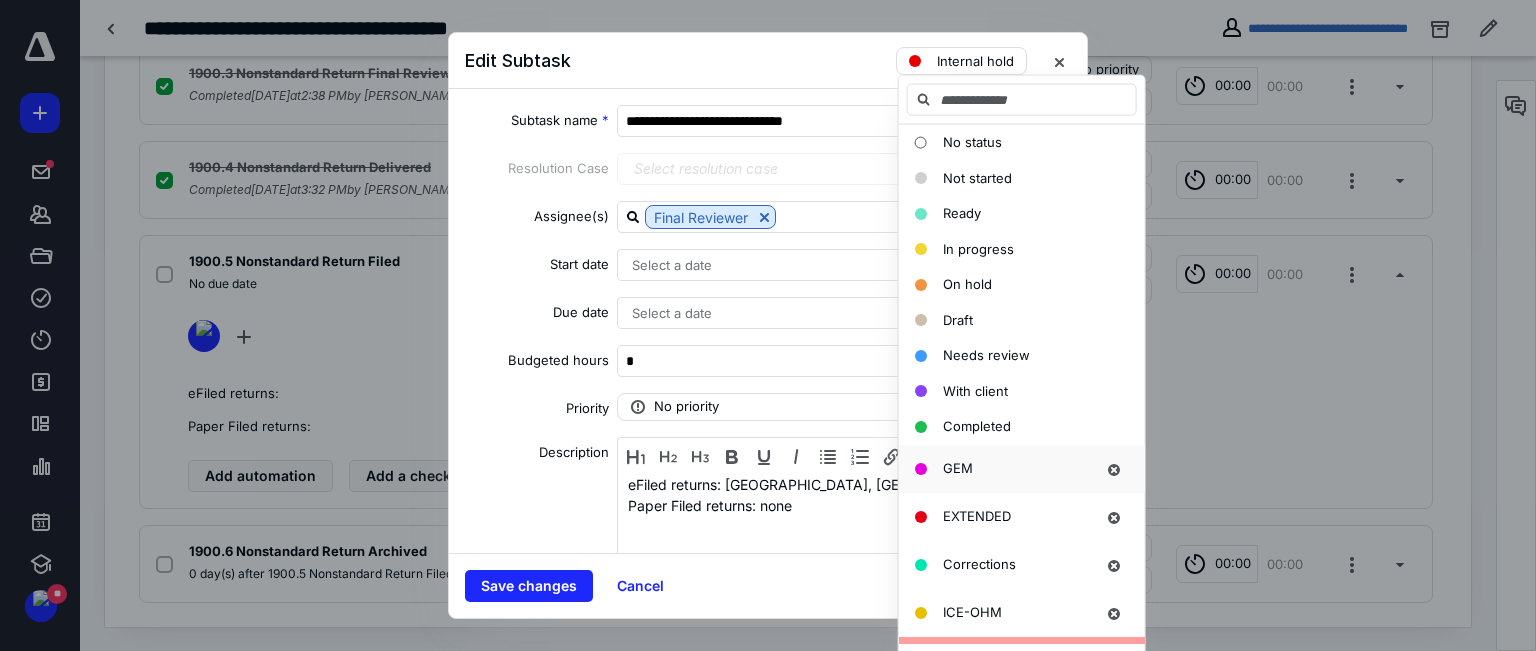 click on "GEM" at bounding box center [958, 467] 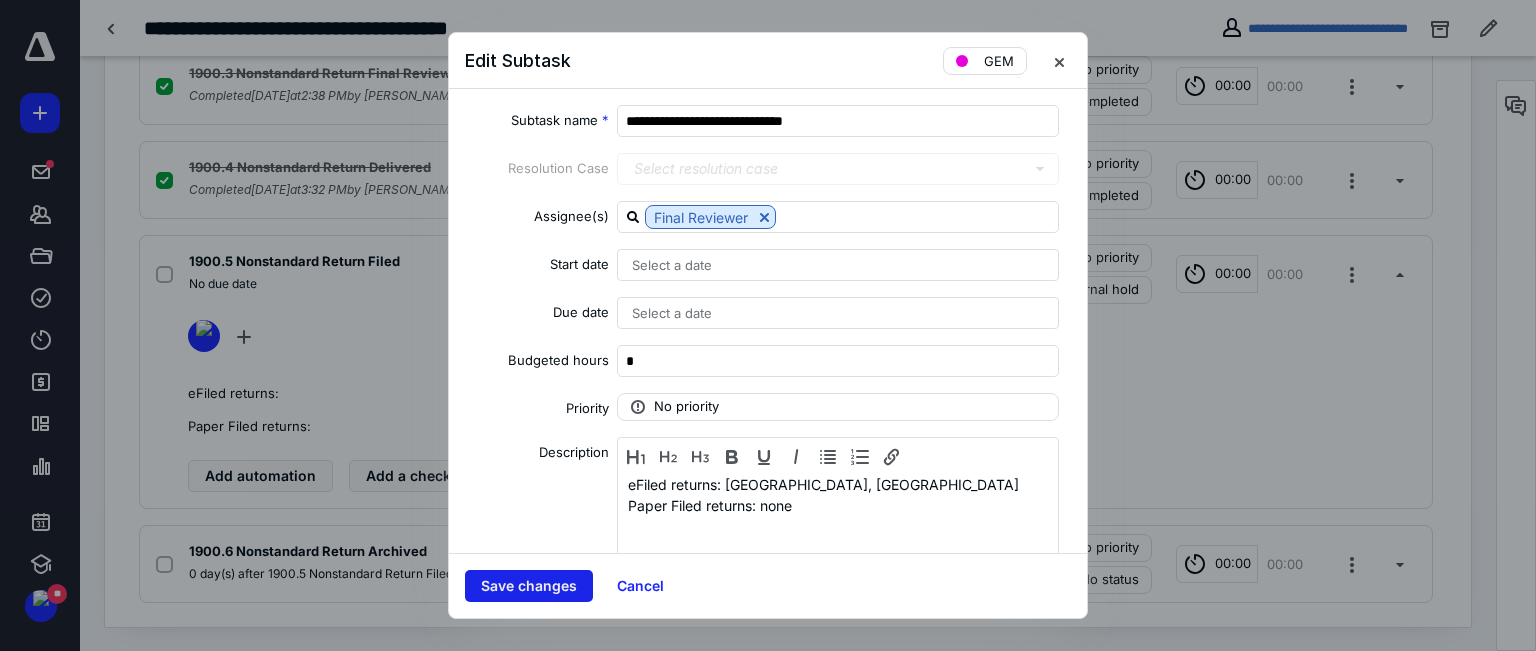 click on "Save changes" at bounding box center [529, 586] 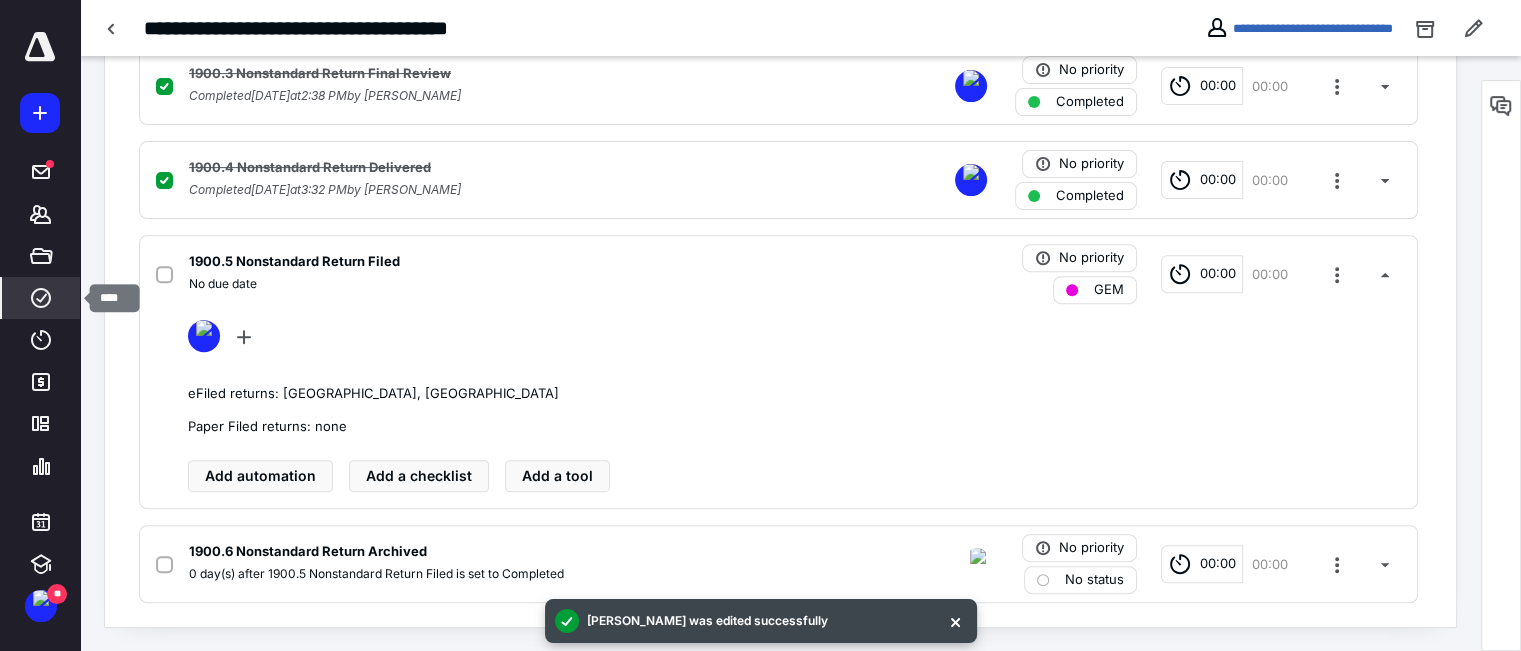 click 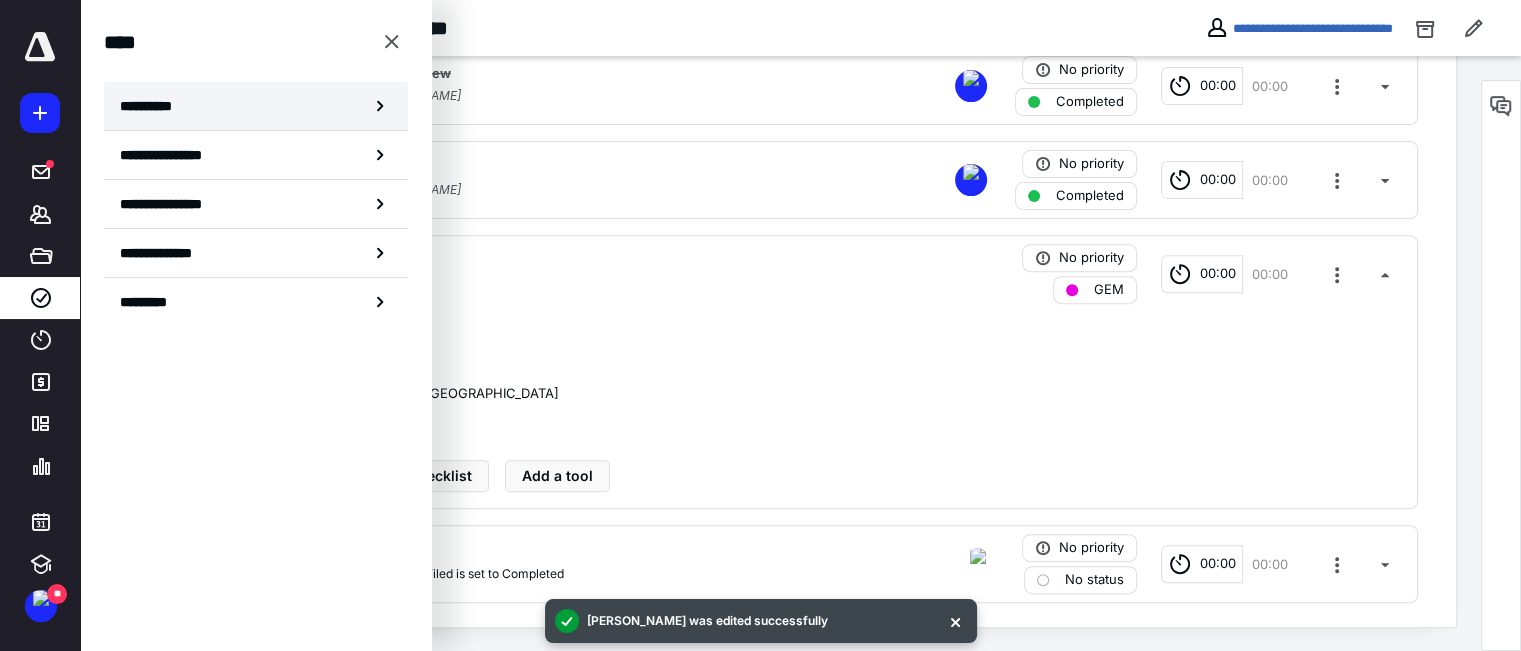 click on "**********" at bounding box center [153, 106] 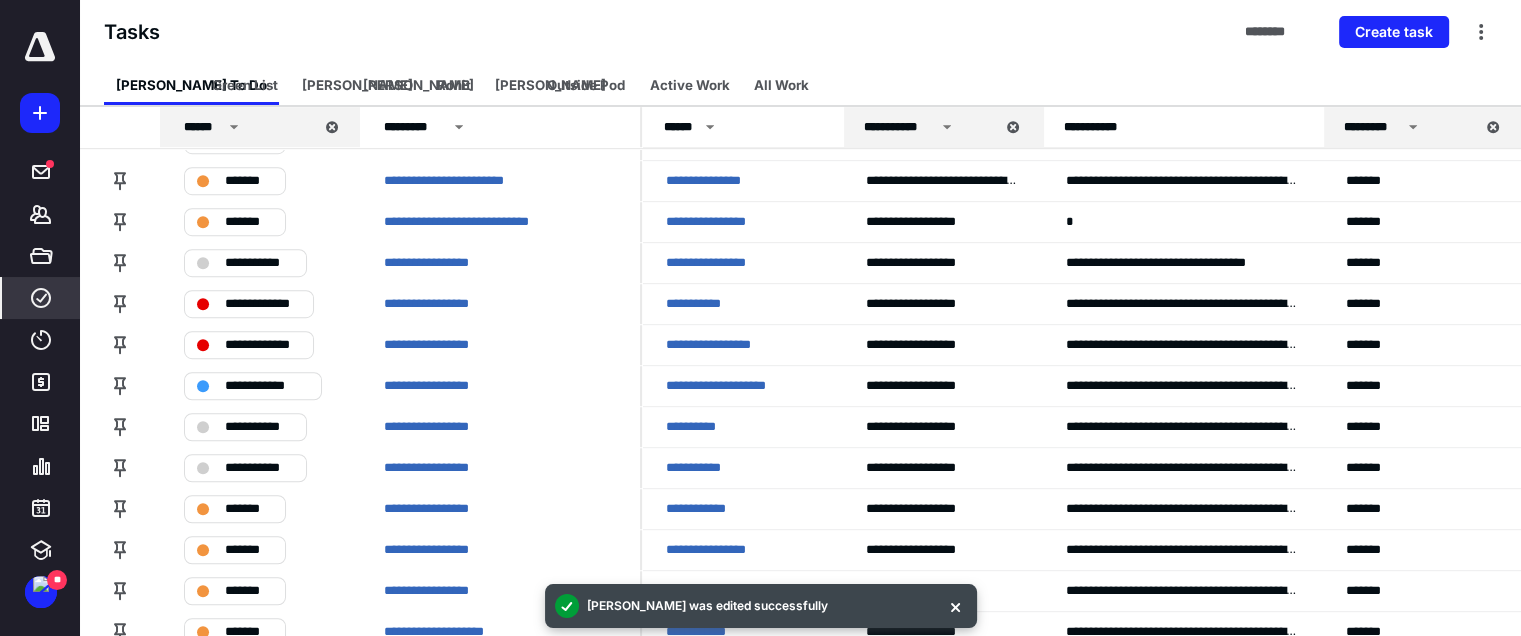 scroll, scrollTop: 1400, scrollLeft: 0, axis: vertical 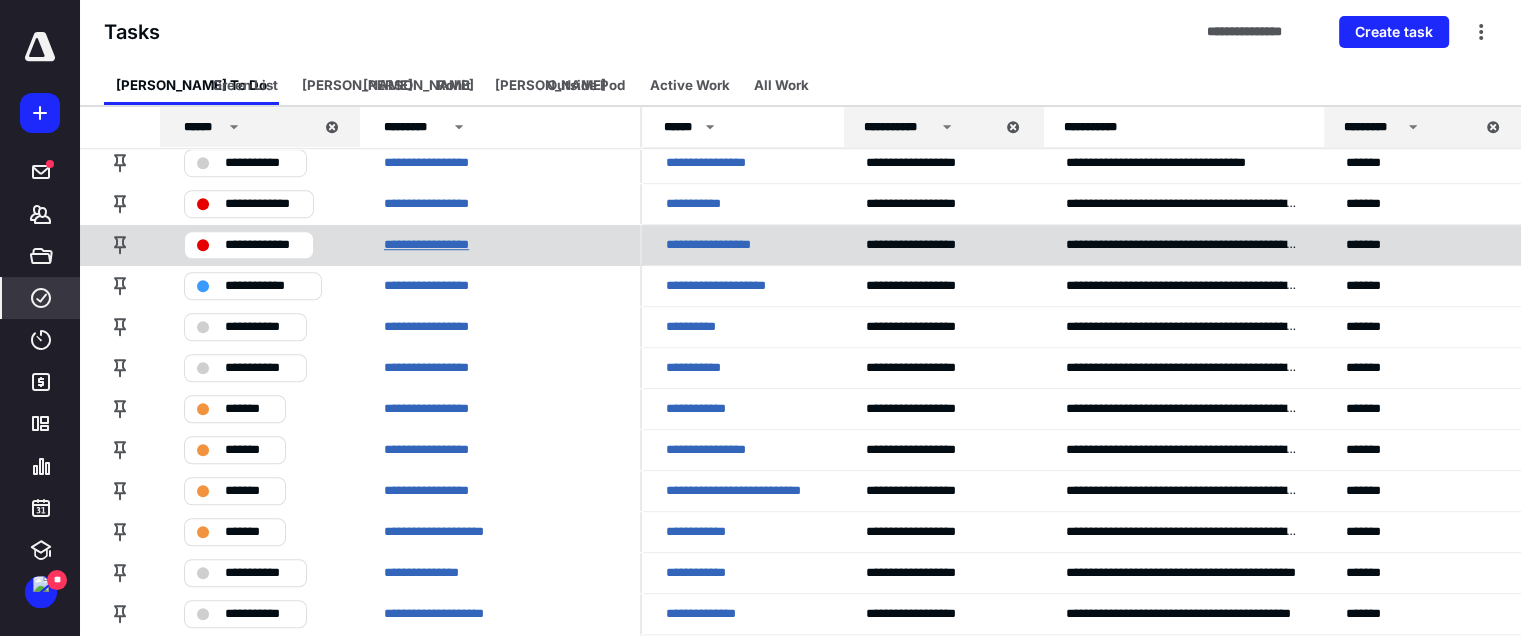 click on "**********" at bounding box center [439, 245] 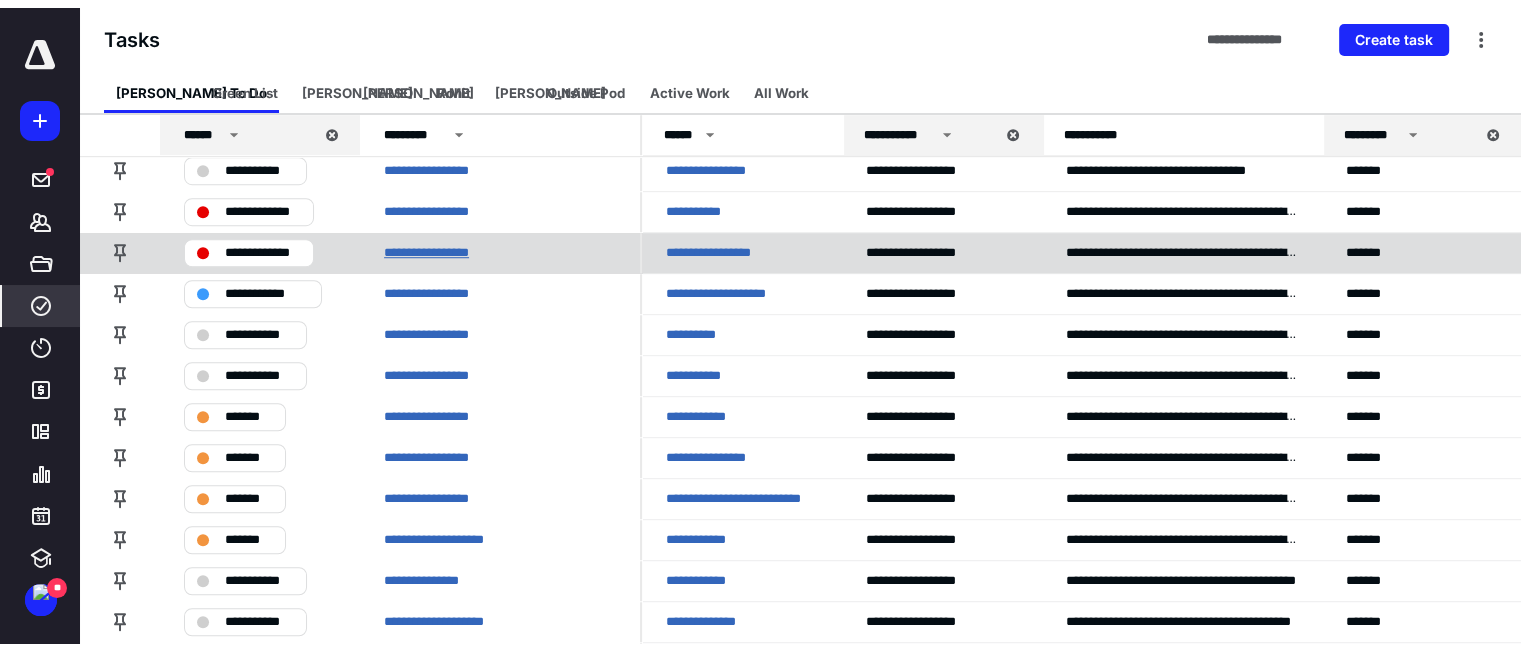 scroll, scrollTop: 0, scrollLeft: 0, axis: both 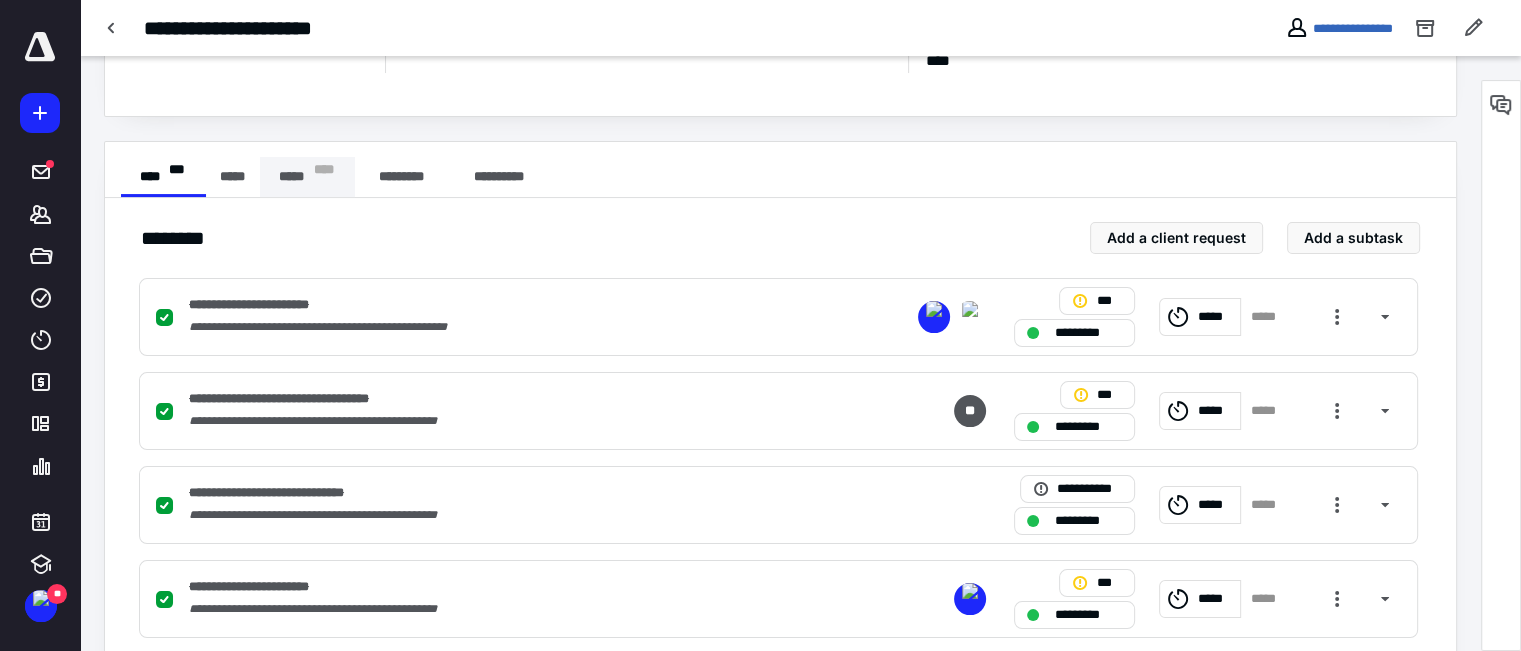 click on "***** * ** *" at bounding box center (307, 177) 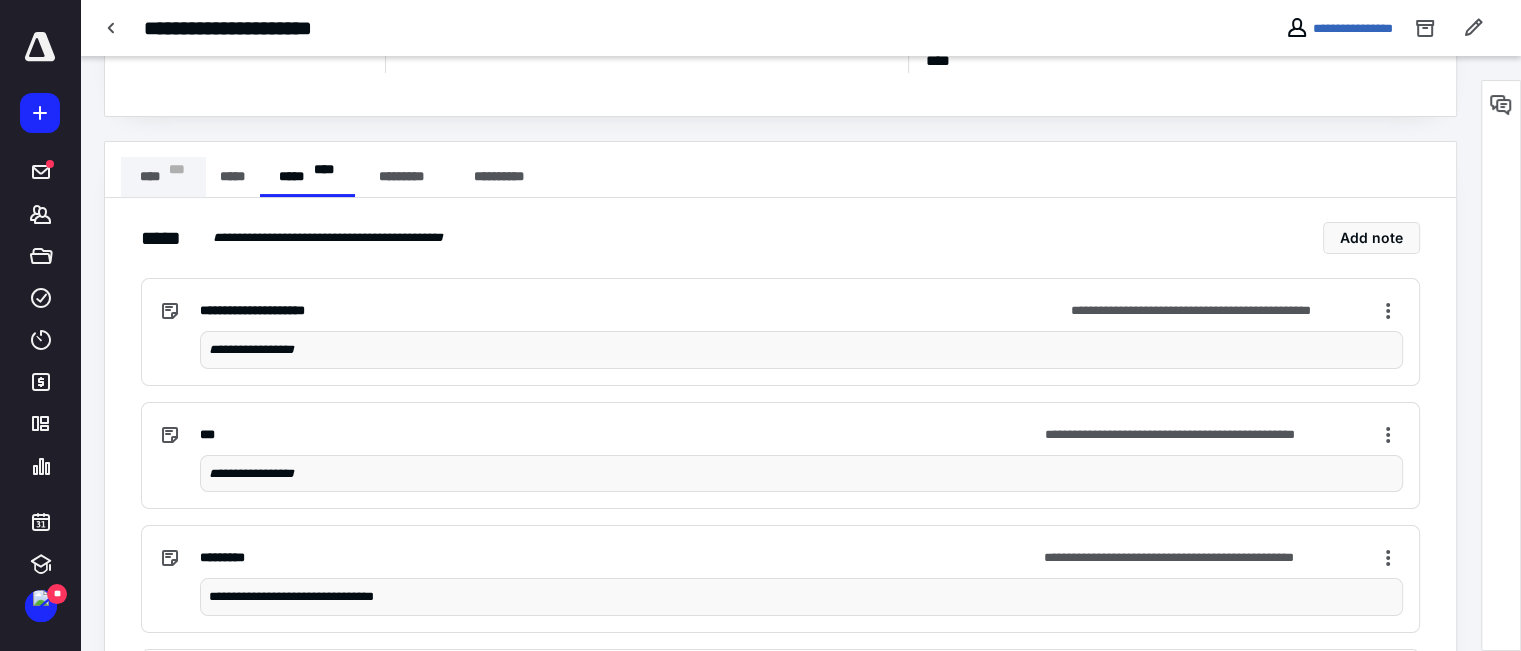 click on "**** * * *" at bounding box center [163, 177] 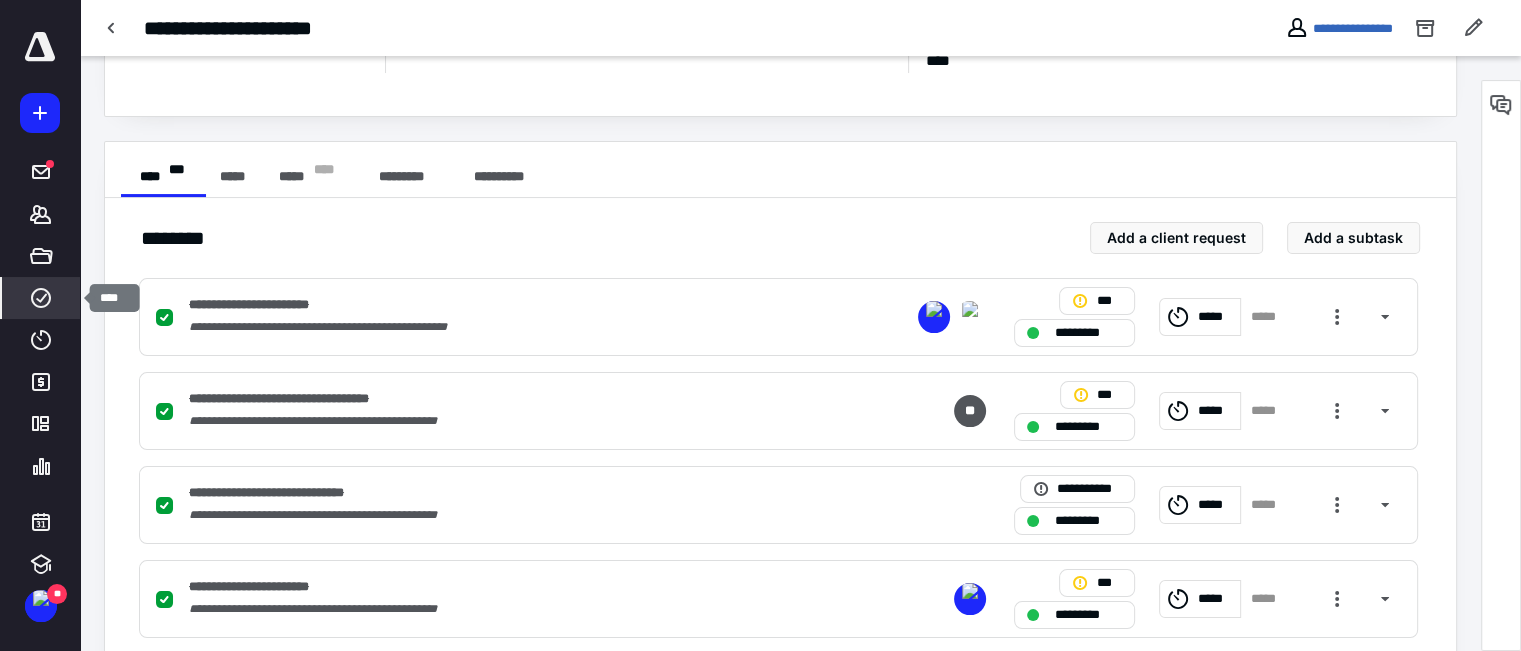 click 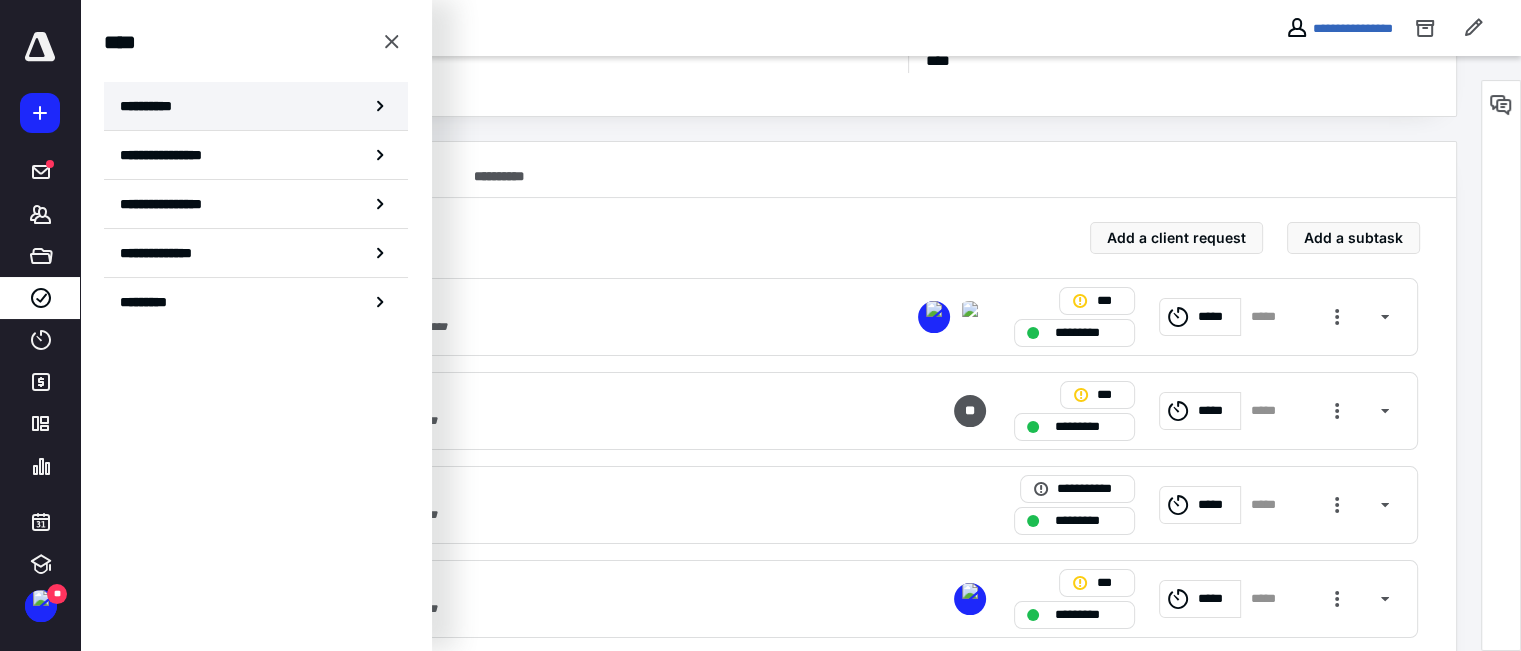 click on "**********" at bounding box center [153, 106] 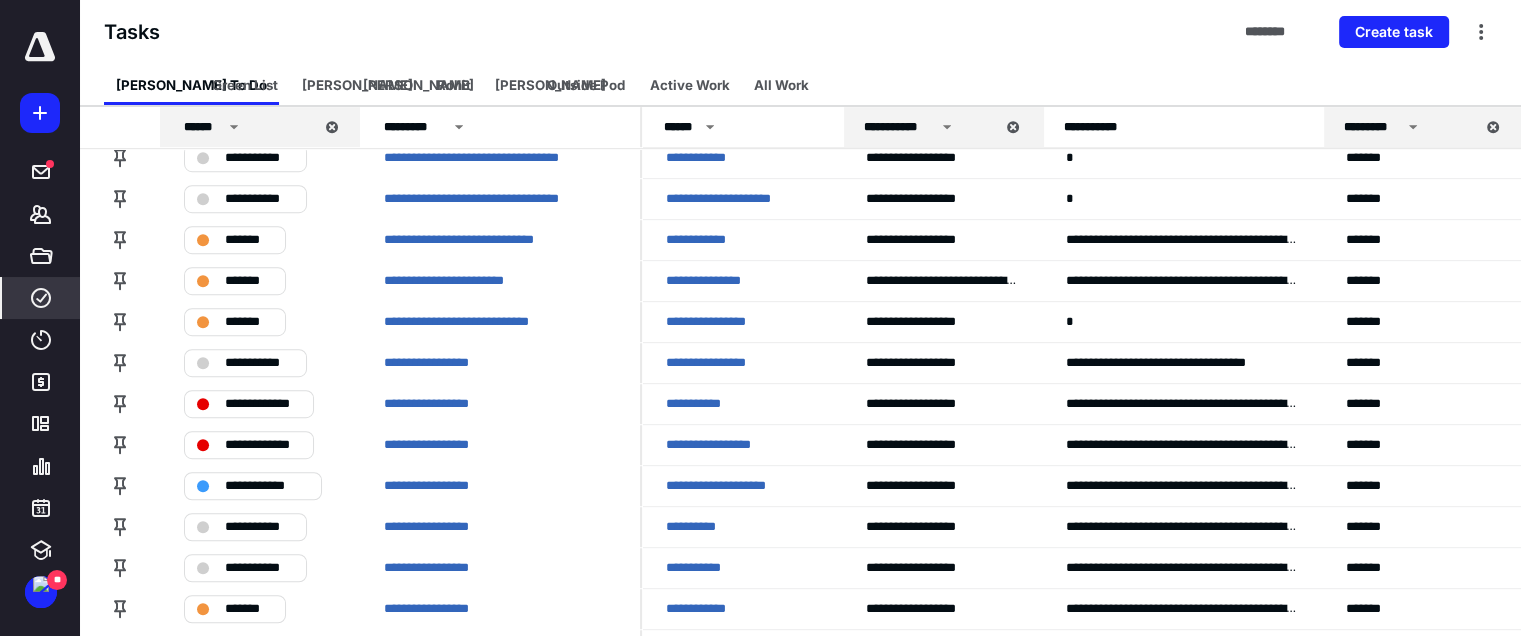 scroll, scrollTop: 1300, scrollLeft: 0, axis: vertical 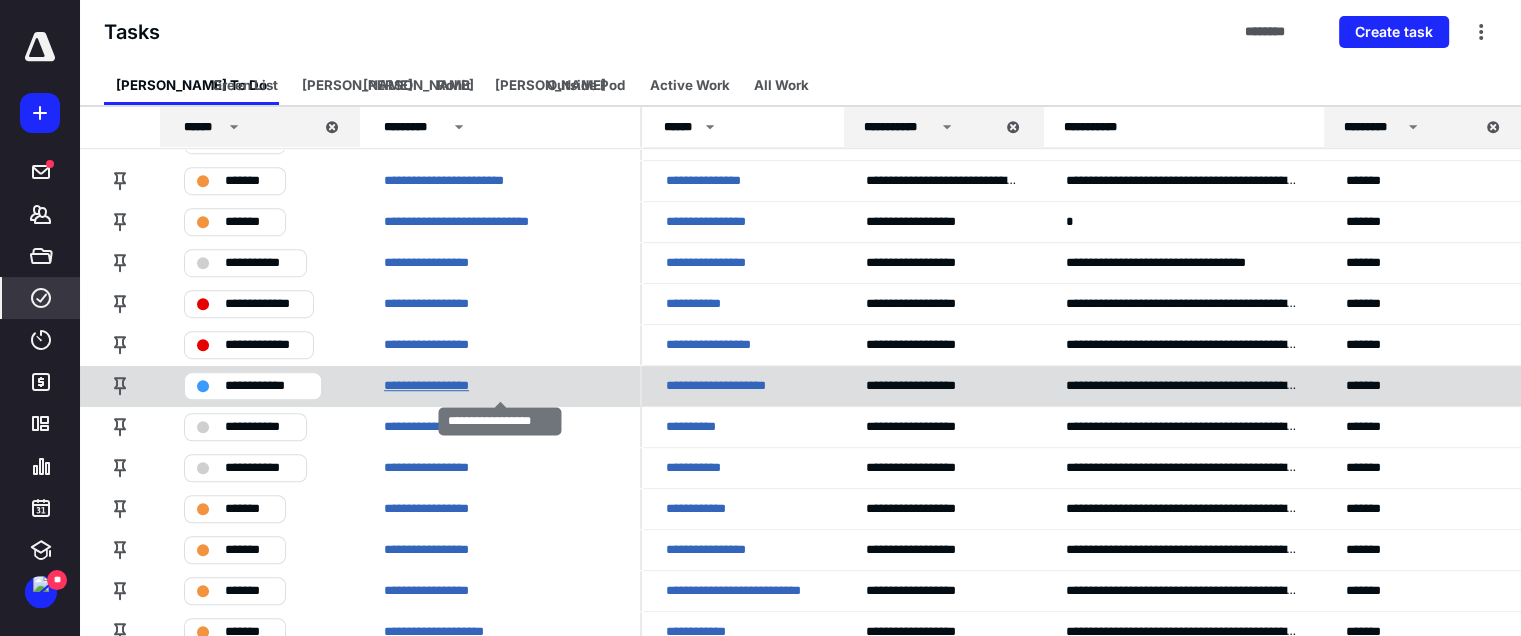 click on "**********" at bounding box center (439, 386) 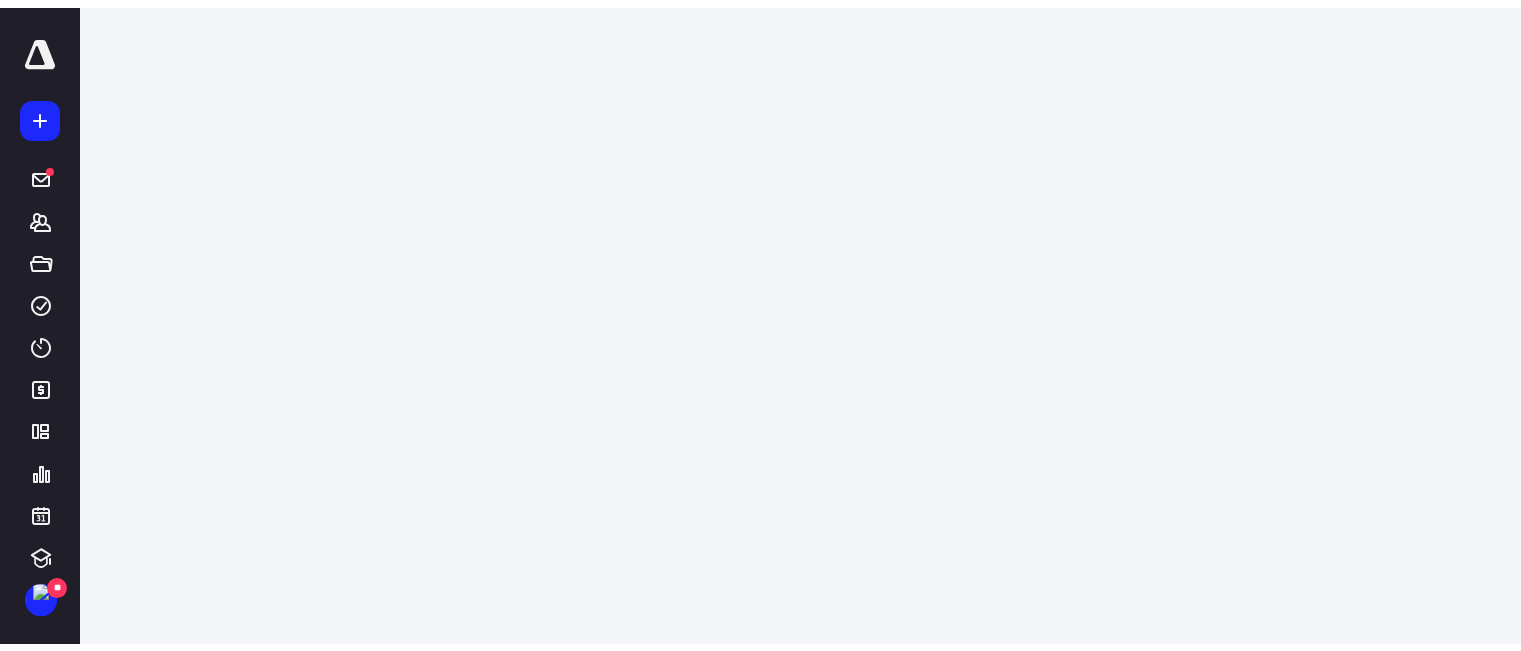 scroll, scrollTop: 0, scrollLeft: 0, axis: both 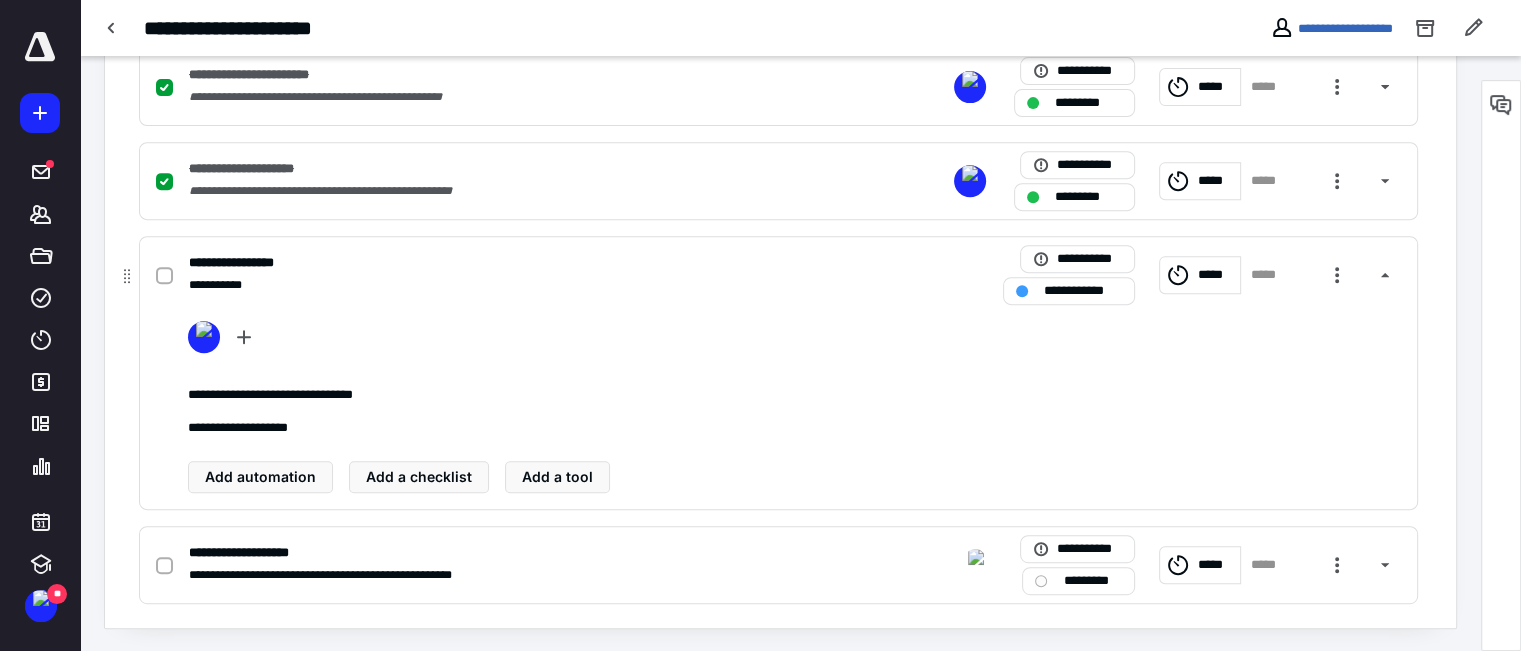 click on "**********" at bounding box center [1083, 291] 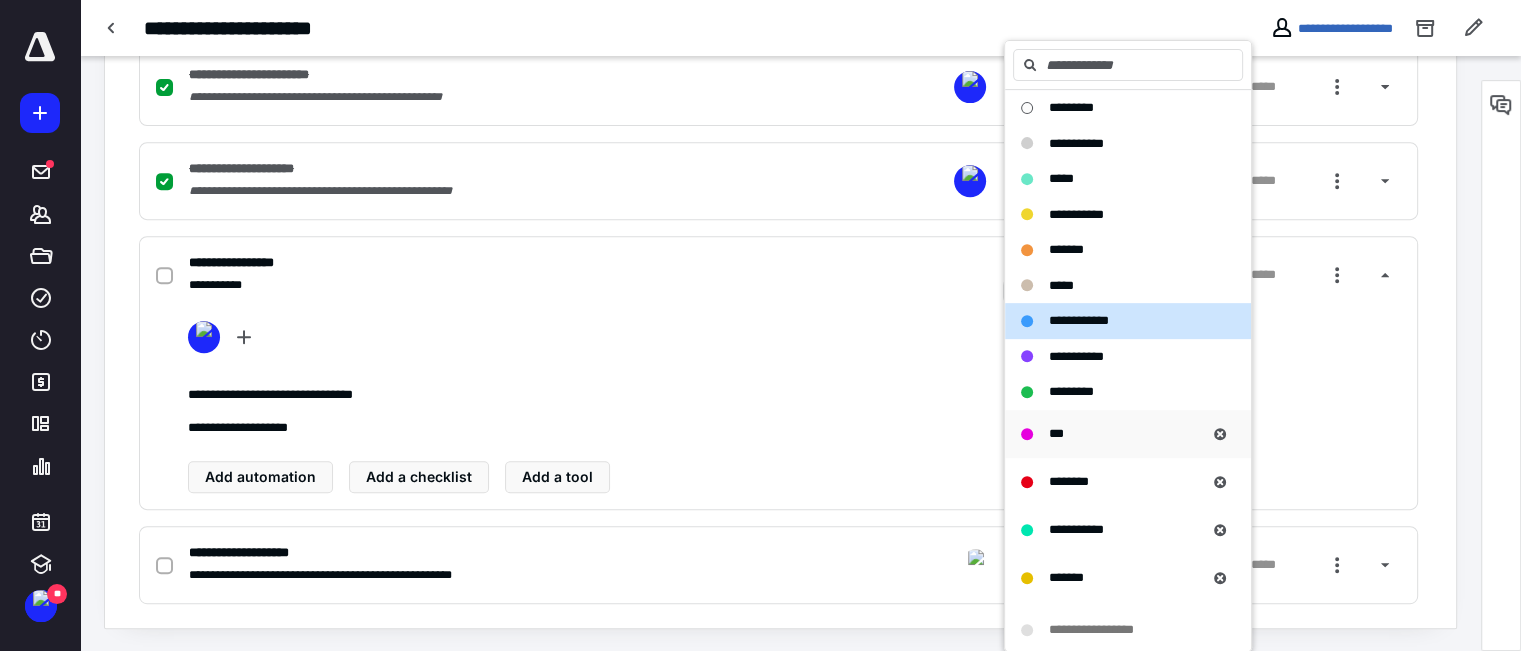 click on "***" at bounding box center [1056, 433] 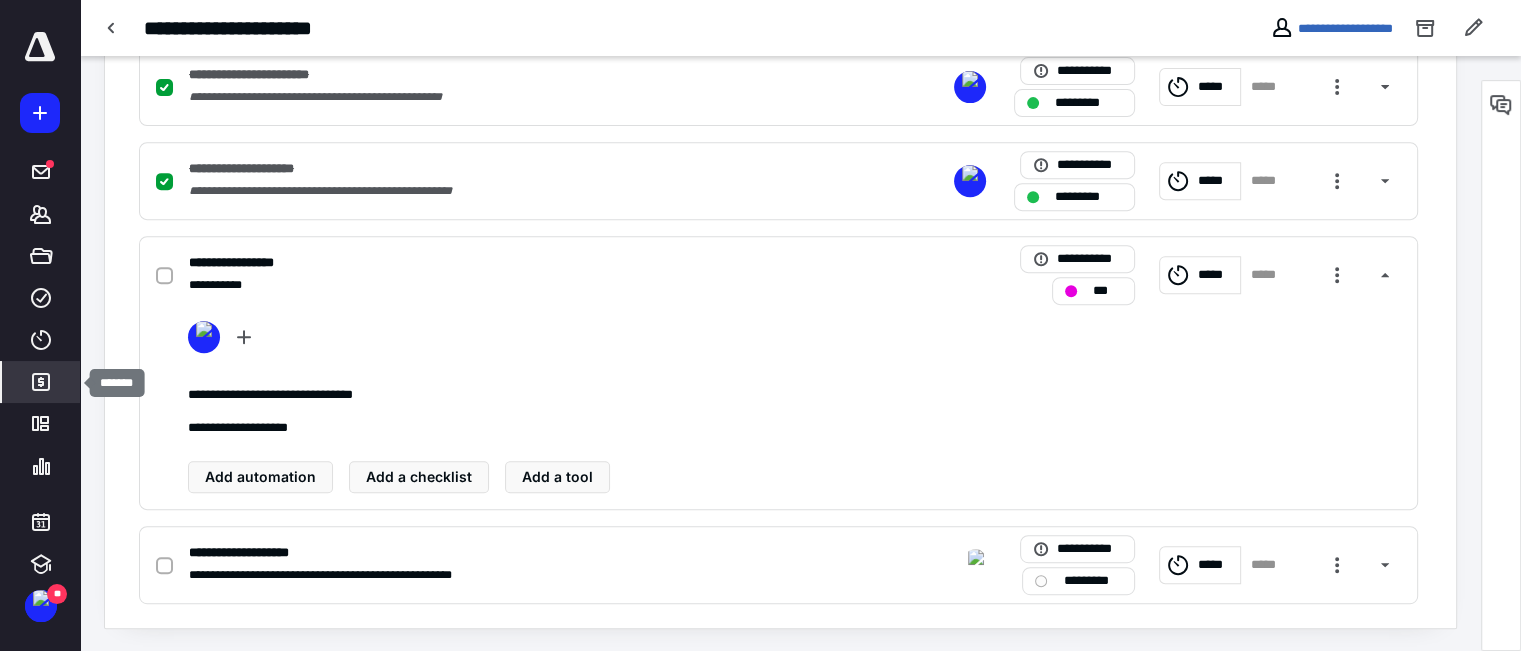click 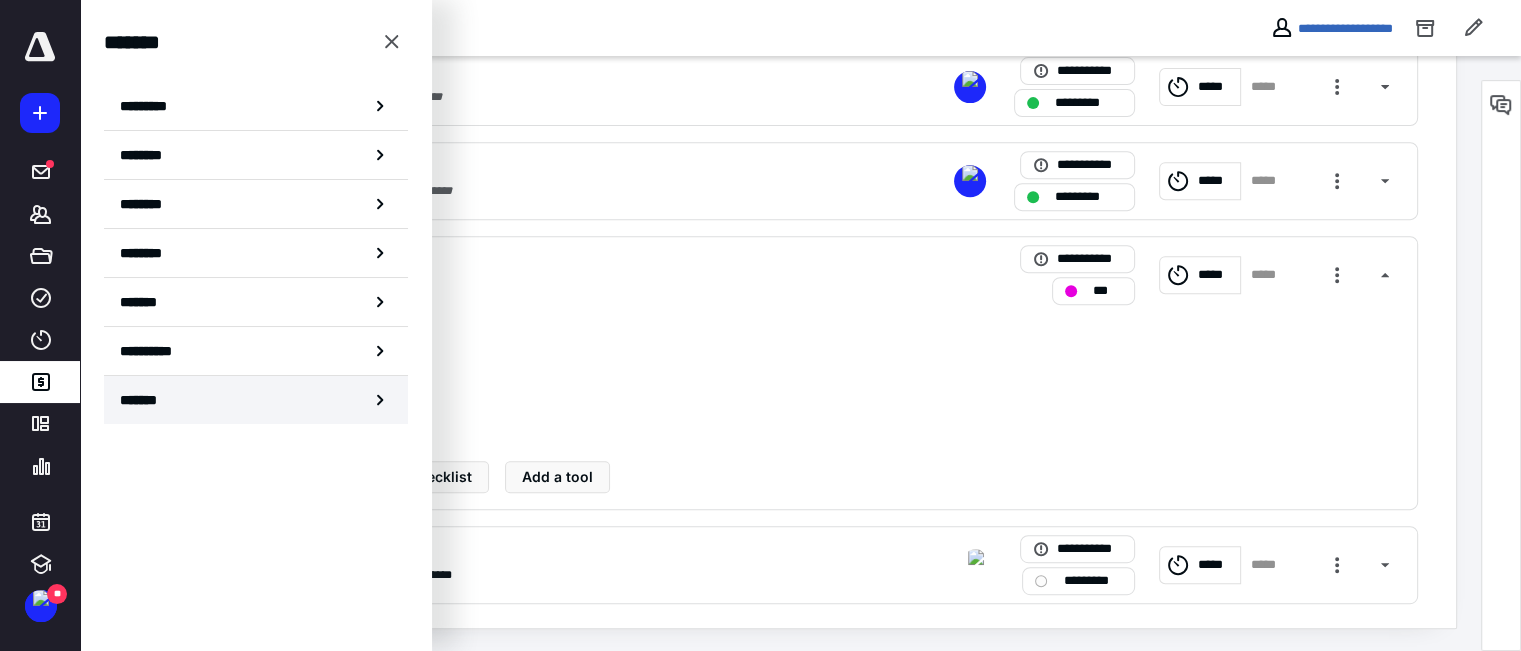 click on "*******" at bounding box center [146, 400] 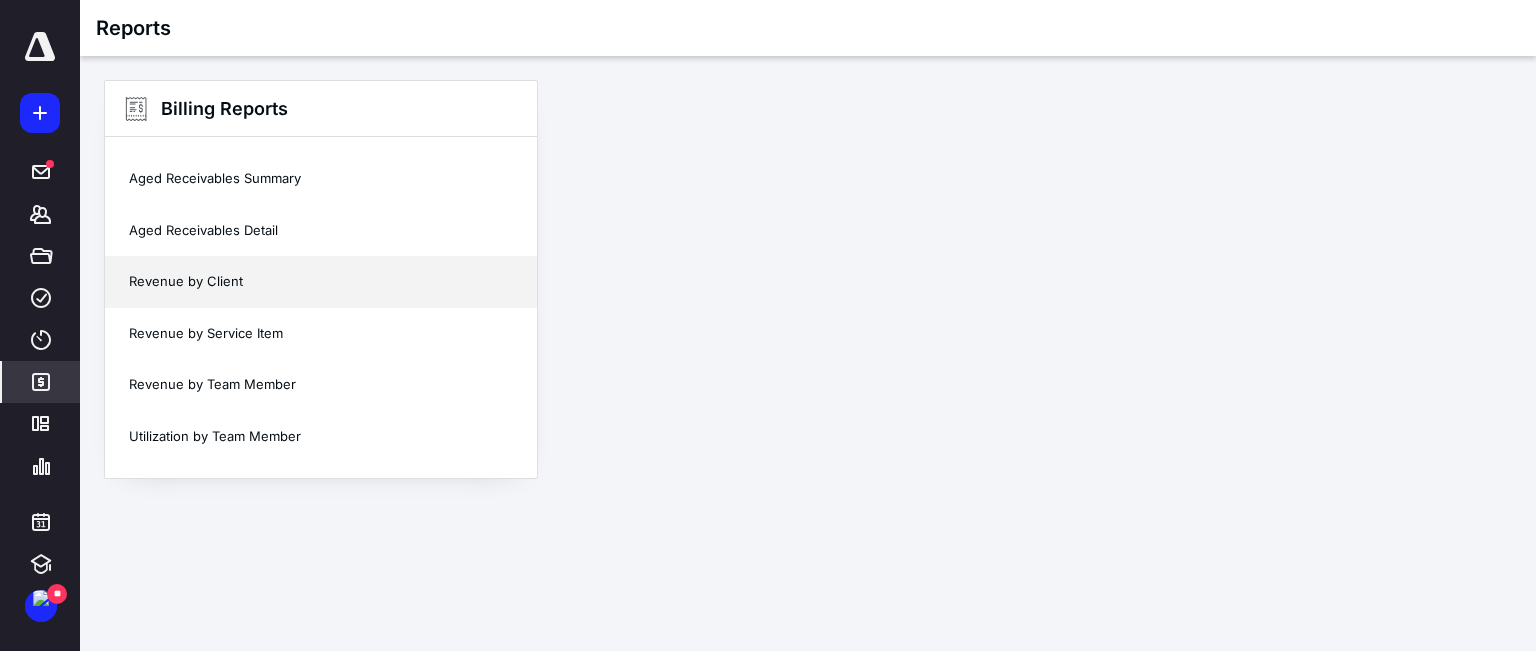 click on "Revenue by Client" at bounding box center [321, 282] 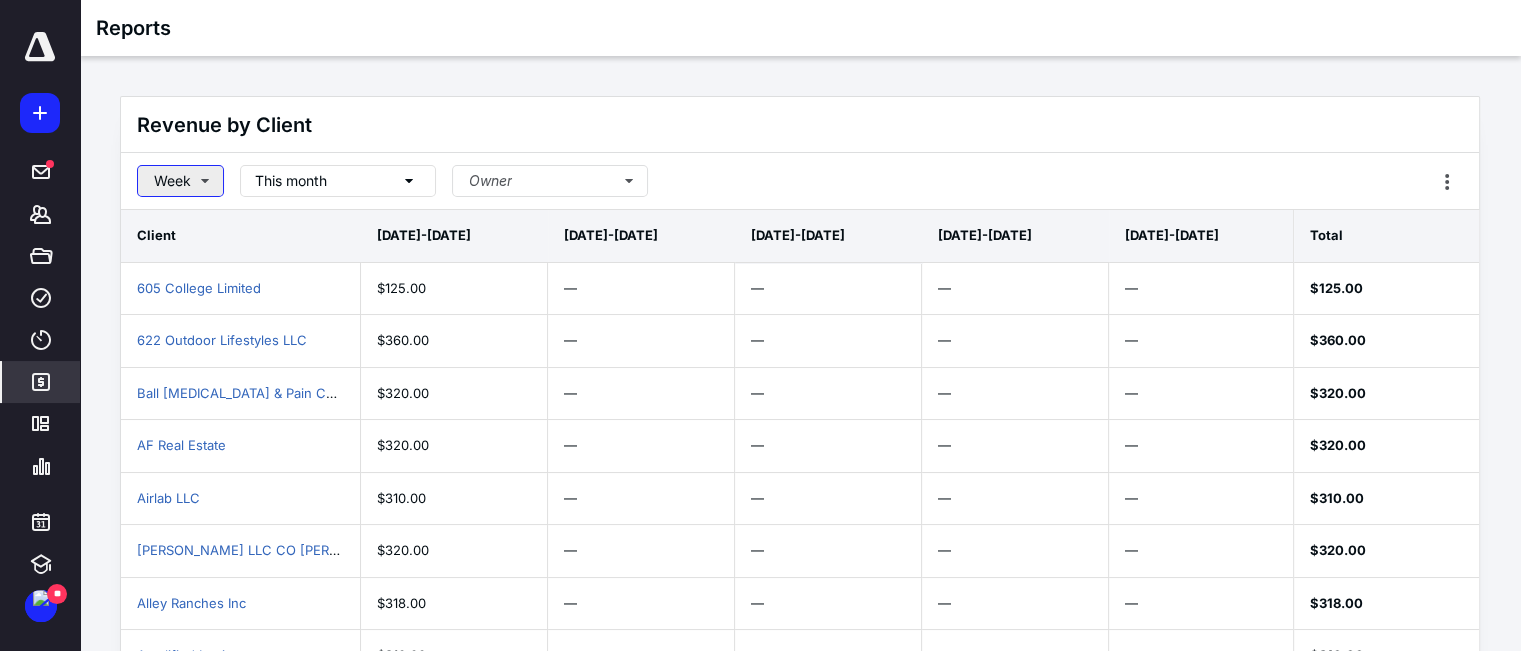 click on "Week" at bounding box center (180, 181) 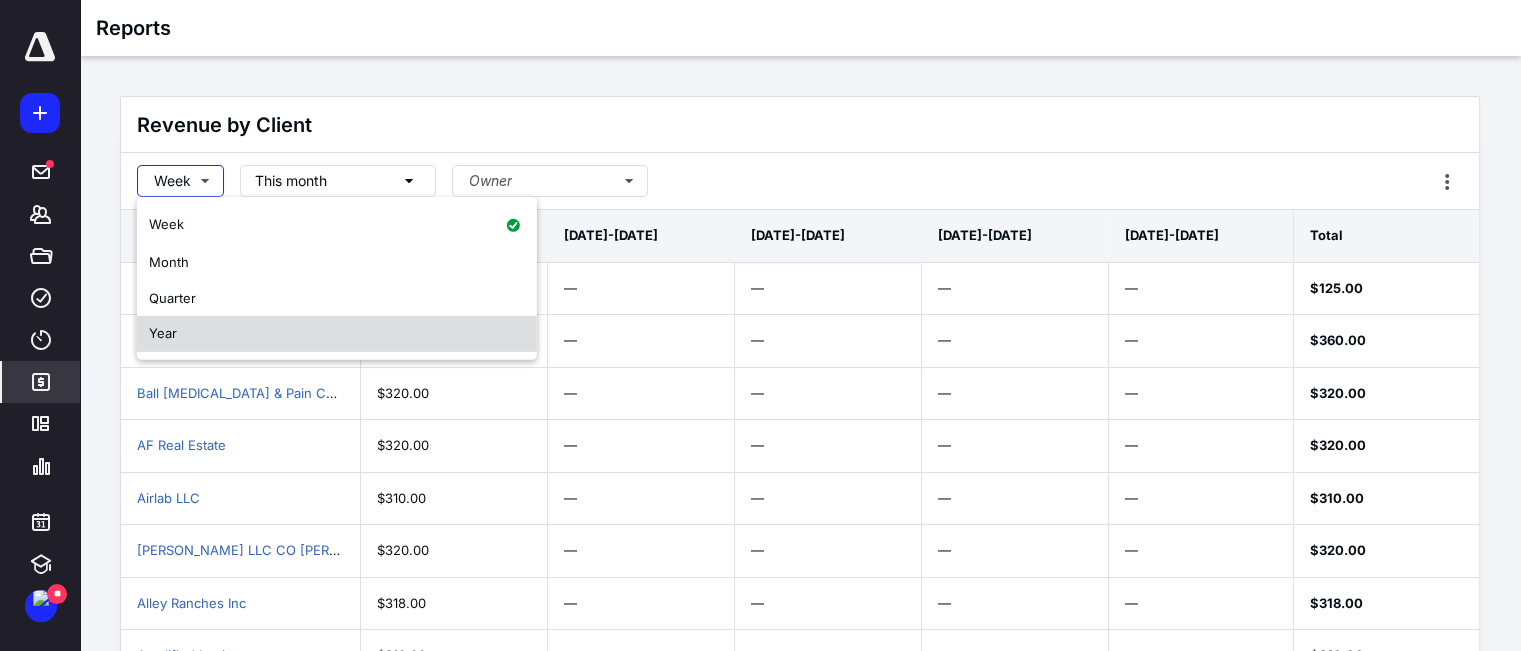 click on "Year" at bounding box center (337, 334) 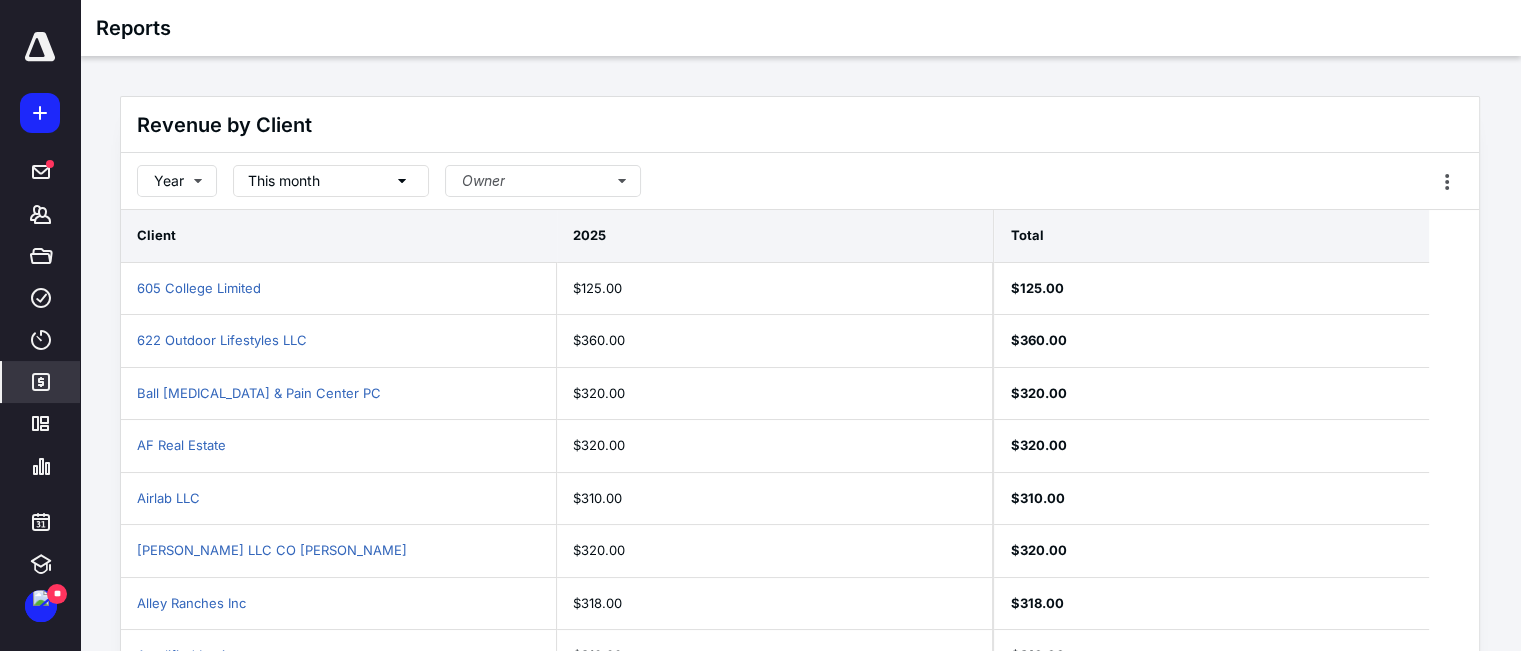 click 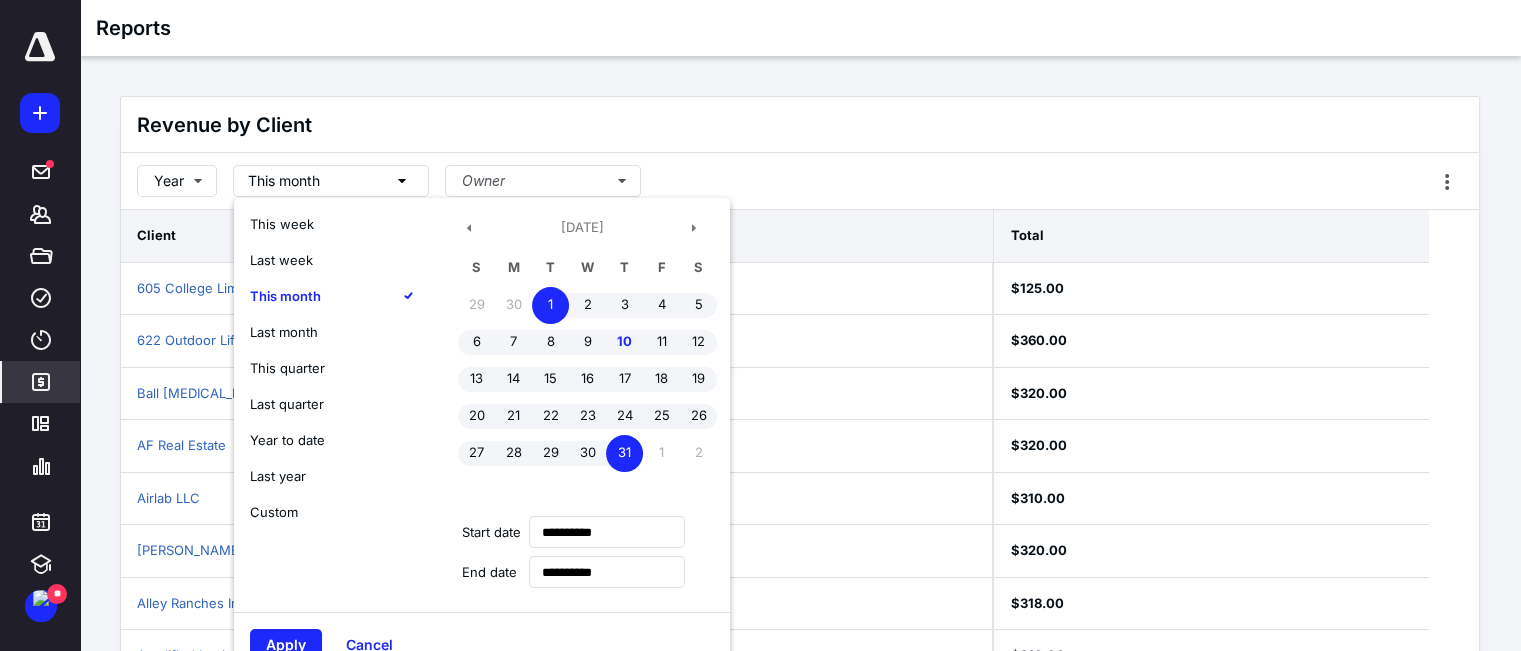 click on "Year to date" at bounding box center (287, 440) 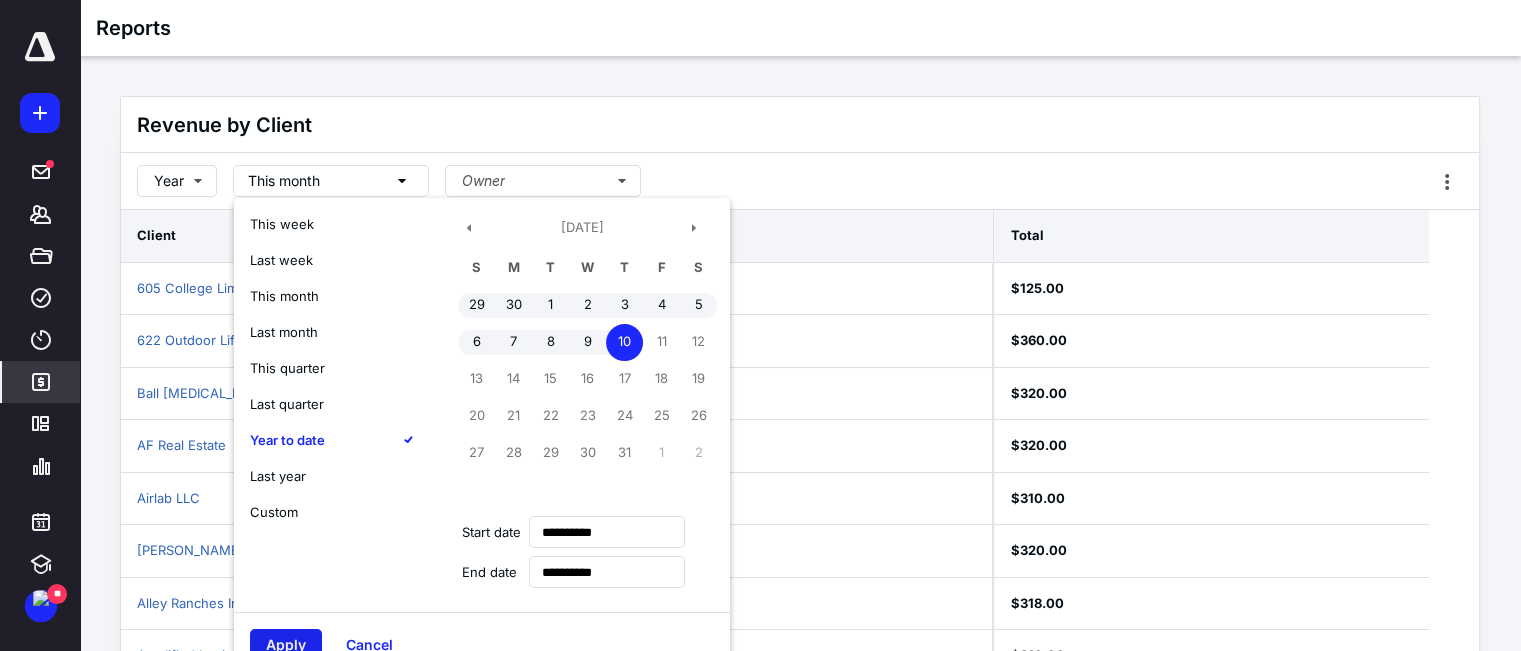click on "Apply" at bounding box center (286, 645) 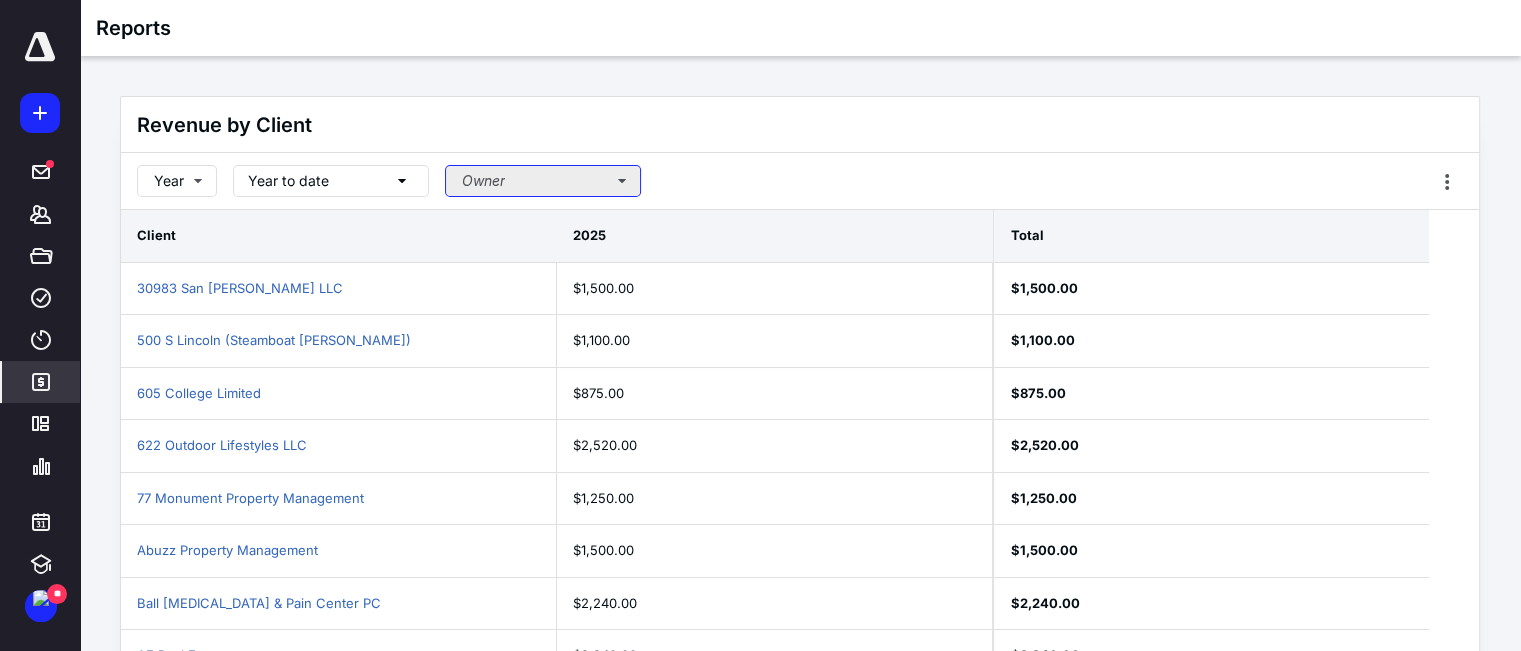click on "Owner" at bounding box center [543, 181] 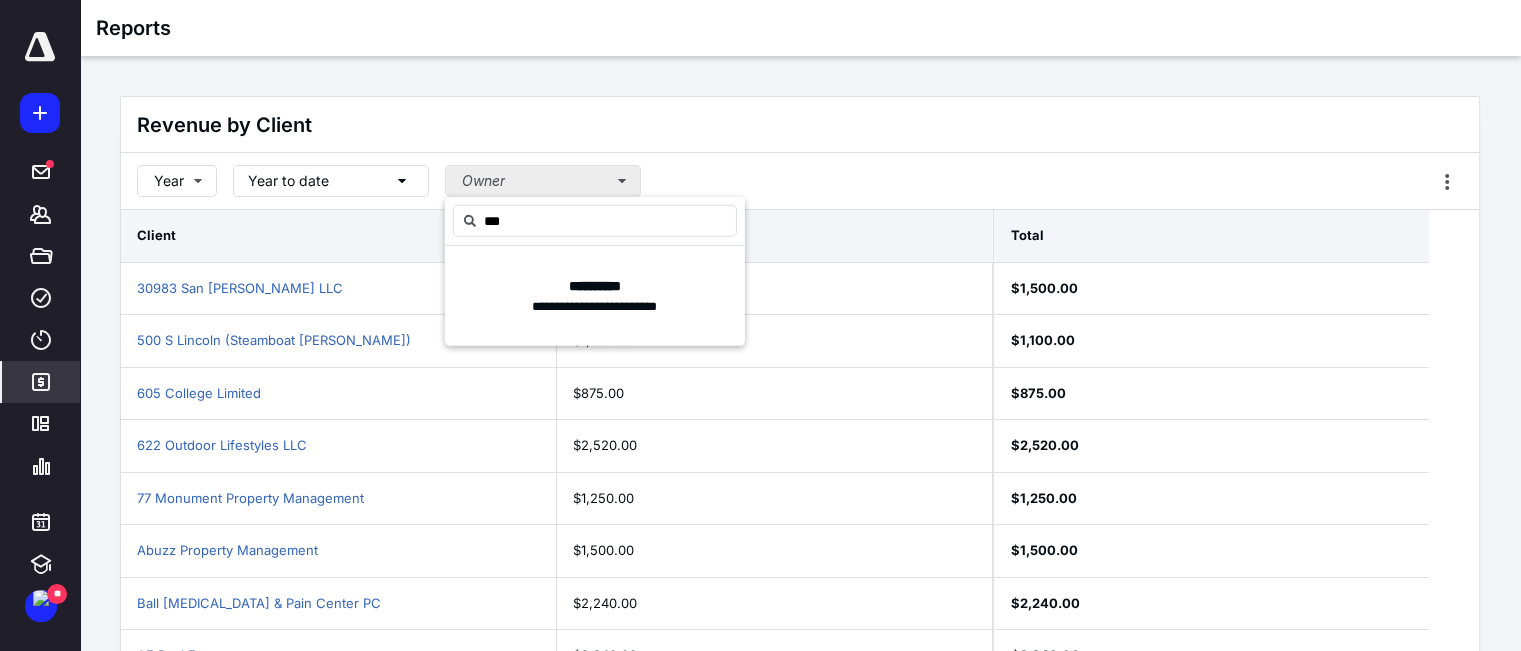 type on "****" 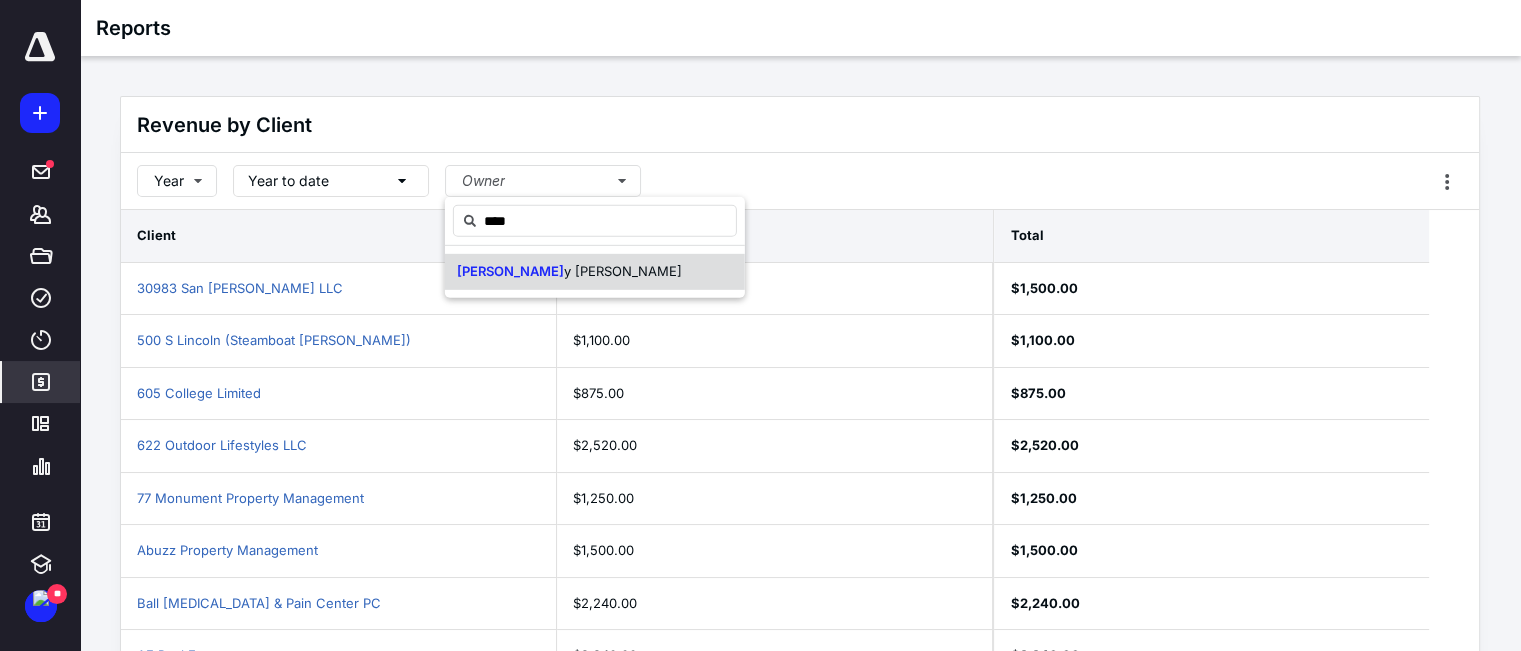 click on "y [PERSON_NAME]" at bounding box center (623, 271) 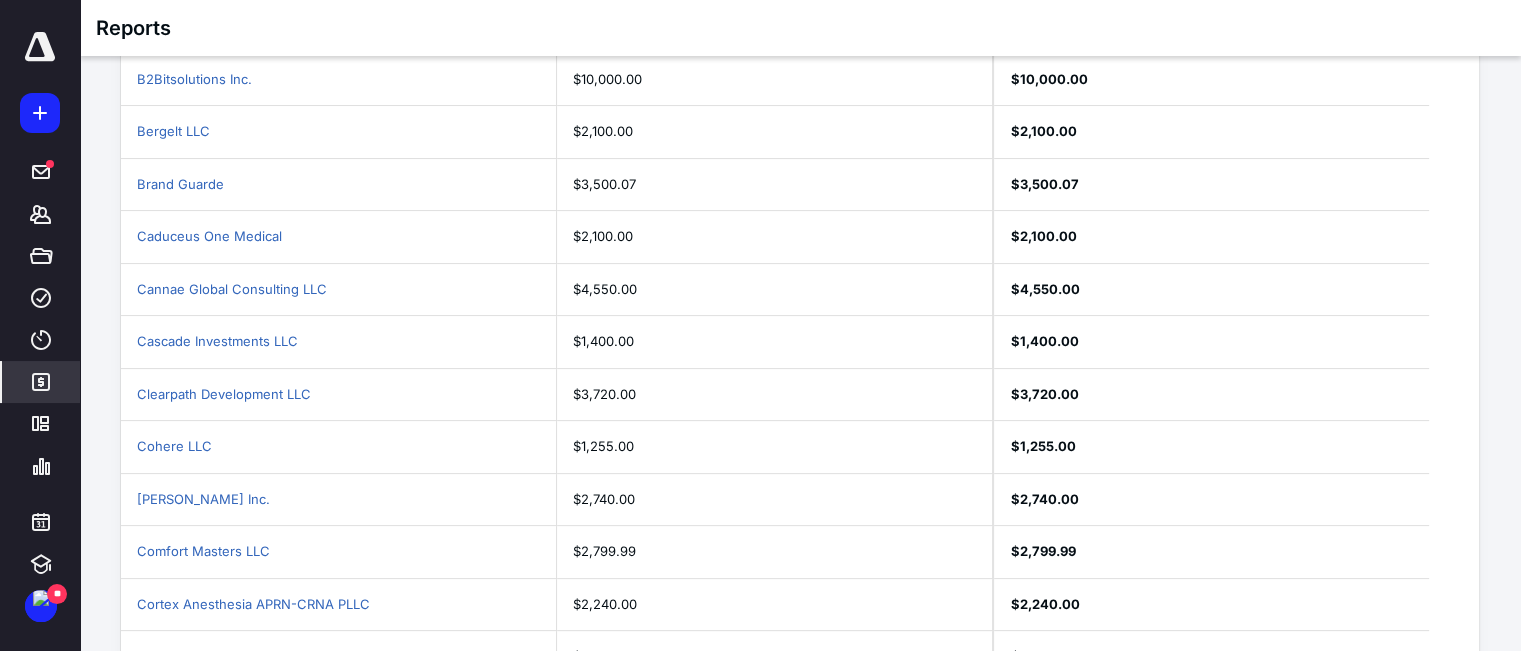 scroll, scrollTop: 604, scrollLeft: 0, axis: vertical 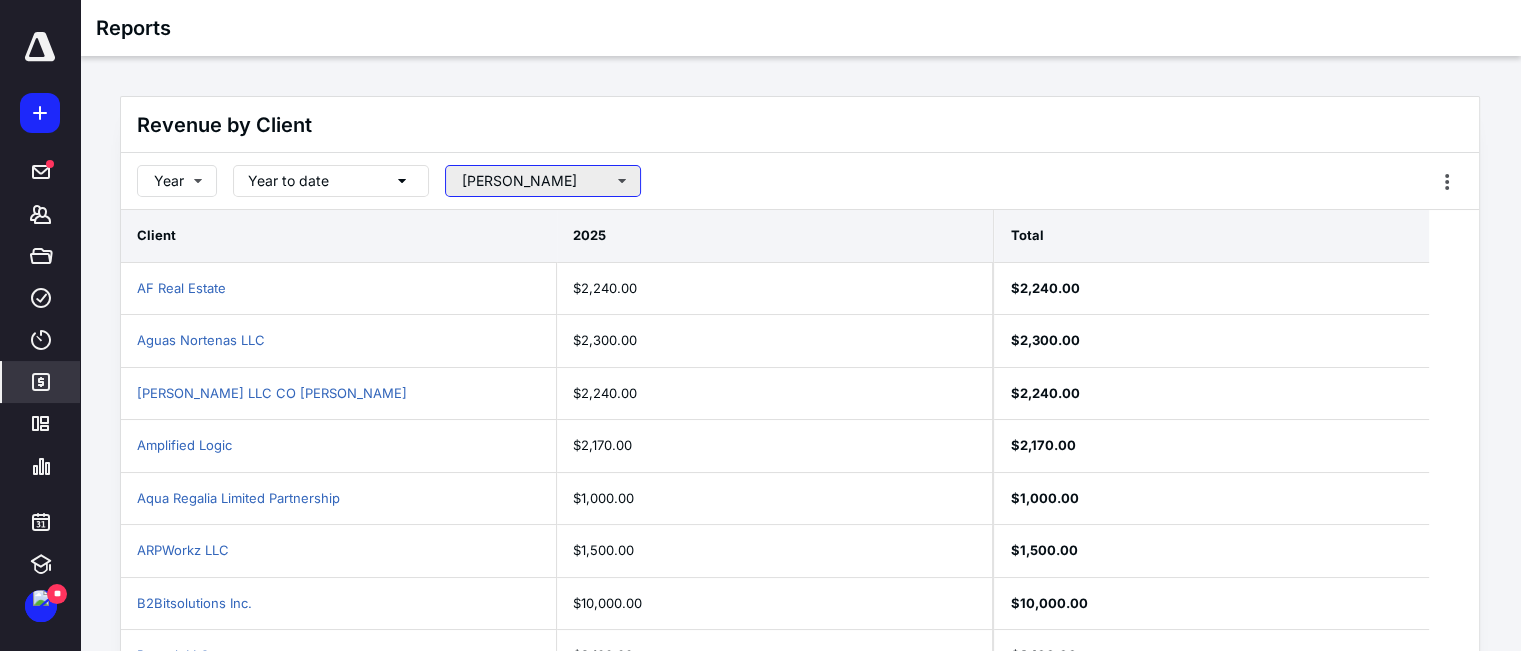 click on "[PERSON_NAME]" at bounding box center [543, 181] 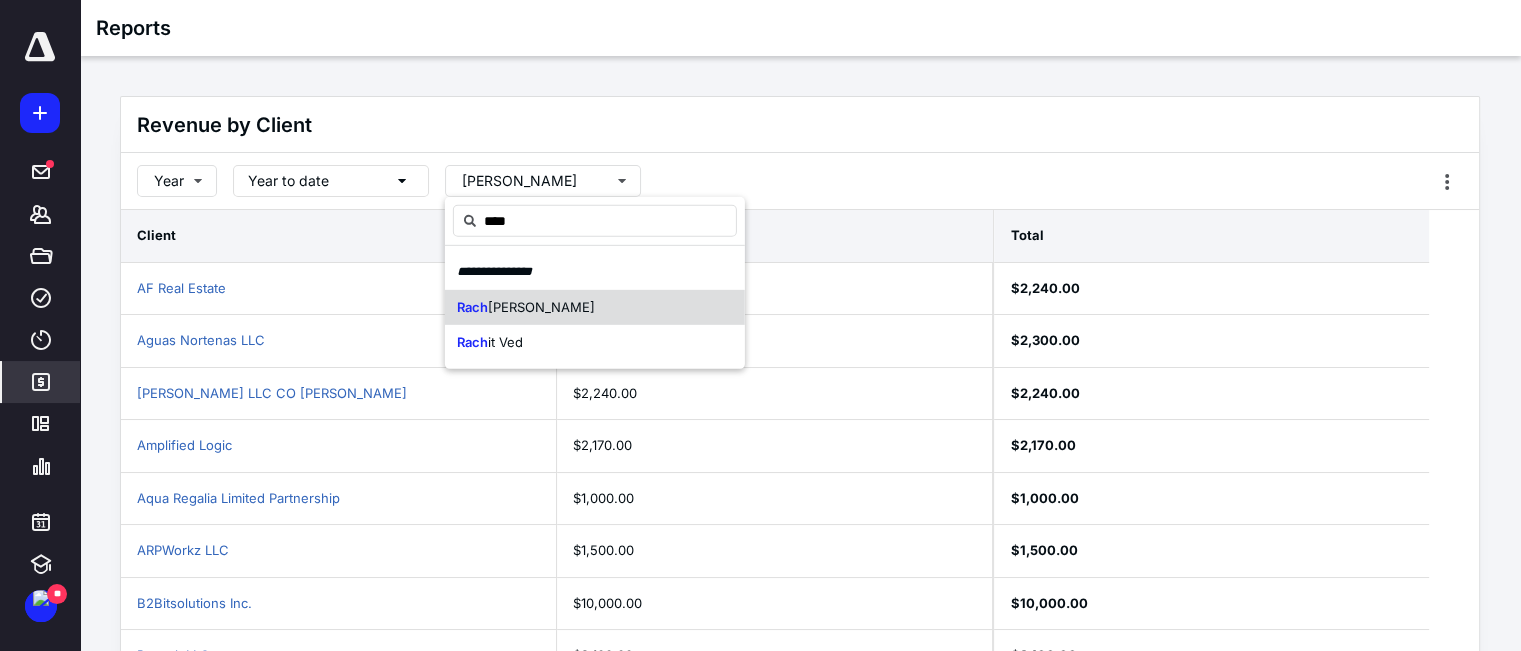 click on "[PERSON_NAME]" at bounding box center (541, 306) 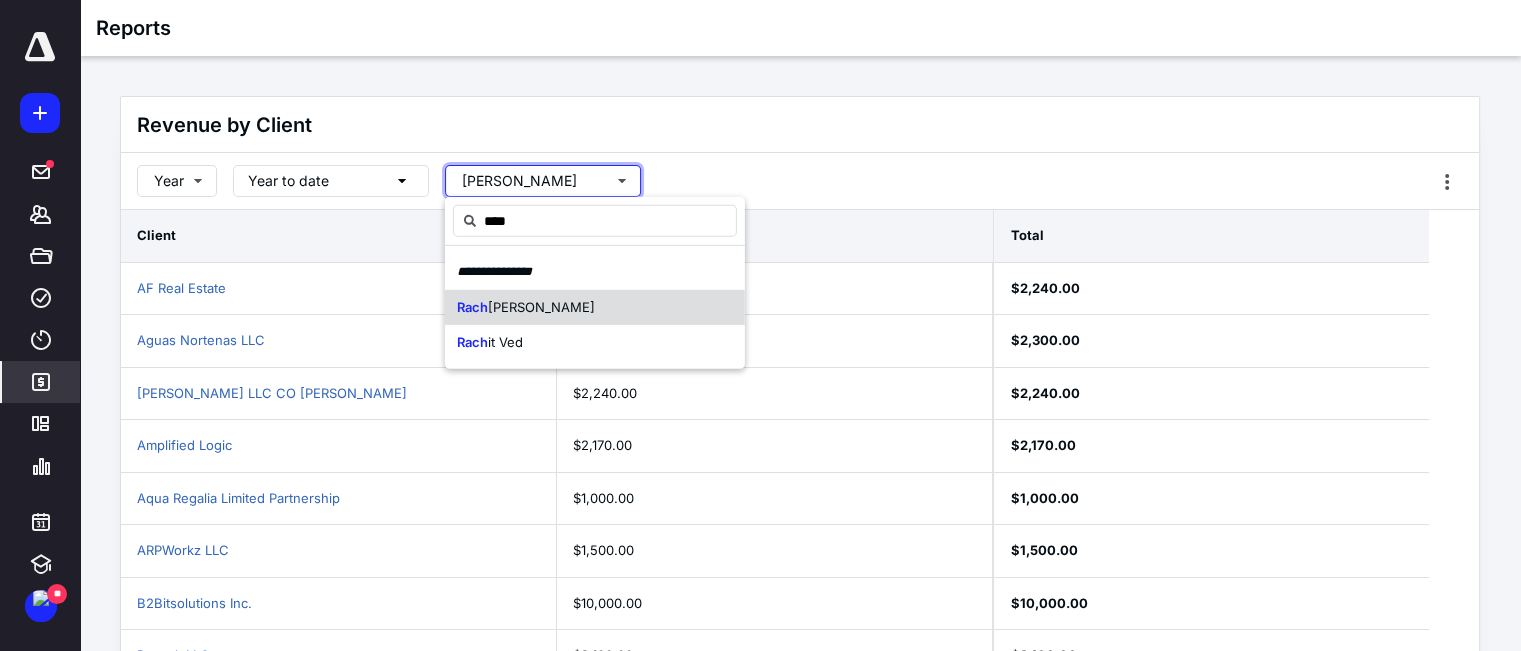 type 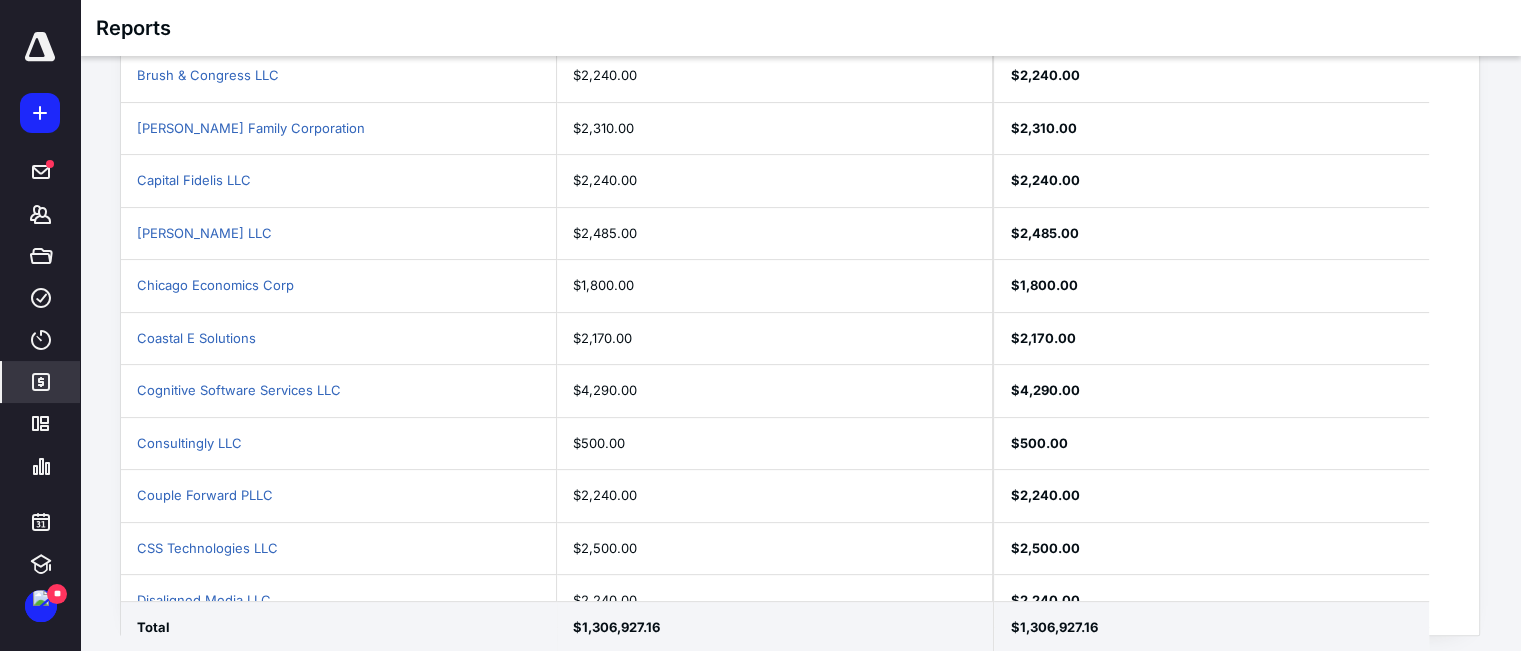 scroll, scrollTop: 604, scrollLeft: 0, axis: vertical 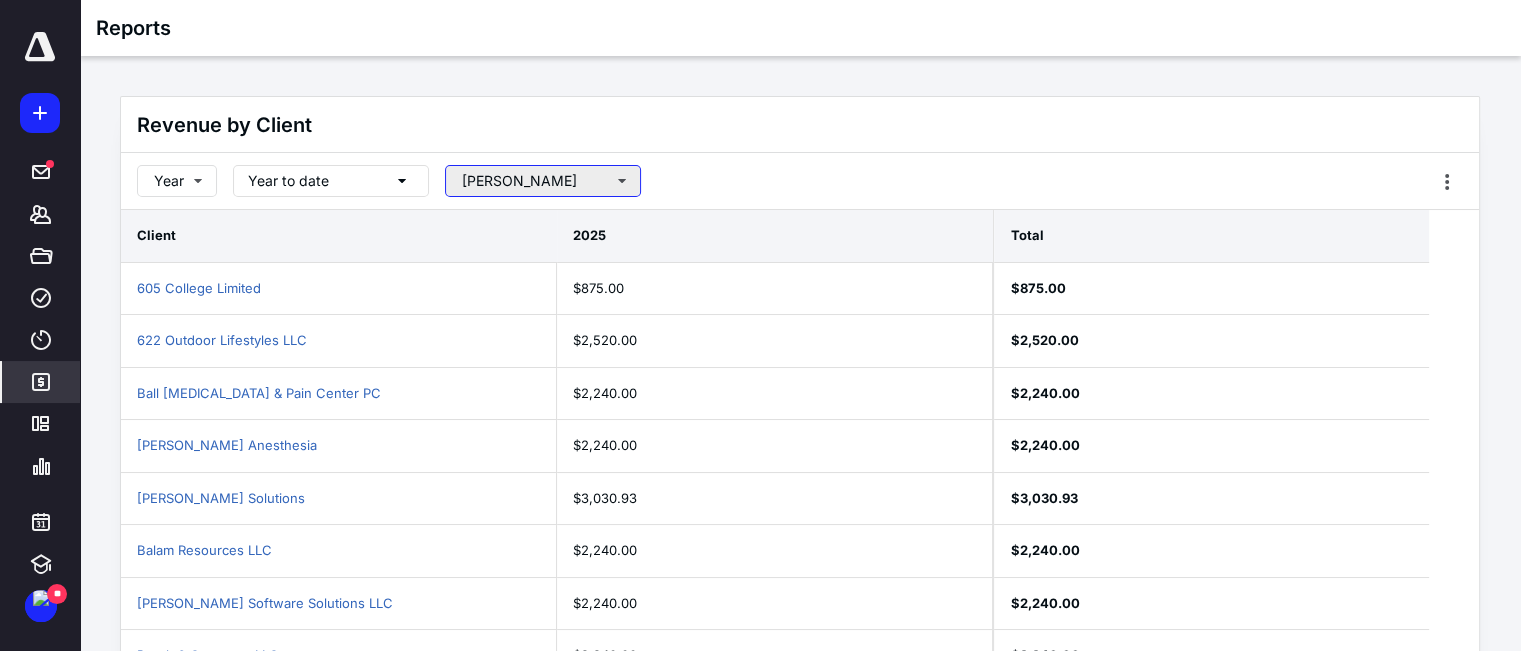 click on "[PERSON_NAME]" at bounding box center [543, 181] 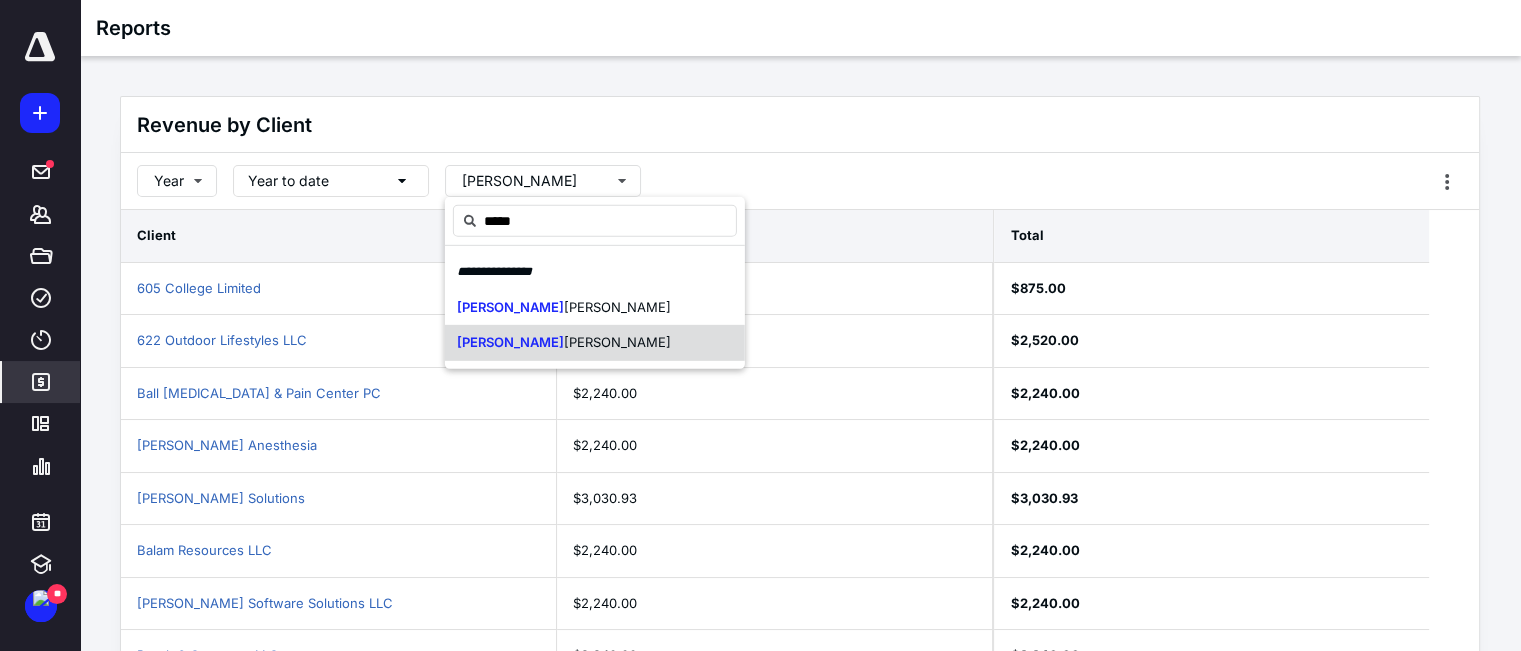 click on "[PERSON_NAME]" at bounding box center [617, 342] 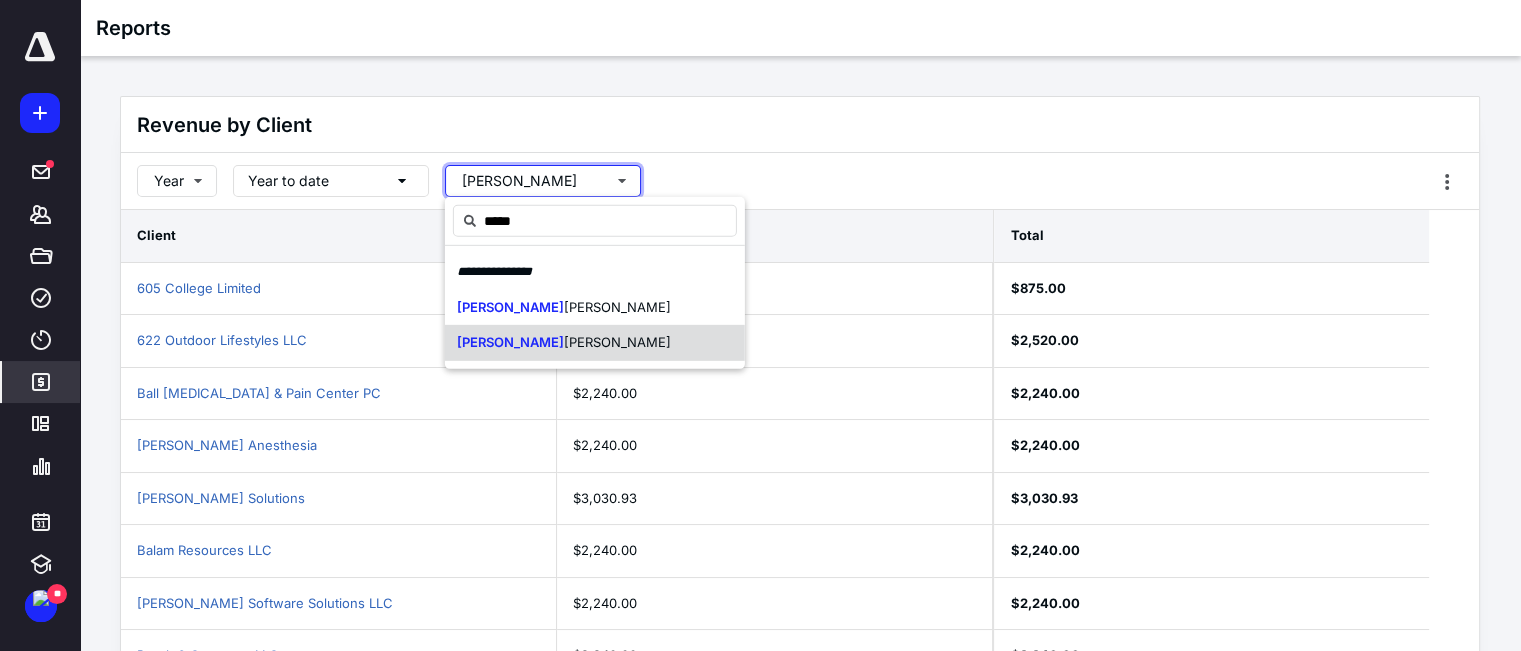 type 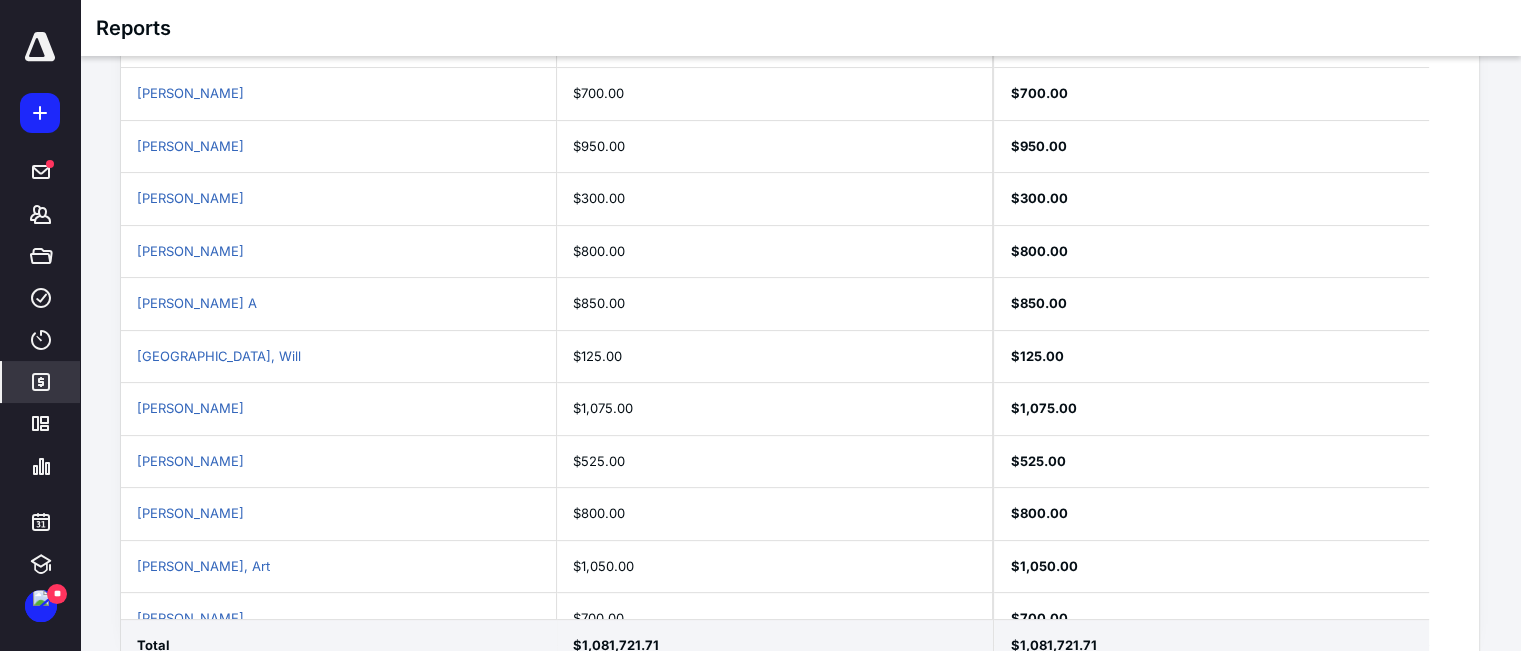 scroll, scrollTop: 604, scrollLeft: 0, axis: vertical 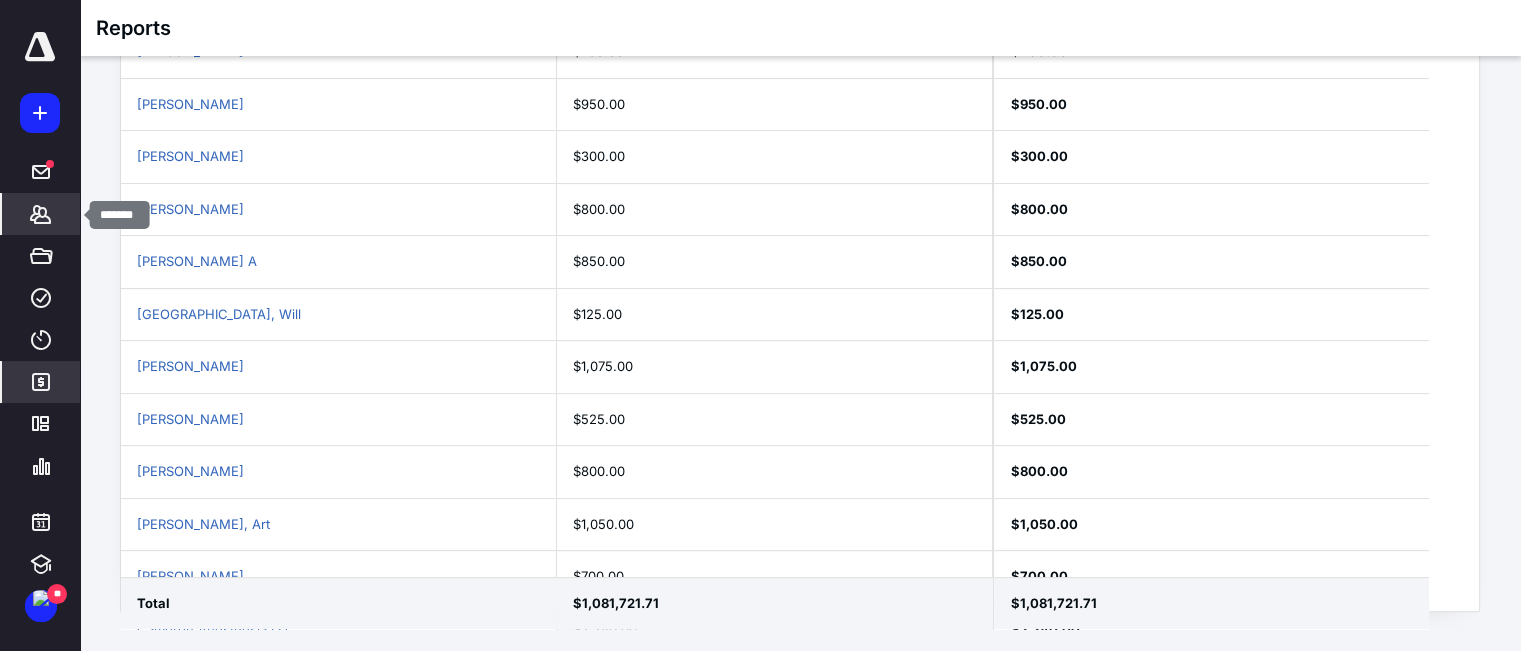 click 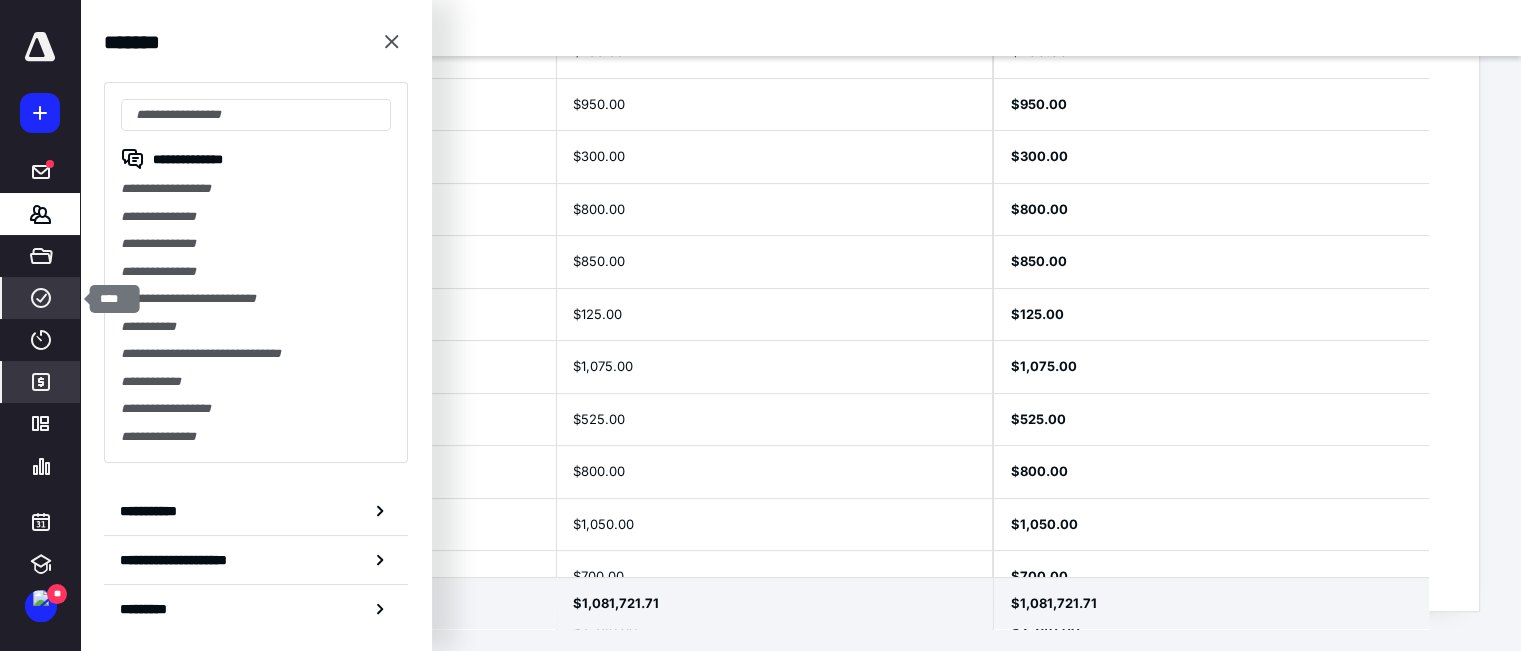 click 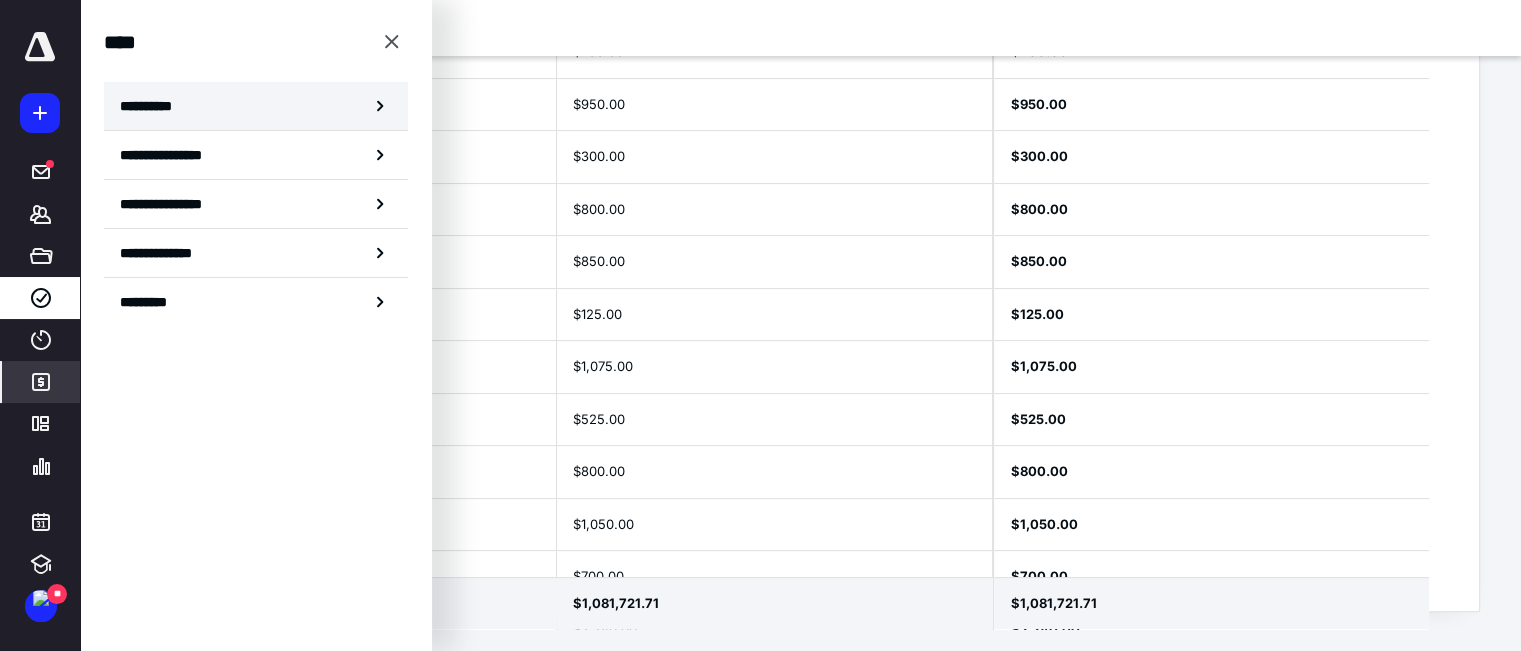 click on "**********" at bounding box center (256, 106) 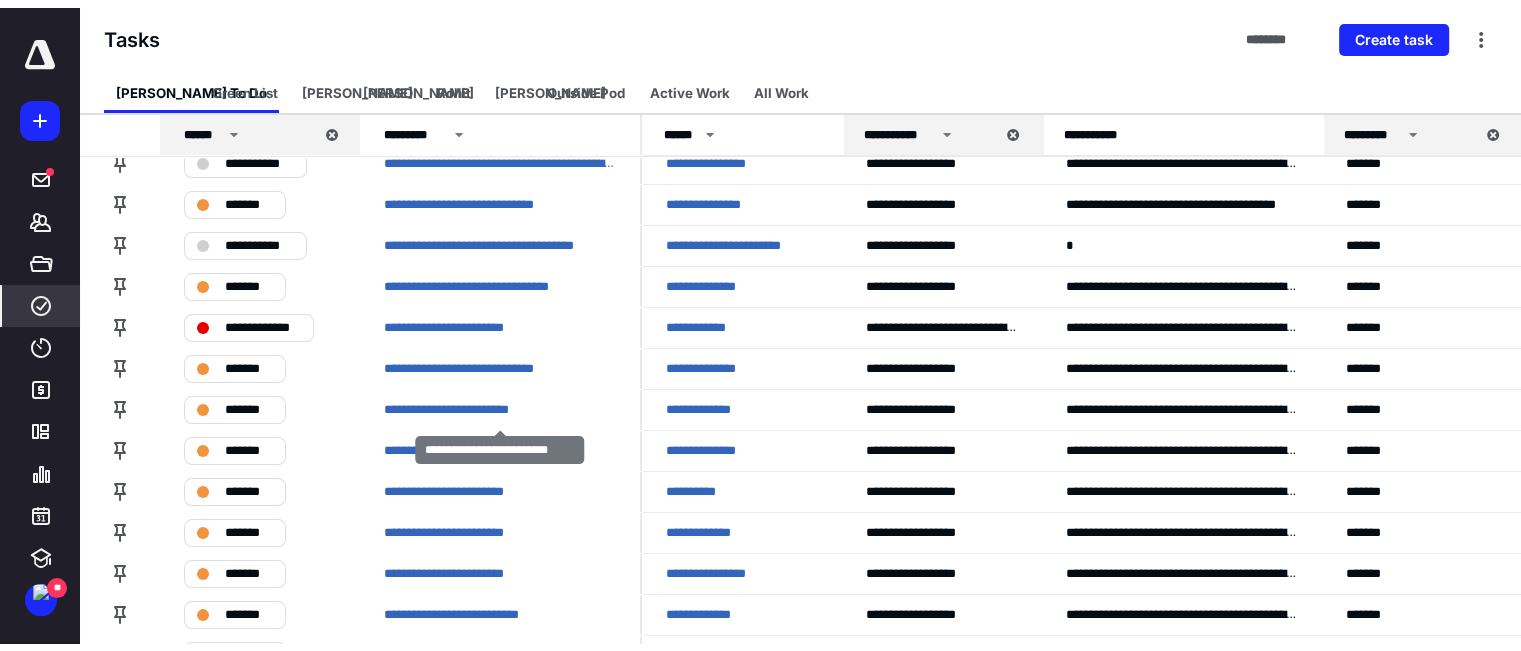 scroll, scrollTop: 0, scrollLeft: 0, axis: both 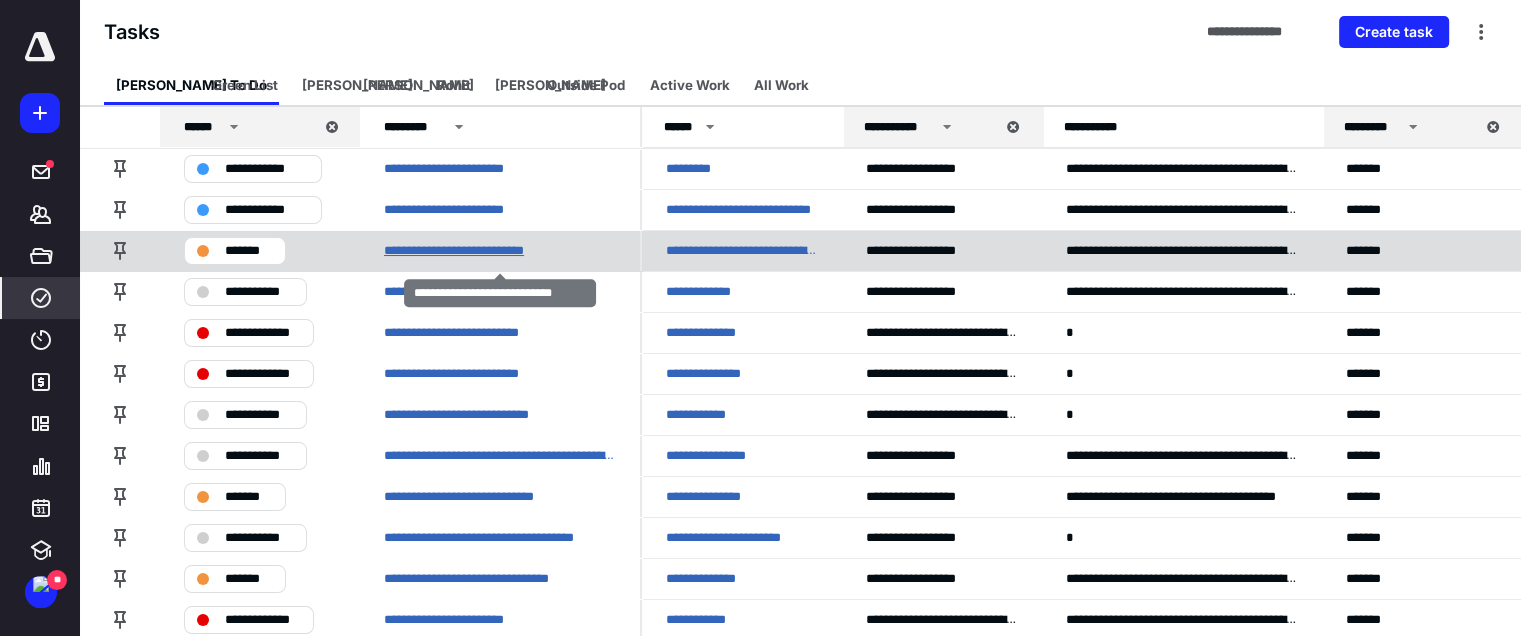click on "**********" at bounding box center (476, 251) 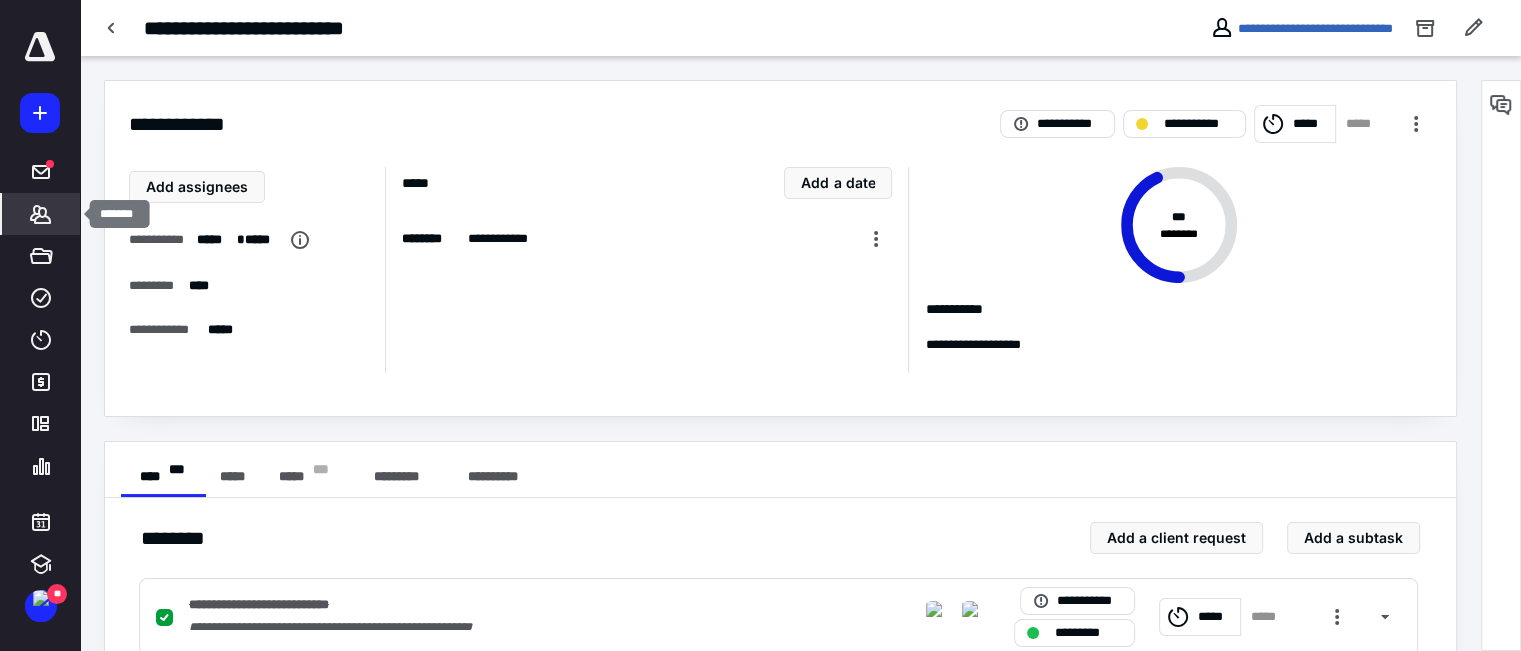 click 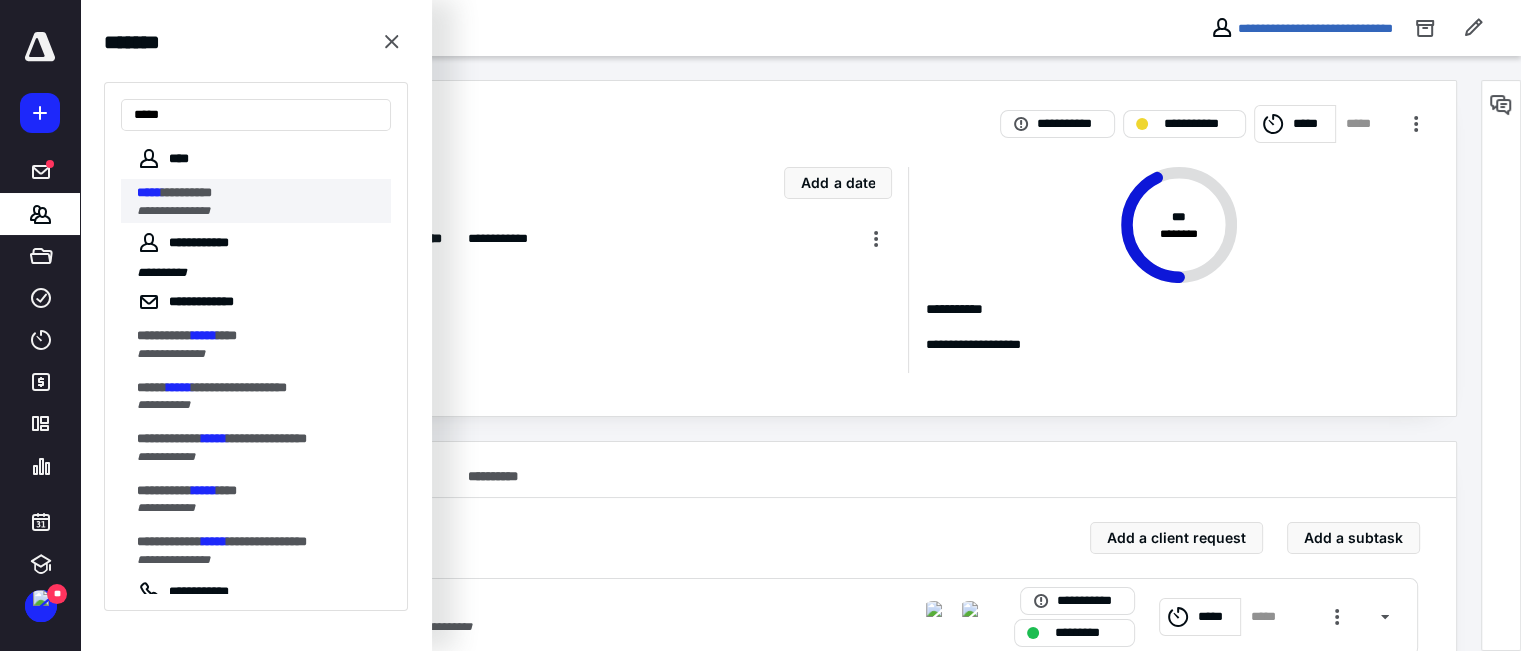 type on "*****" 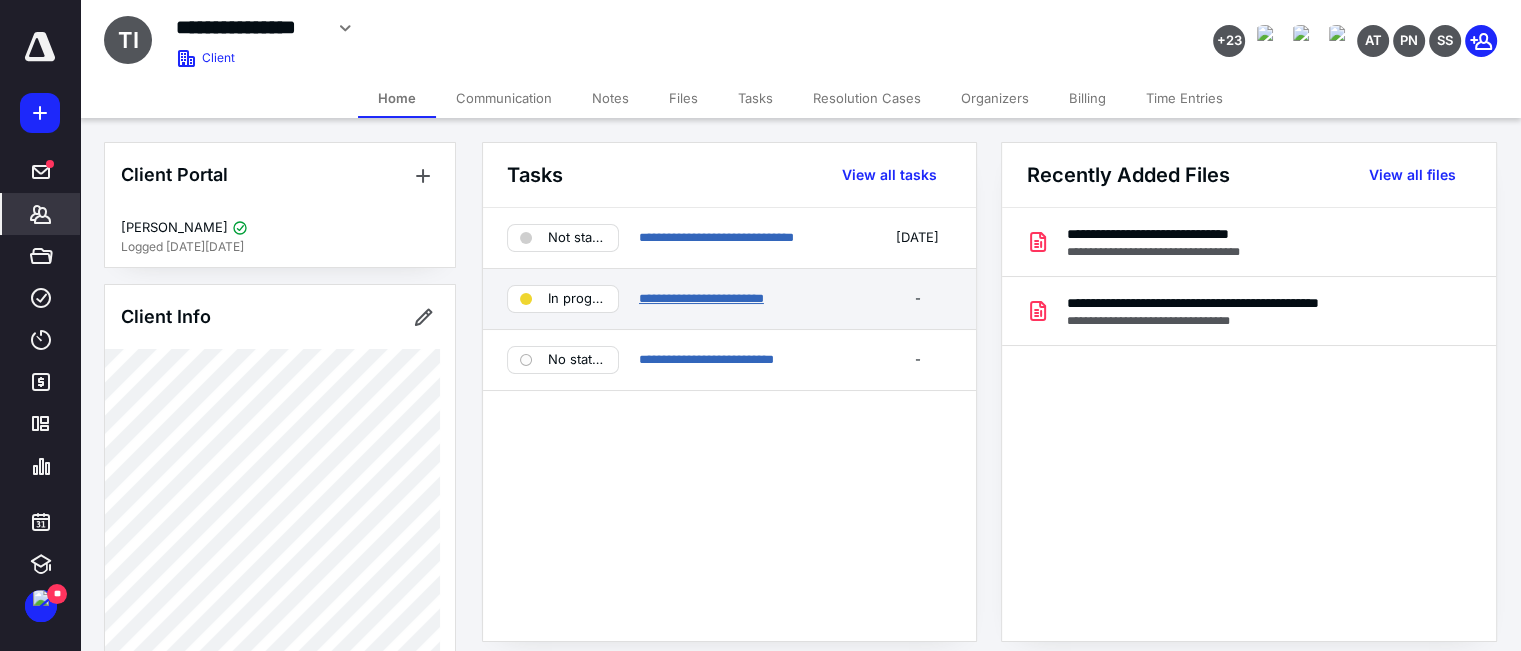 click on "**********" at bounding box center (701, 298) 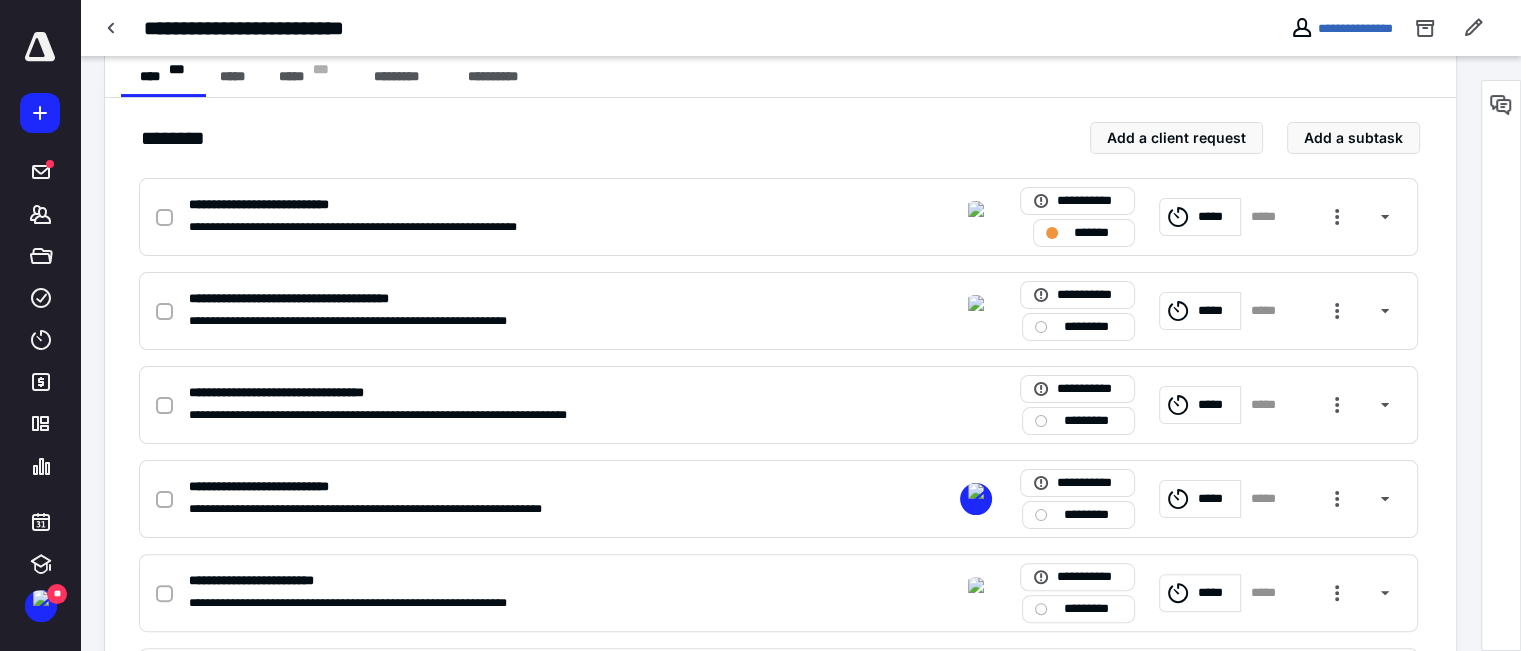 scroll, scrollTop: 0, scrollLeft: 0, axis: both 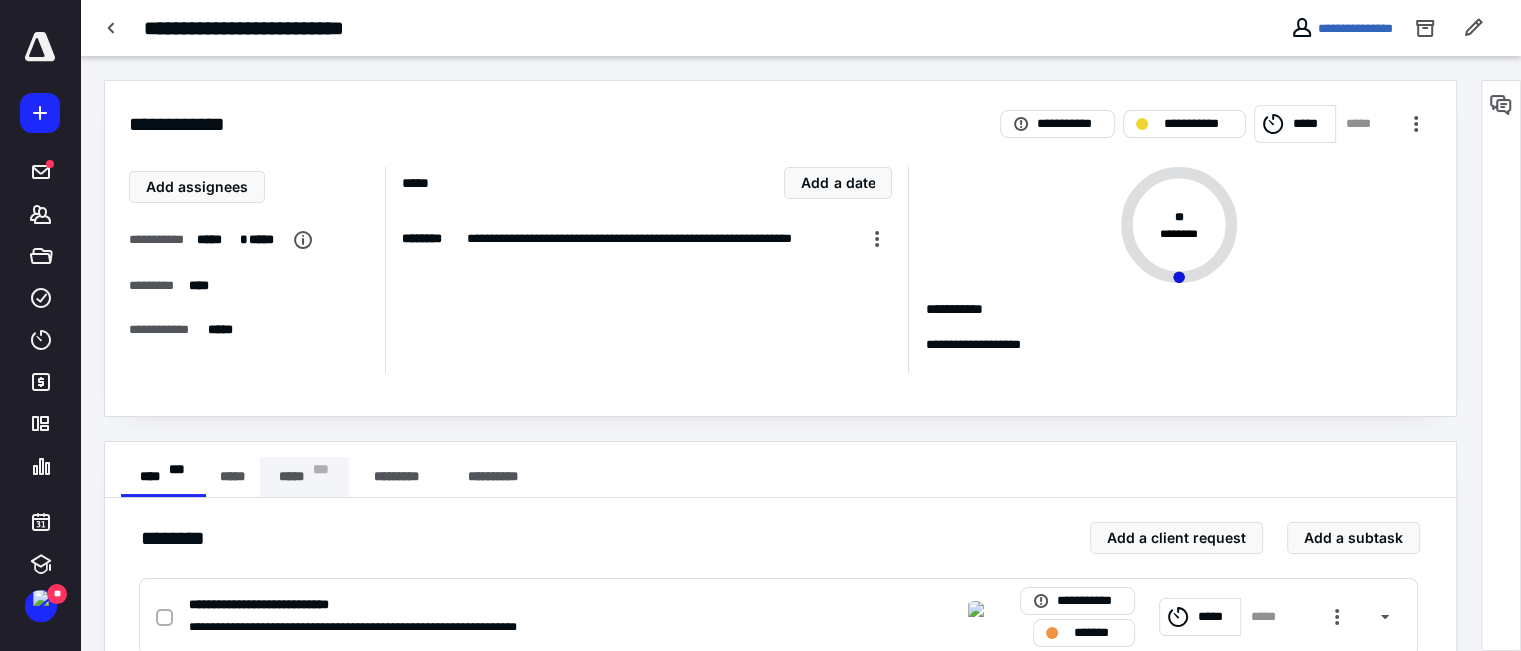 click on "***** * * *" at bounding box center [304, 477] 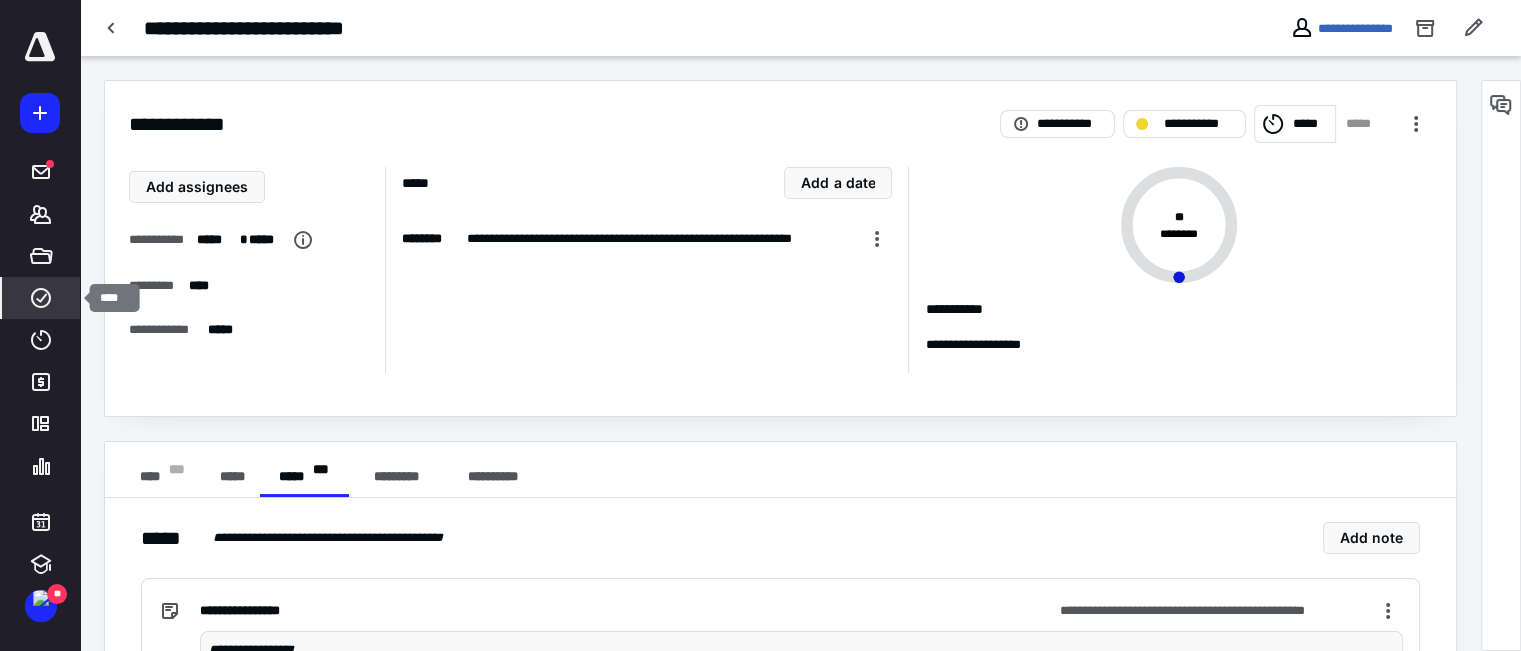 click 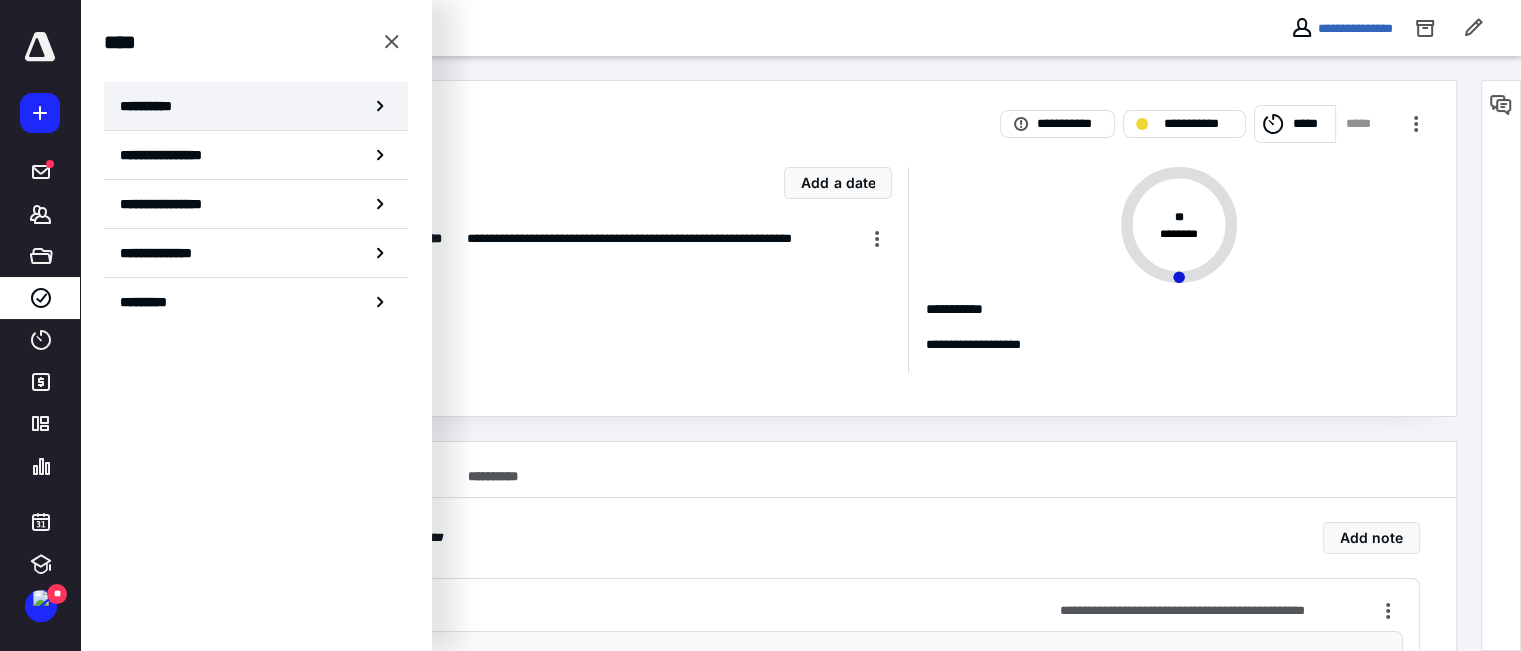 click on "**********" at bounding box center [153, 106] 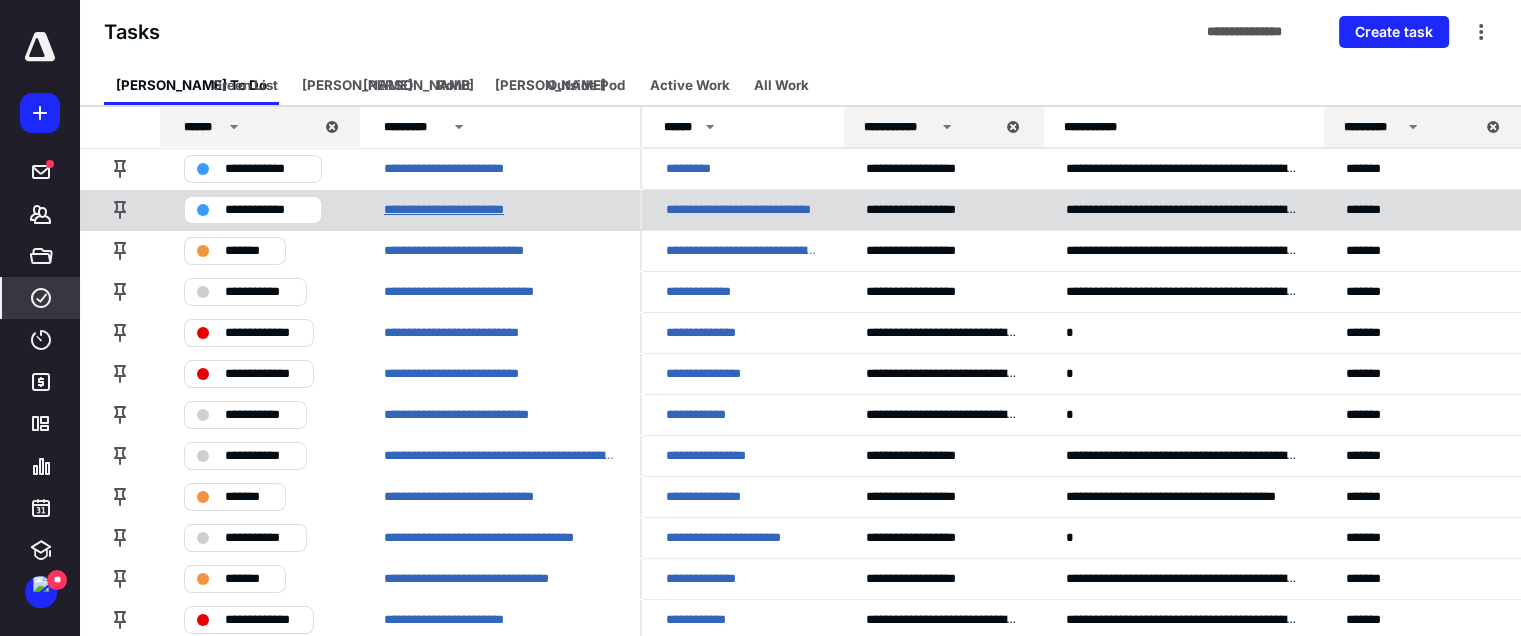 click on "**********" at bounding box center (461, 210) 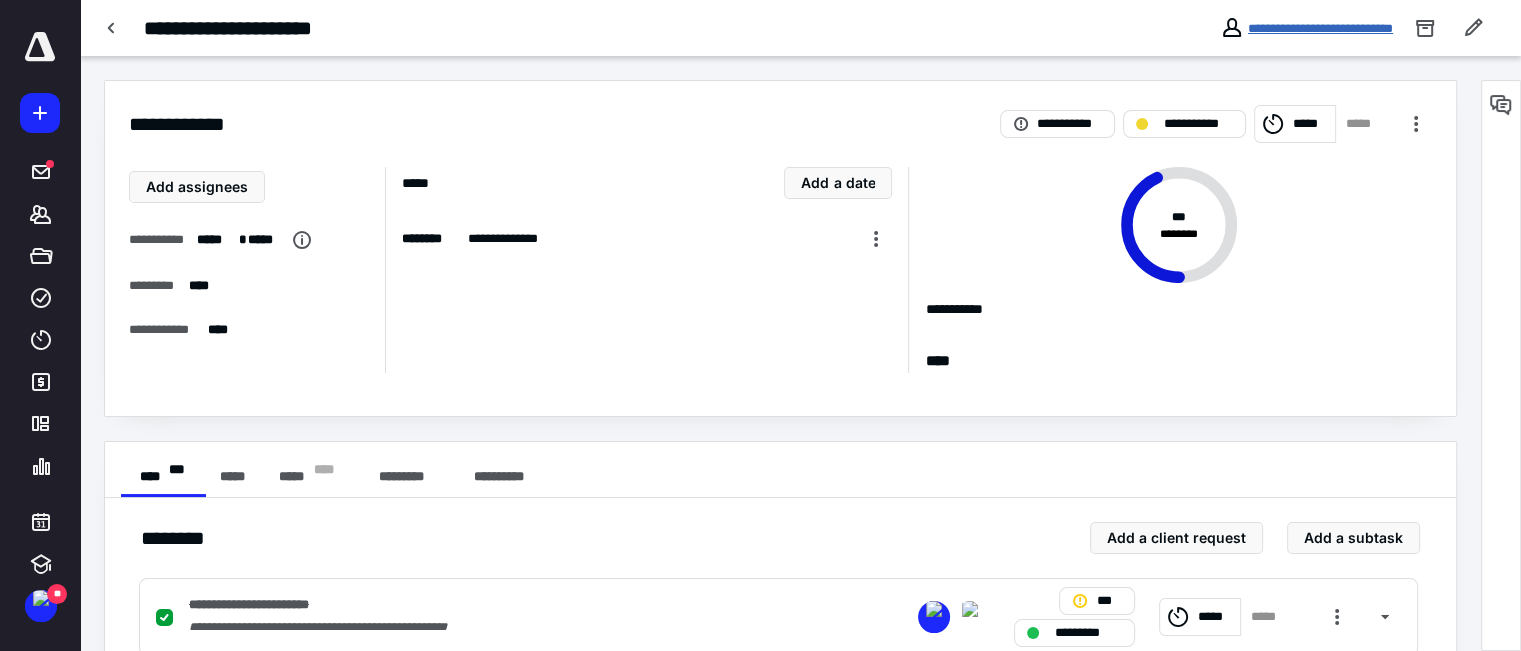 click on "**********" at bounding box center [1320, 28] 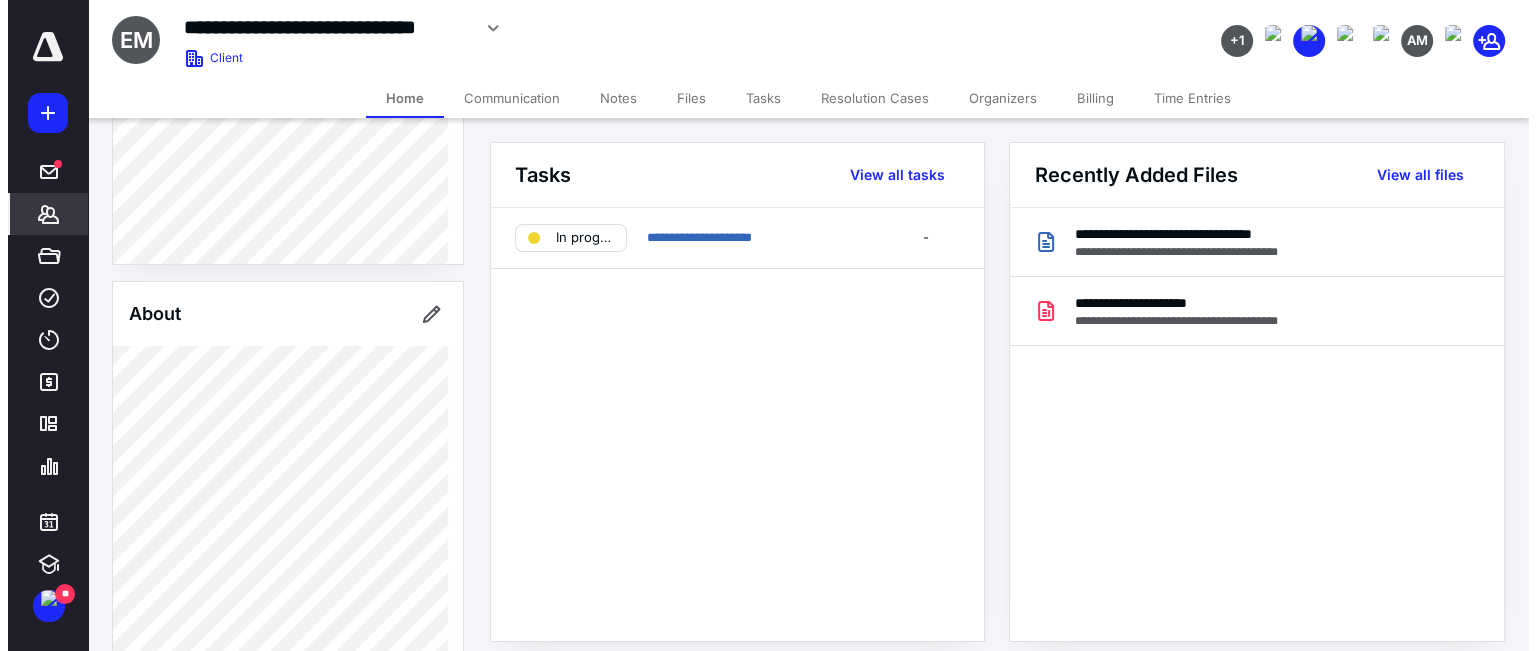 scroll, scrollTop: 0, scrollLeft: 0, axis: both 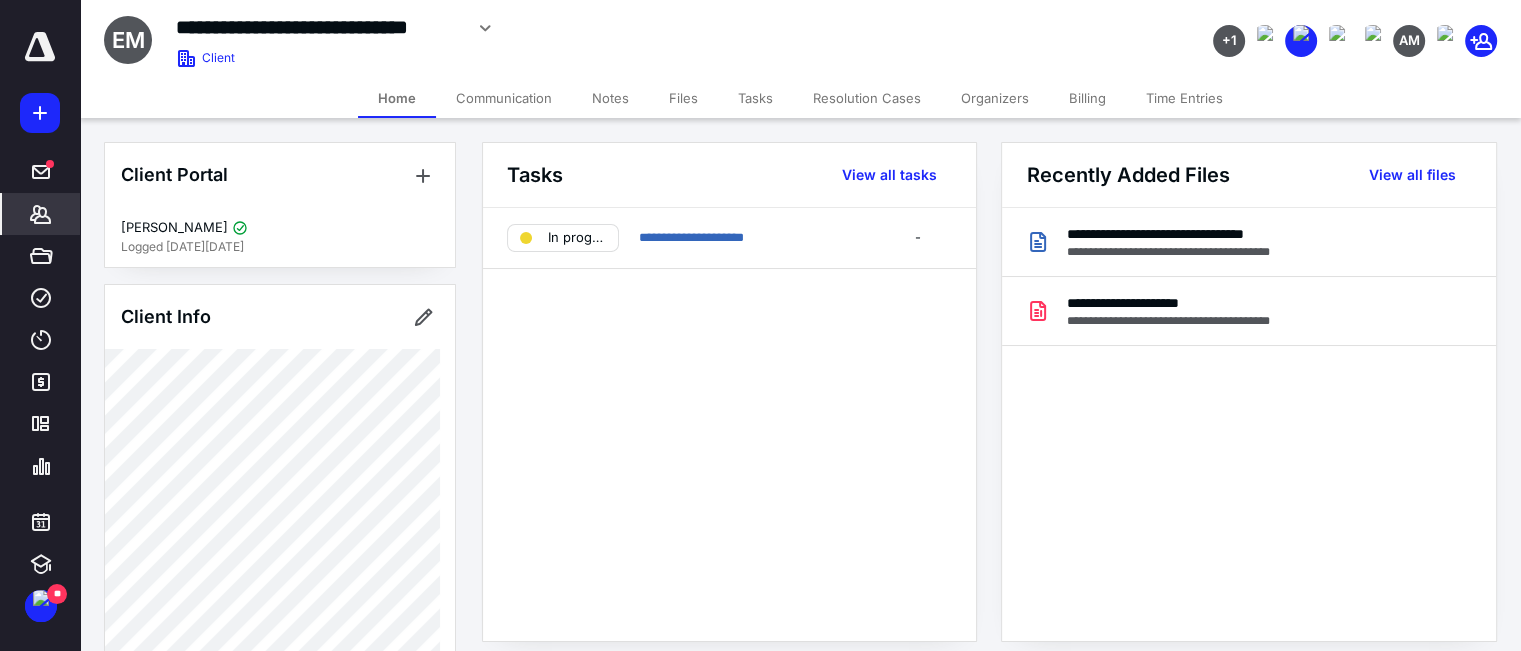 click on "Billing" at bounding box center [1087, 98] 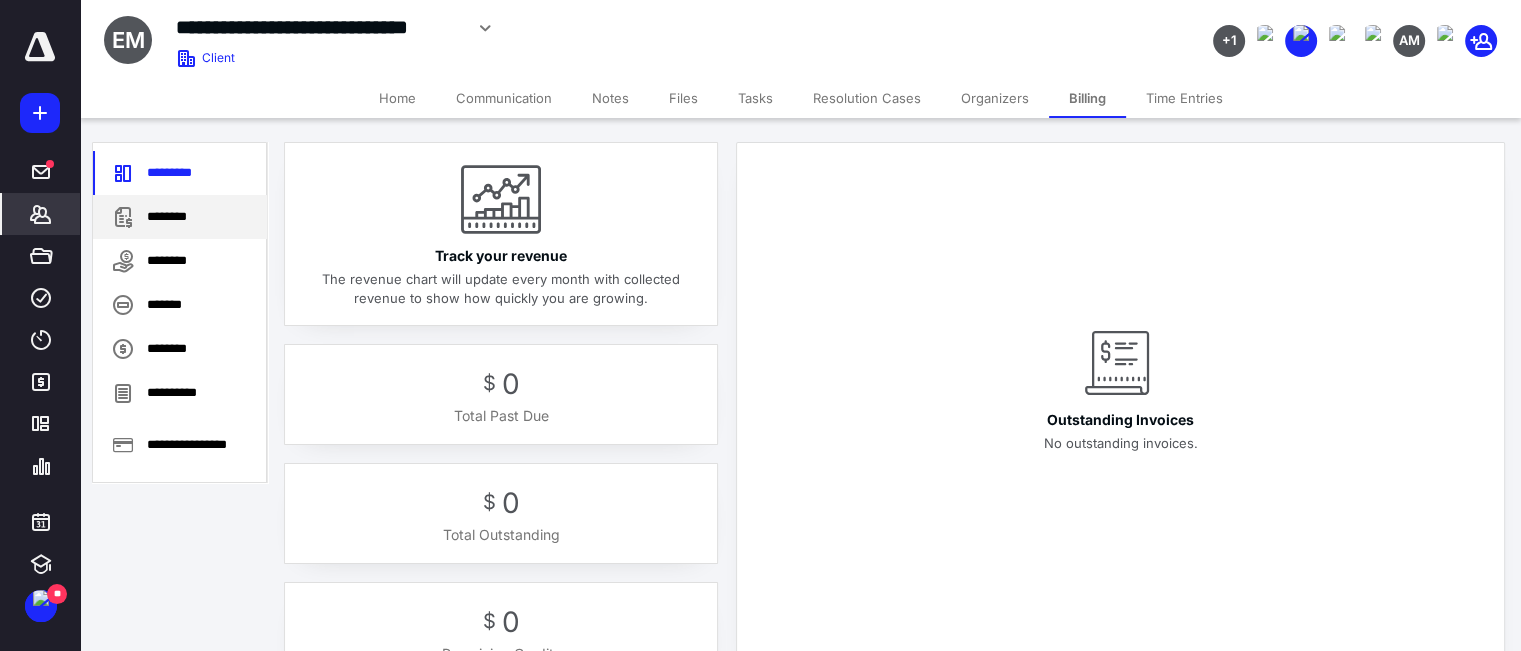 click 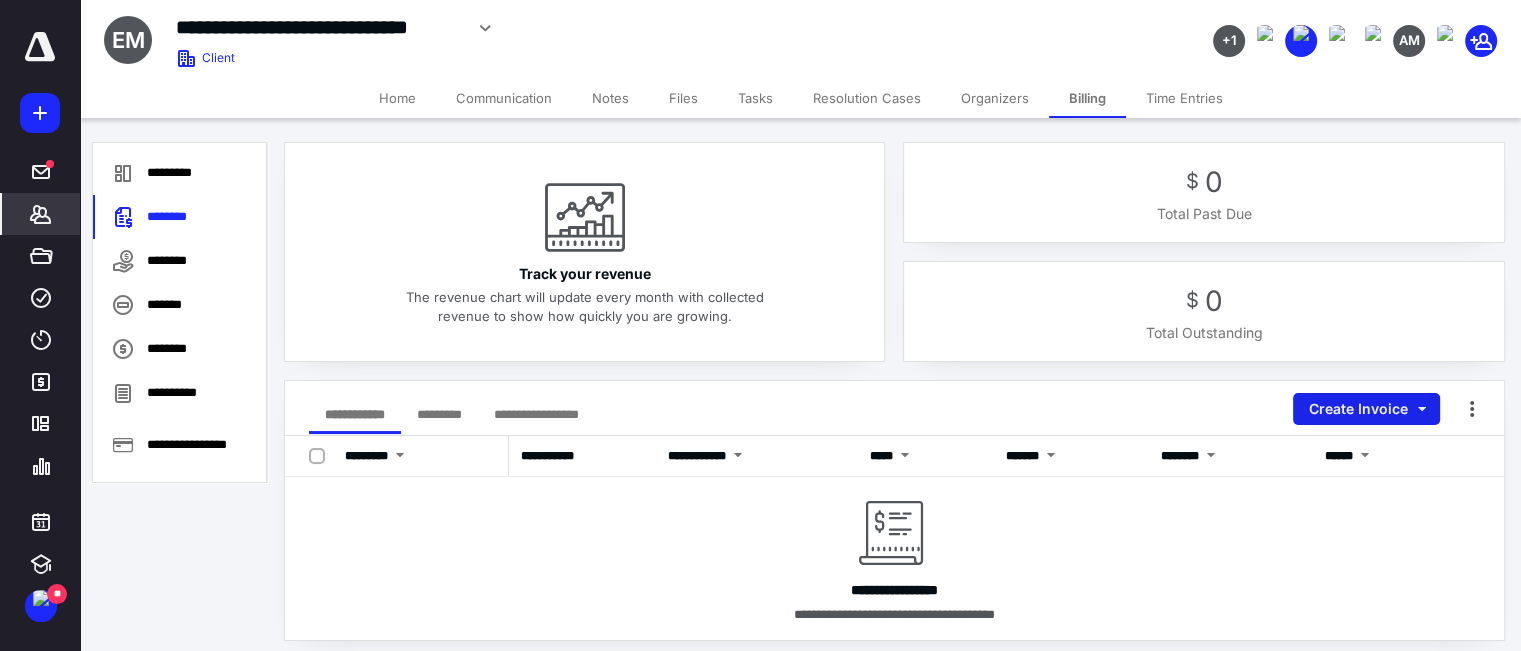 click on "Create Invoice" at bounding box center [1366, 409] 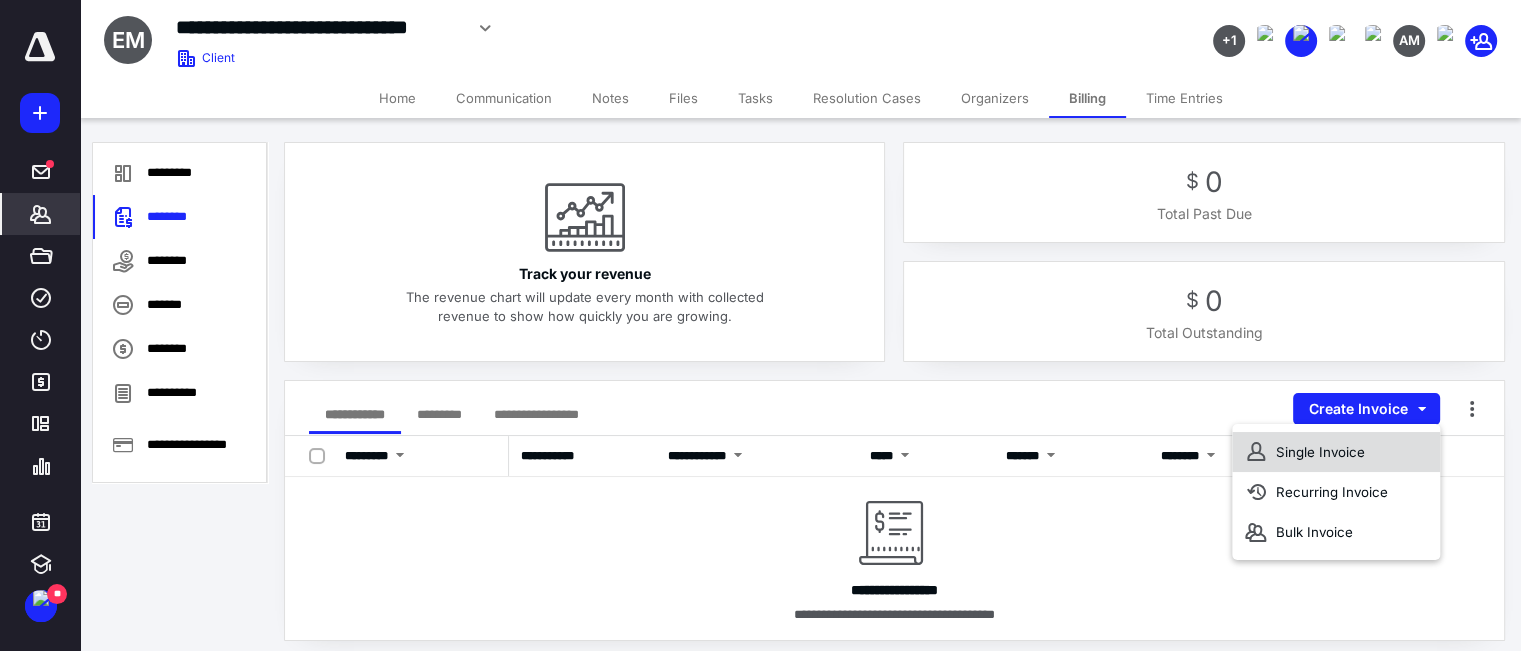 click on "Single Invoice" at bounding box center [1336, 452] 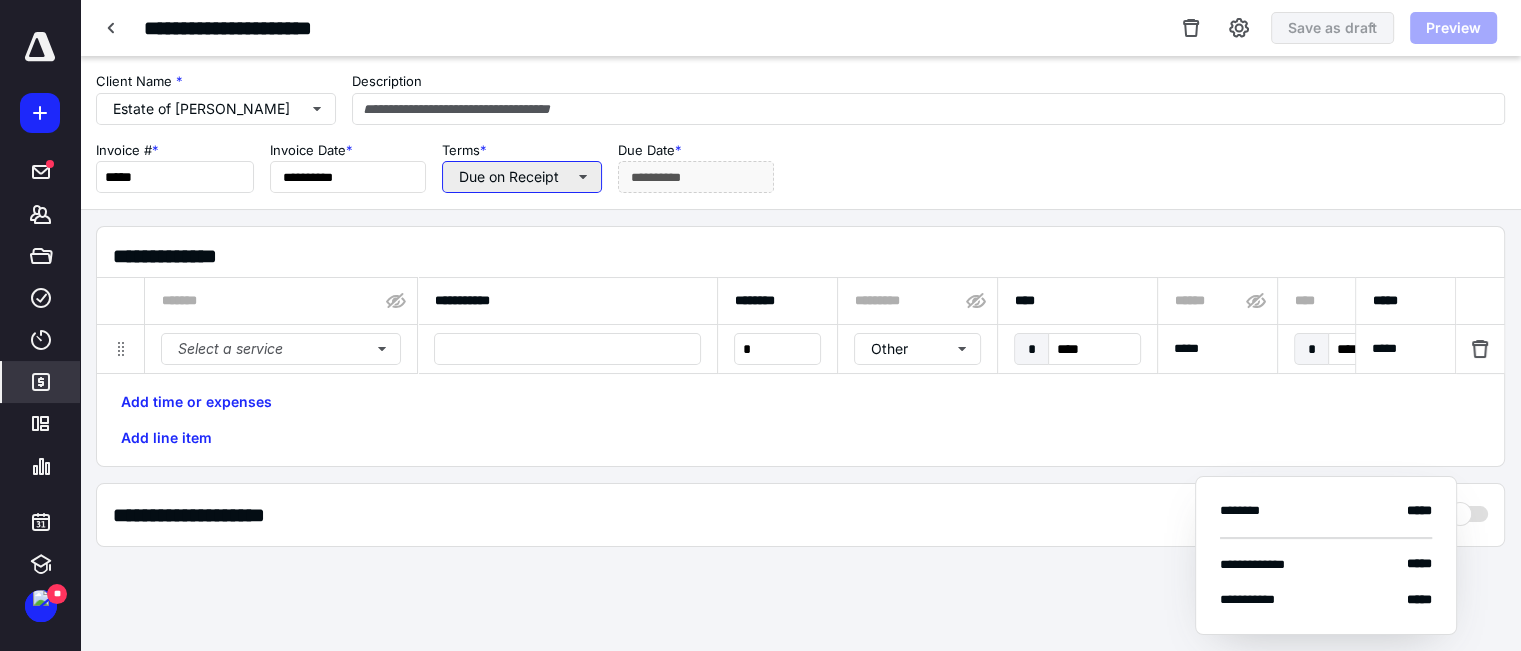 click on "Due on Receipt" at bounding box center (522, 177) 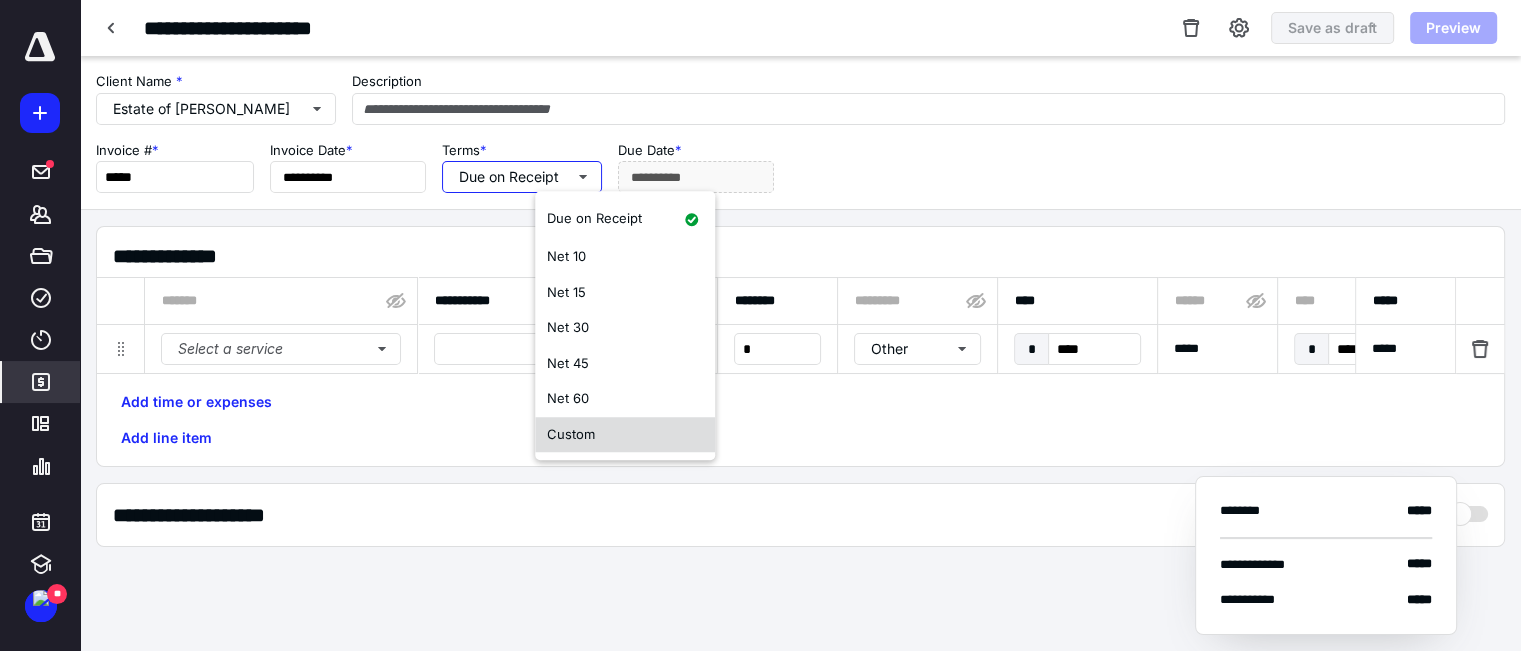 click on "Custom" at bounding box center [571, 434] 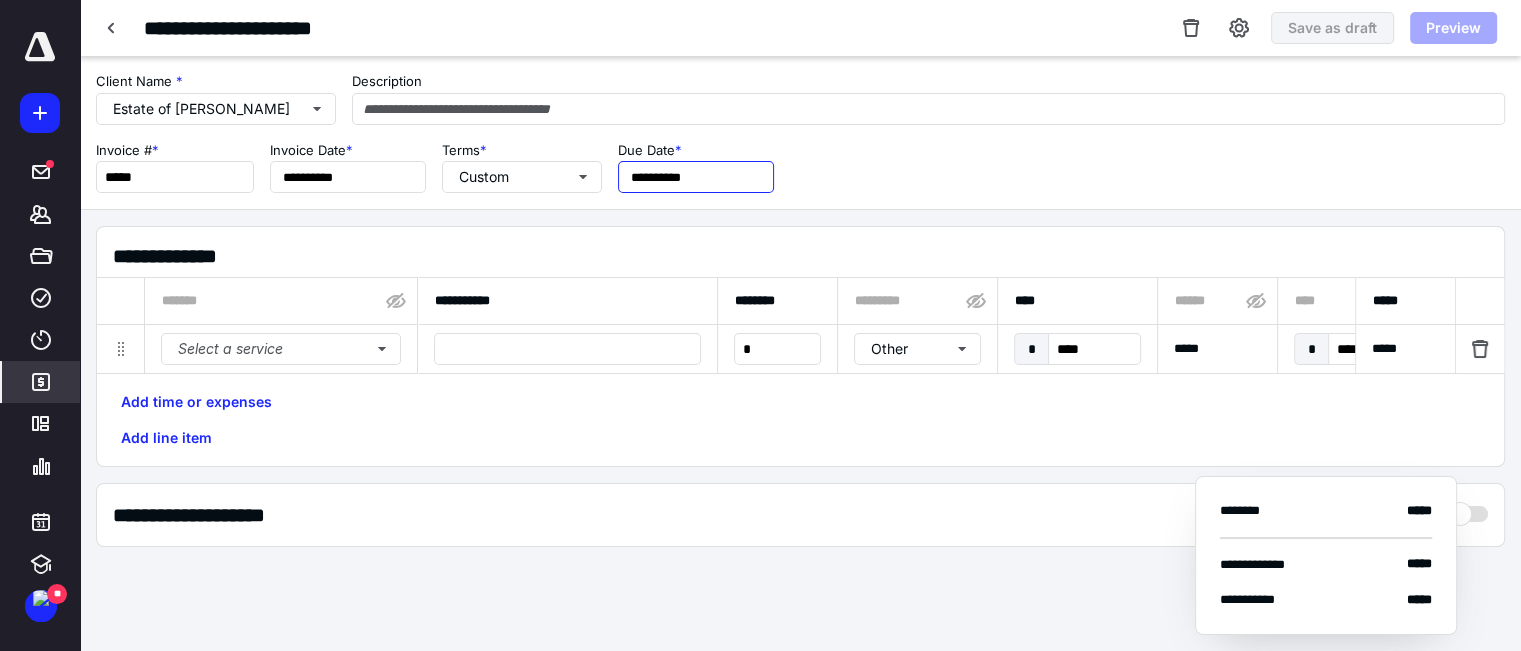 click on "**********" at bounding box center (696, 177) 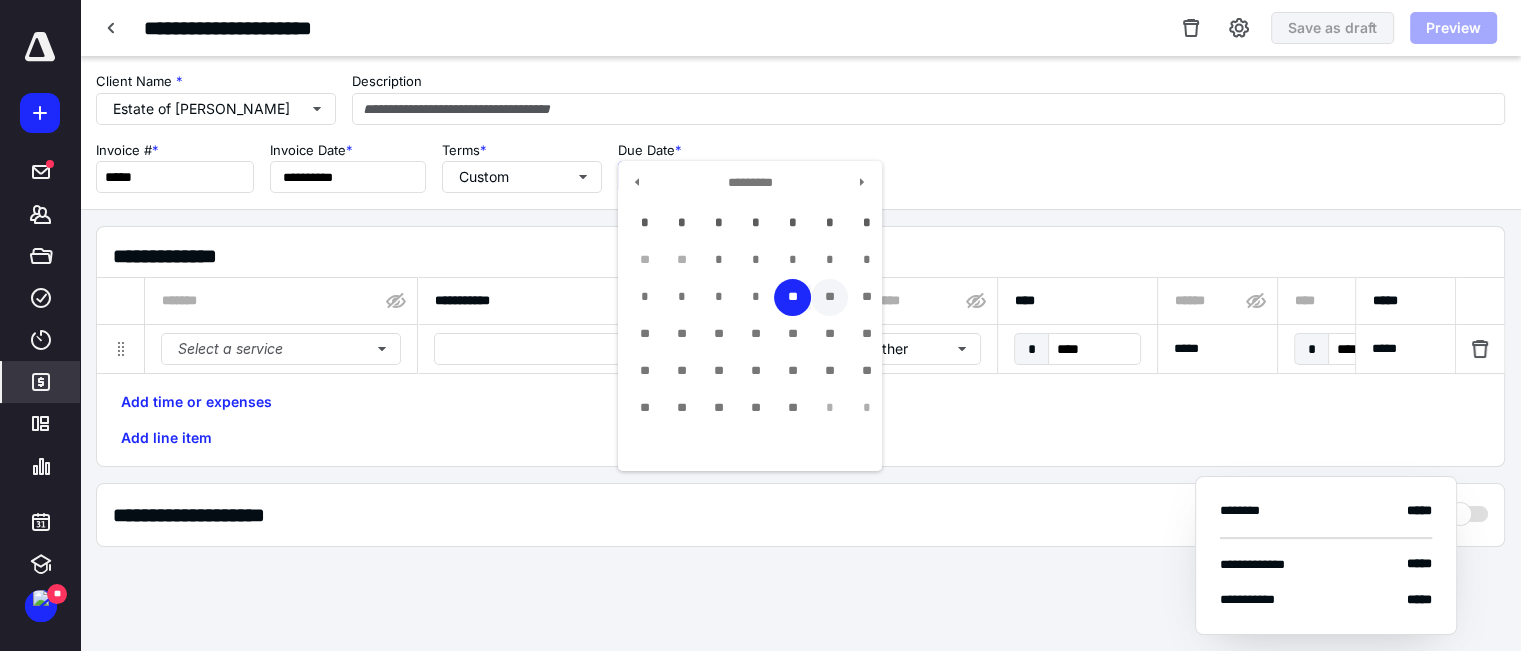 click on "**" at bounding box center (829, 297) 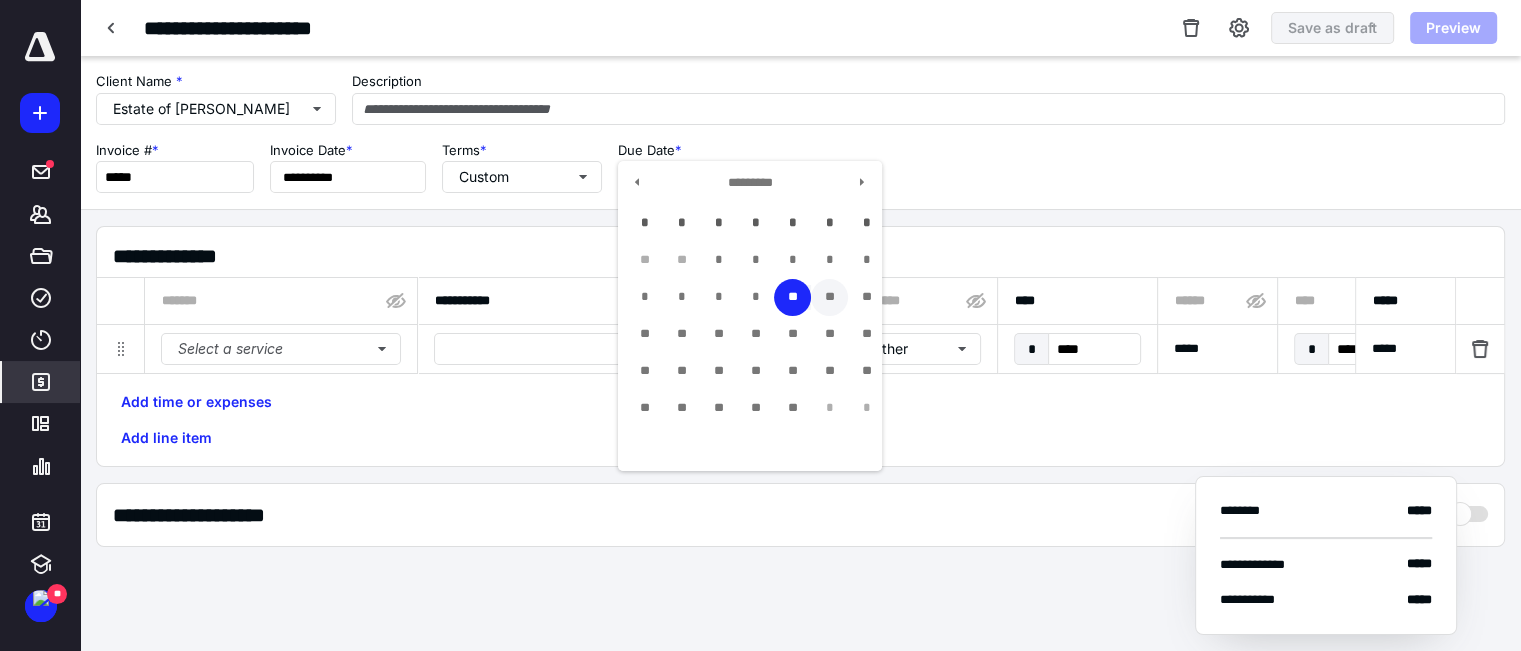 type on "**********" 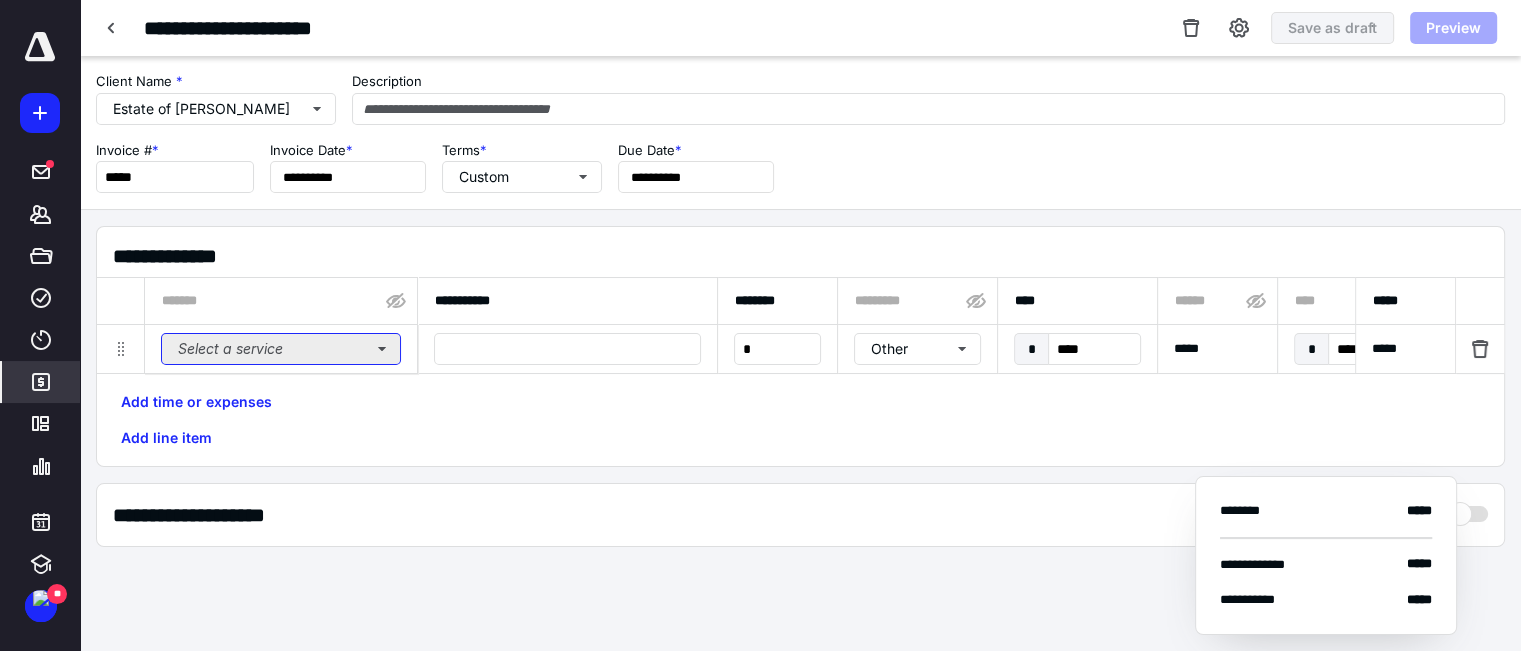 click on "Select a service" at bounding box center [281, 349] 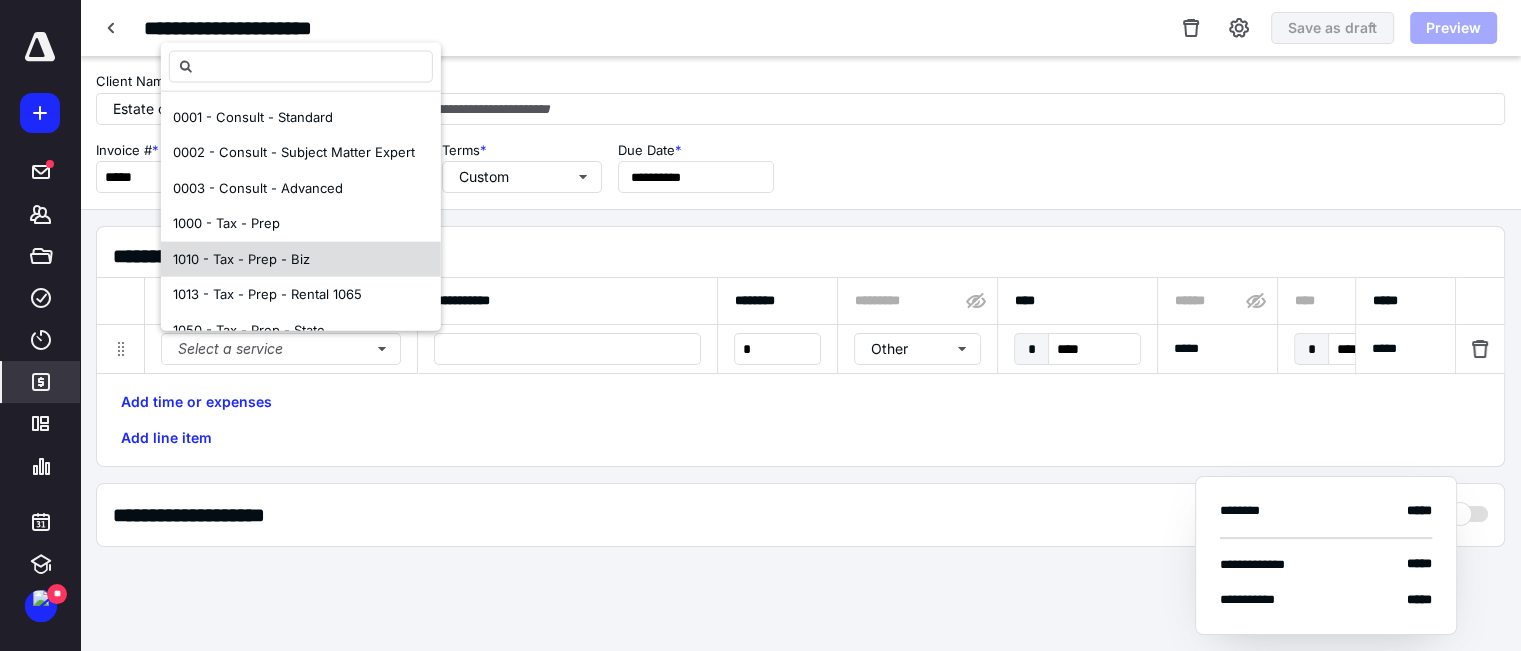 click on "1010 - Tax - Prep - Biz" at bounding box center (241, 258) 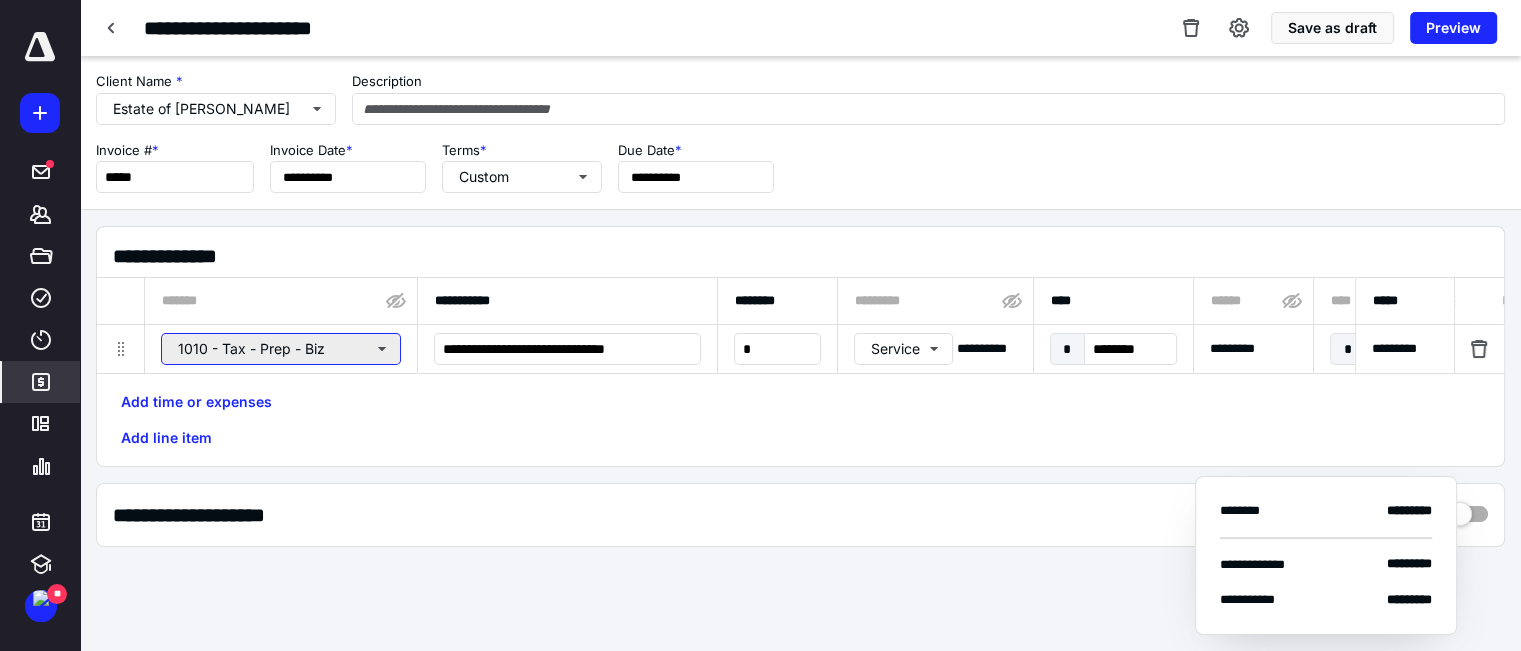 click on "1010 - Tax - Prep - Biz" at bounding box center (281, 349) 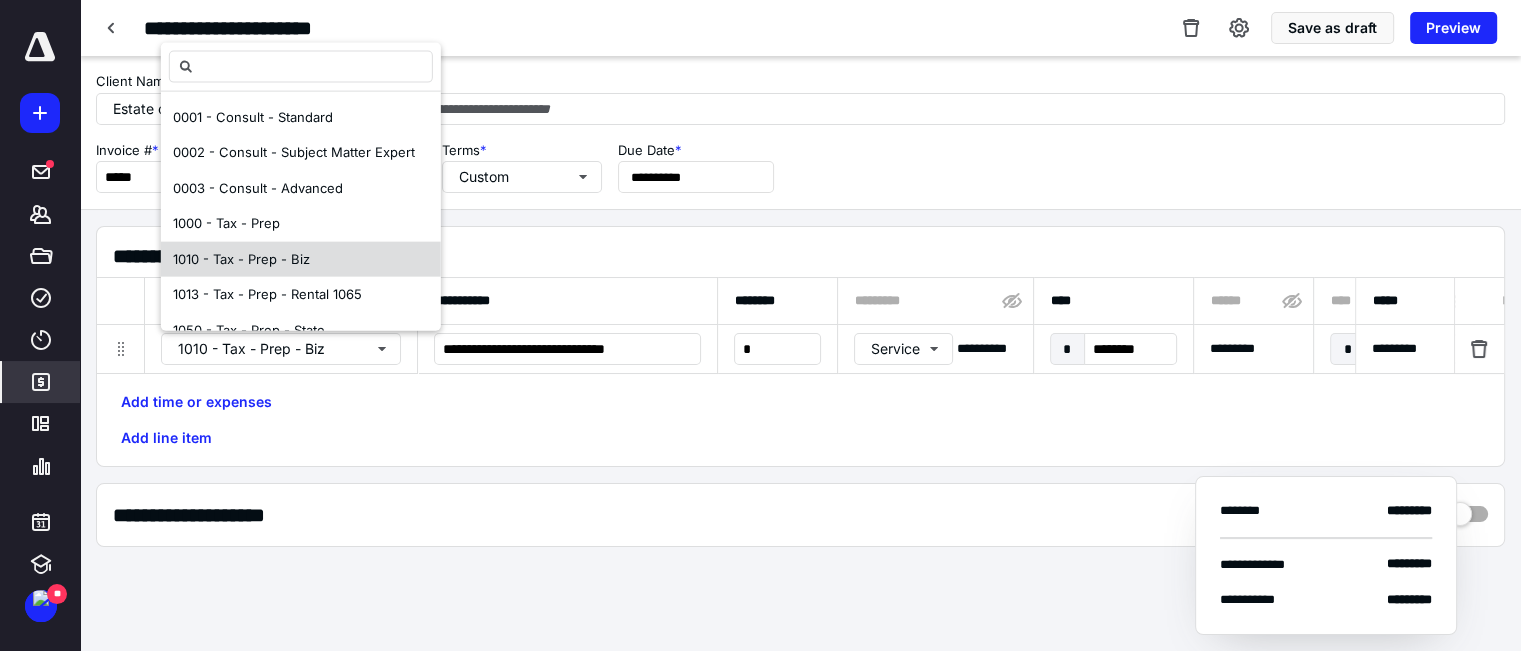 click on "1010 - Tax - Prep - Biz" at bounding box center [241, 258] 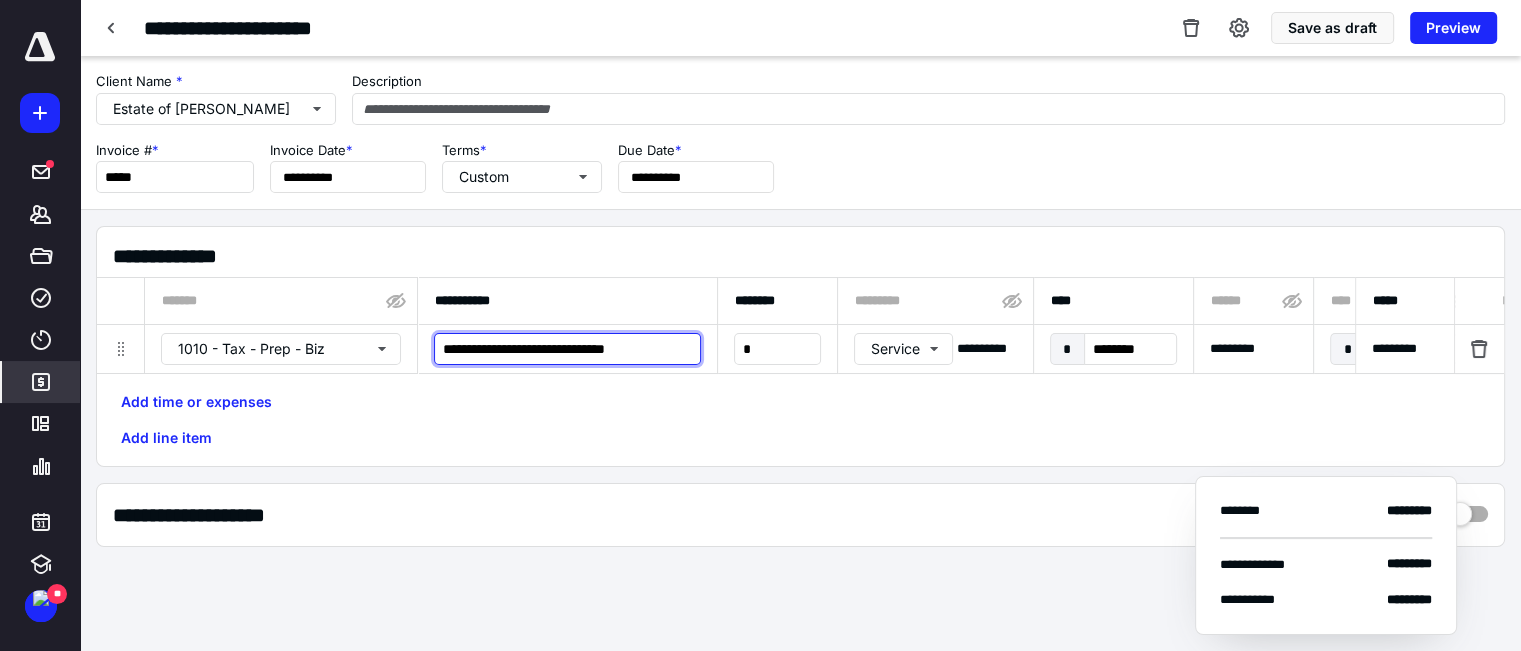 click on "**********" at bounding box center (567, 349) 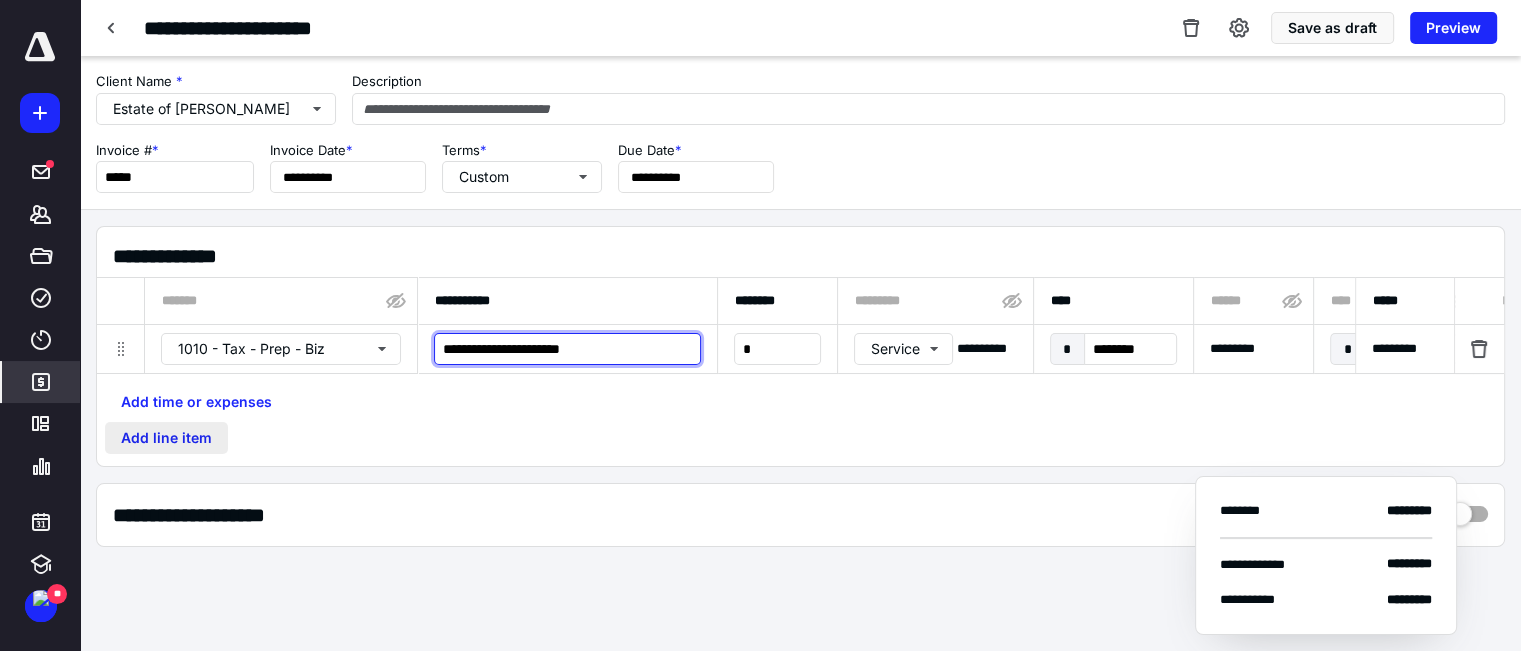 type on "**********" 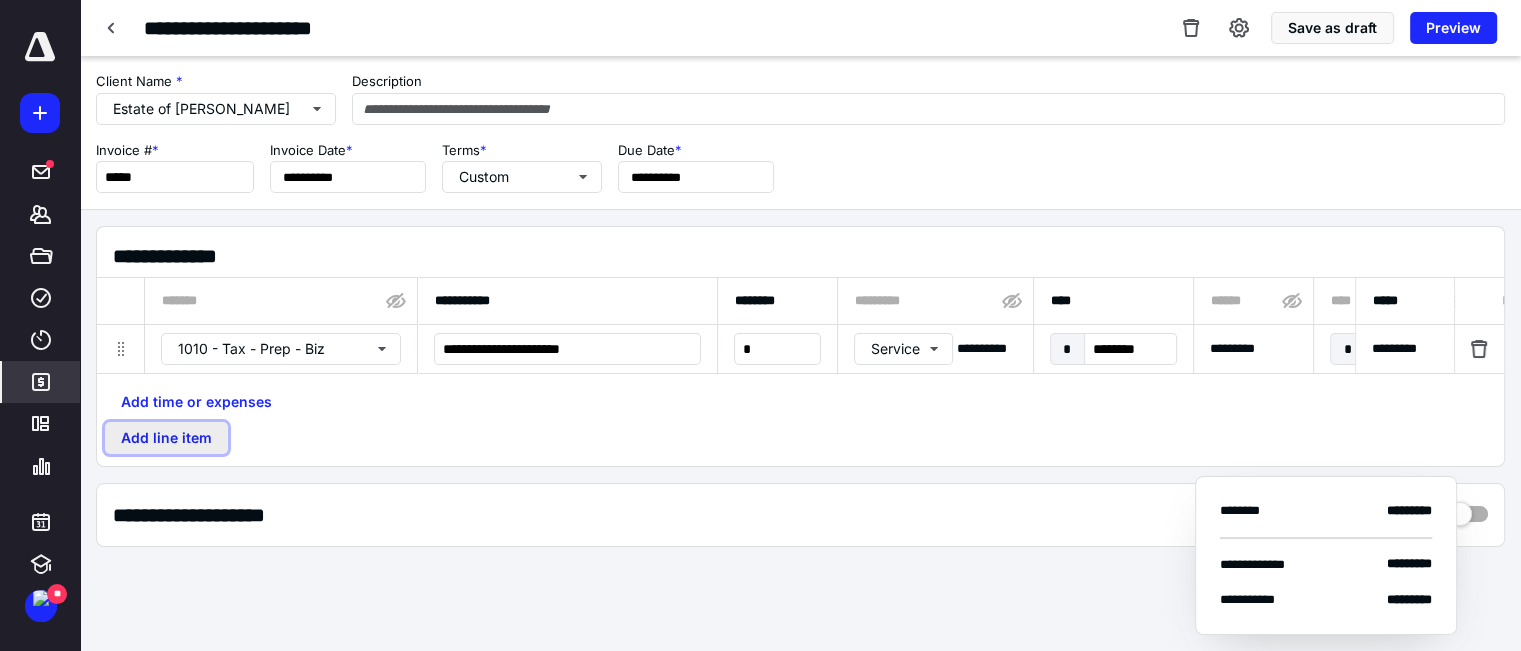 click on "Add line item" at bounding box center [166, 438] 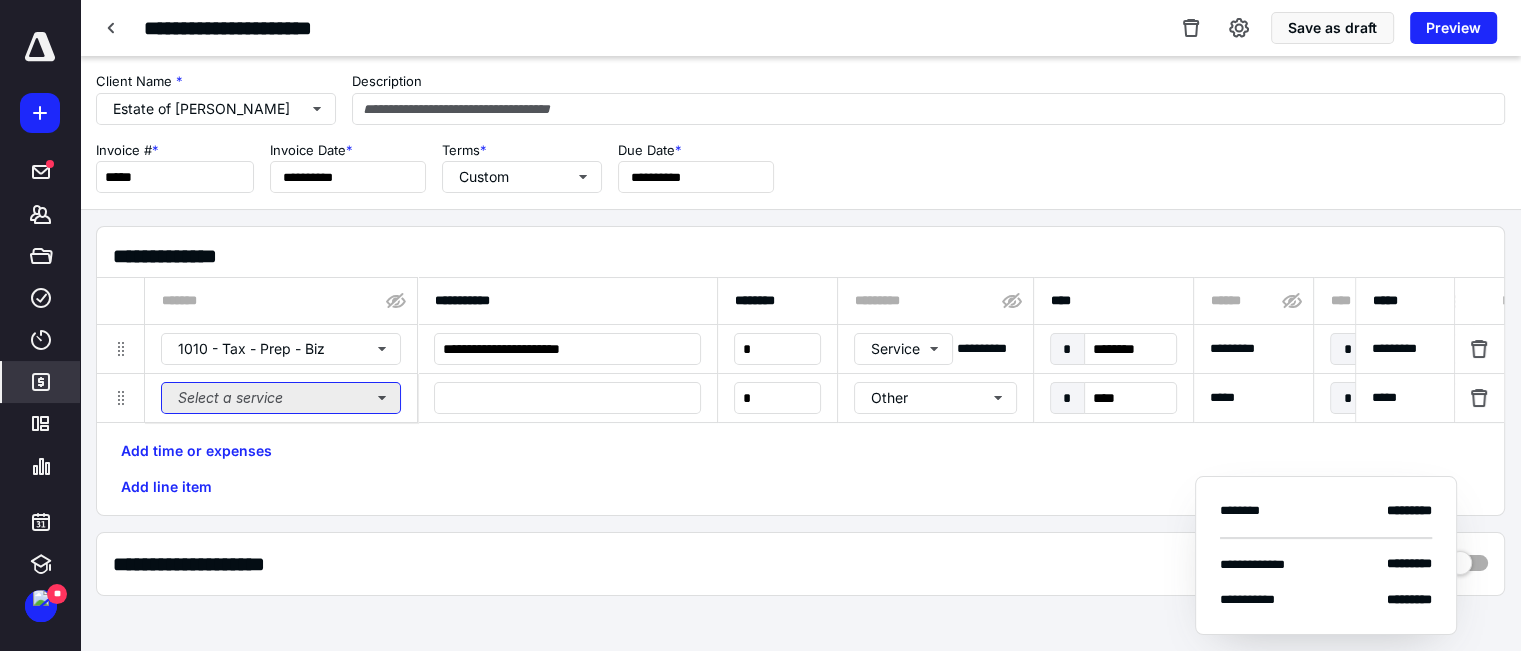 click on "Select a service" at bounding box center (281, 398) 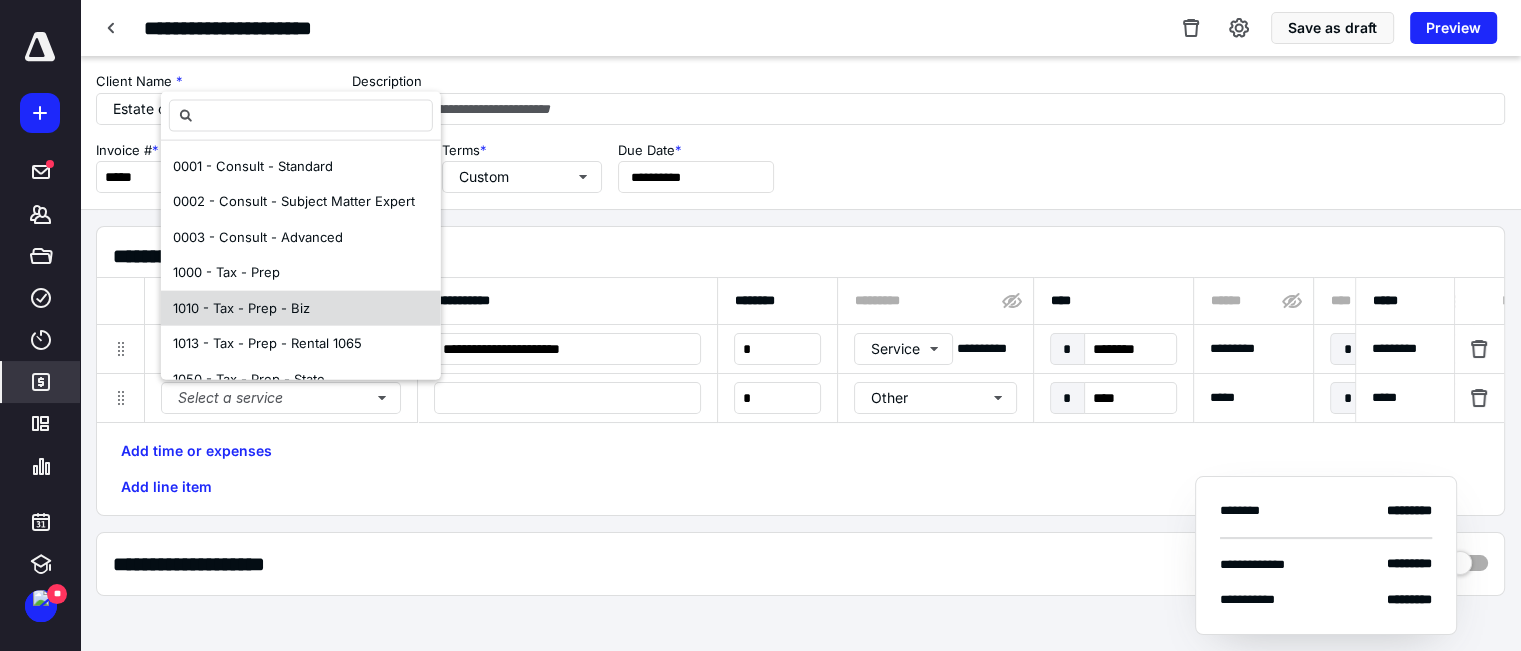 click on "1010 - Tax - Prep - Biz" at bounding box center [241, 307] 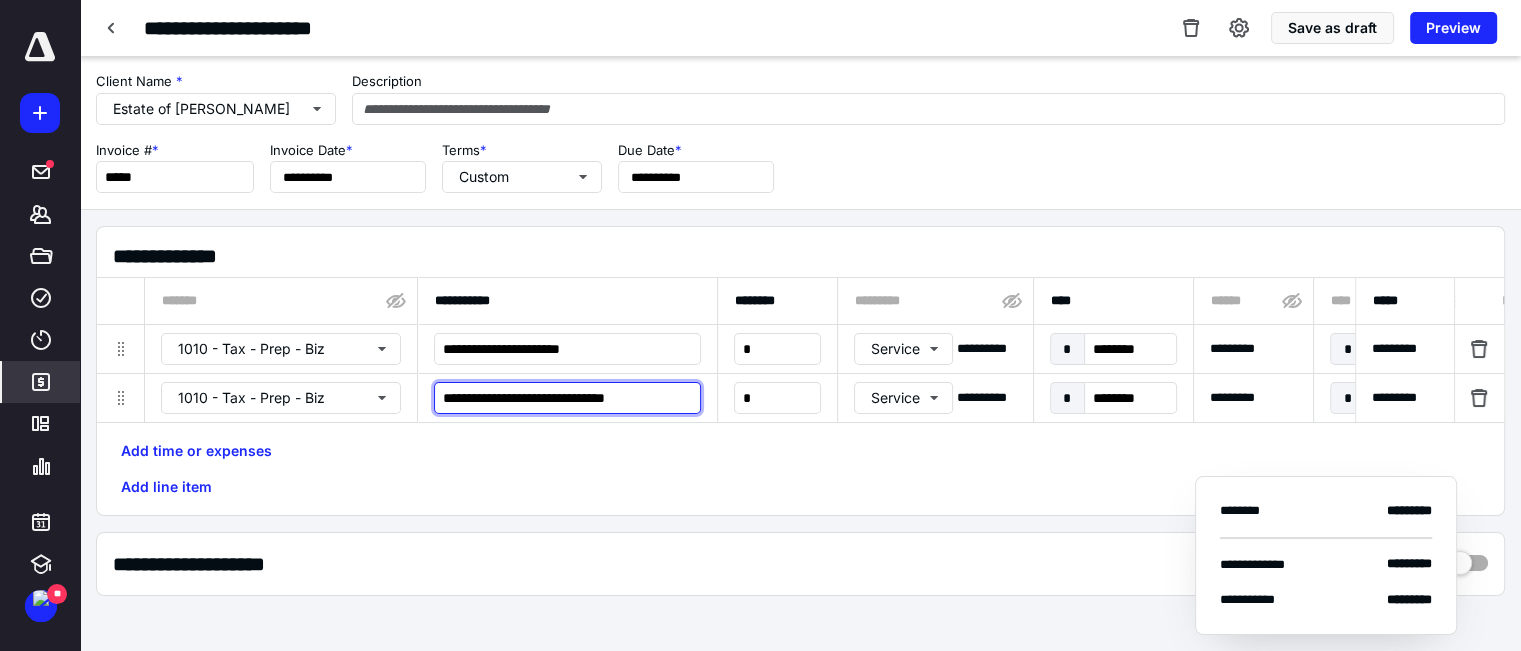 drag, startPoint x: 680, startPoint y: 396, endPoint x: 401, endPoint y: 397, distance: 279.0018 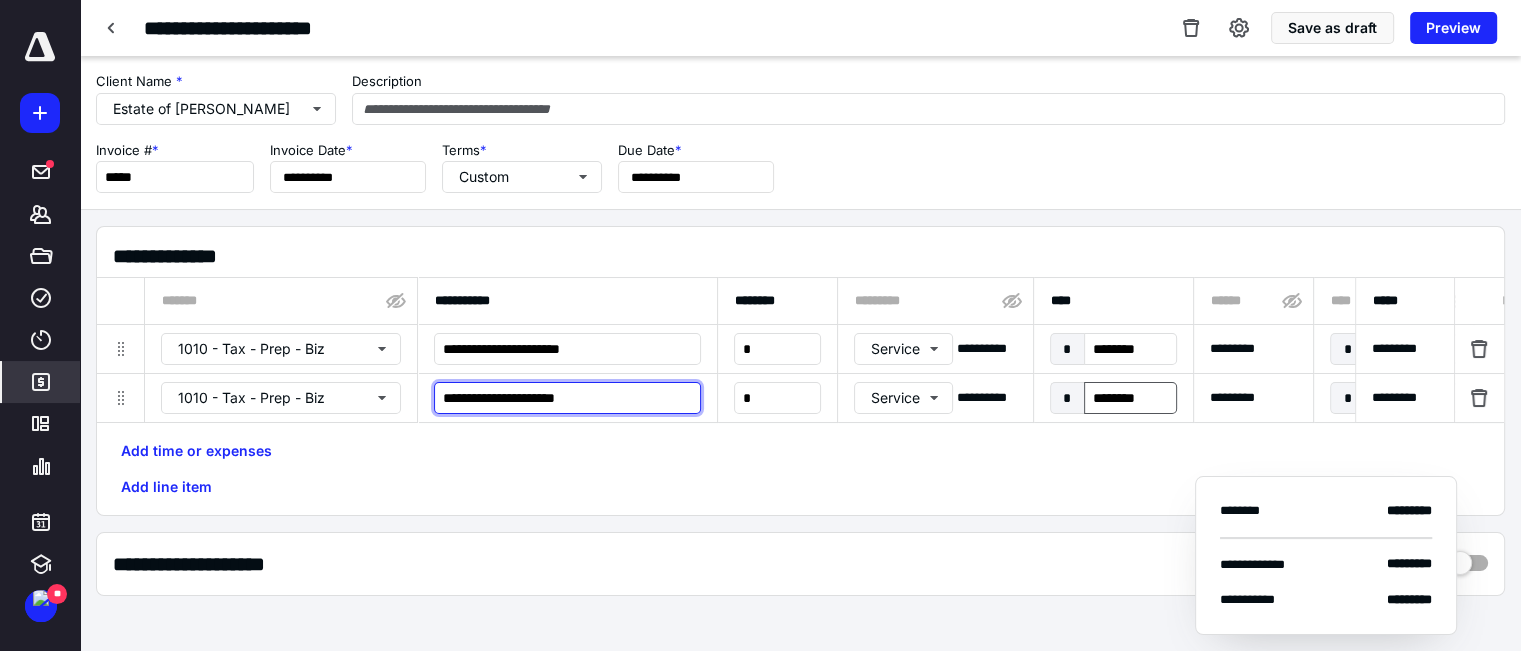 type on "**********" 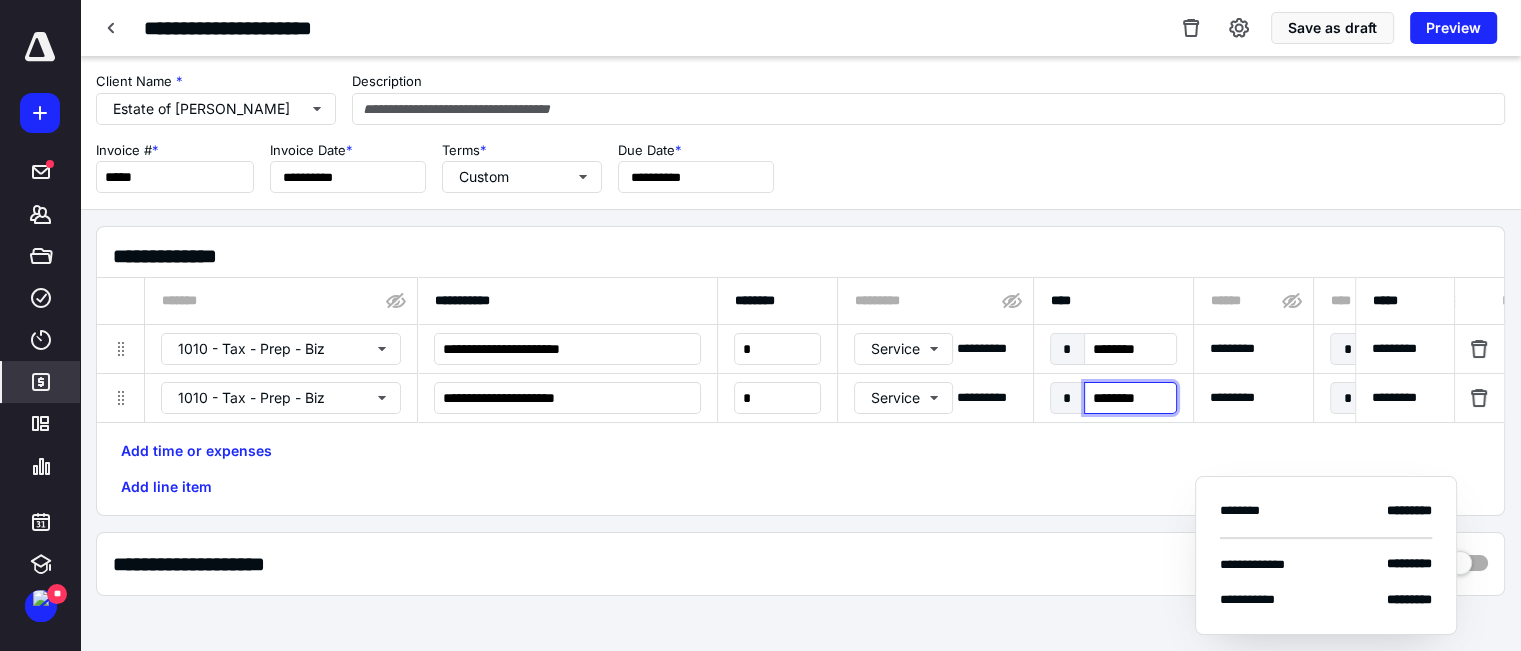 click on "********" at bounding box center [1130, 398] 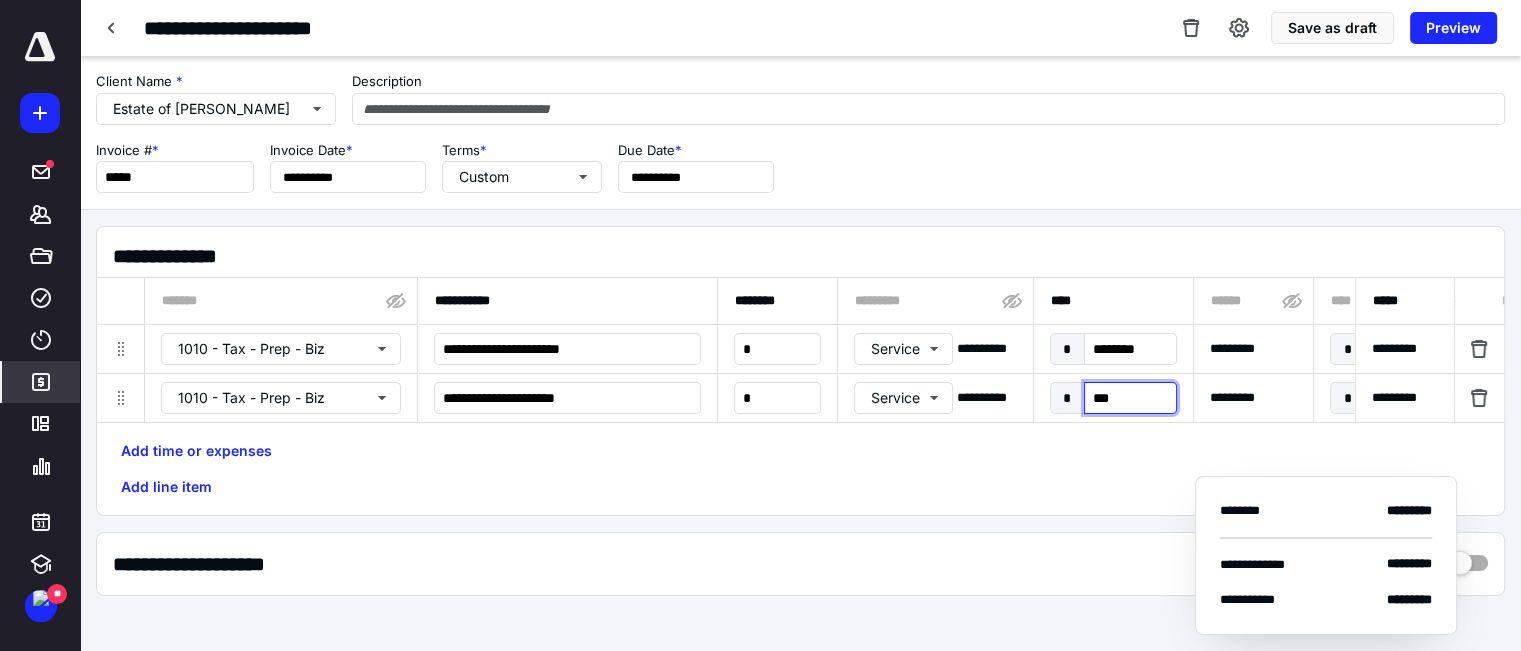 type on "****" 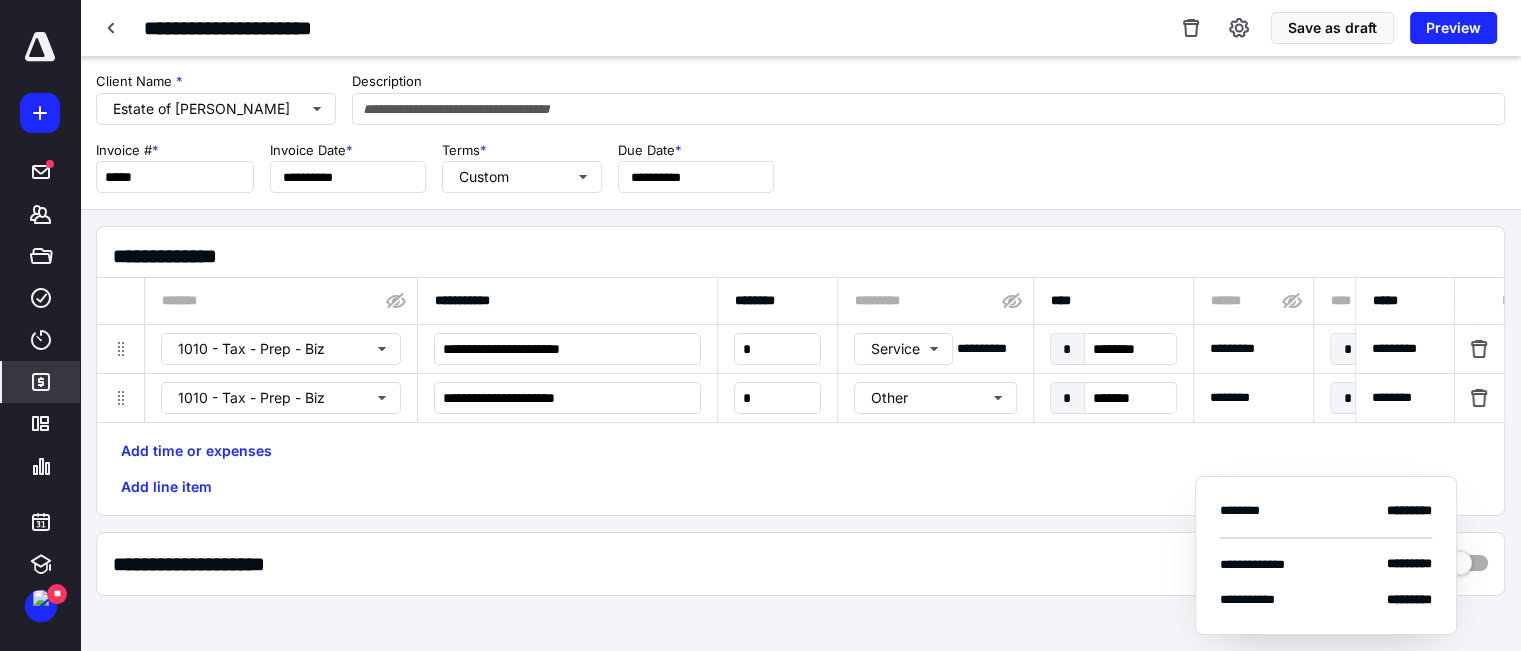 click on "Add time or expenses Add line item" at bounding box center (800, 469) 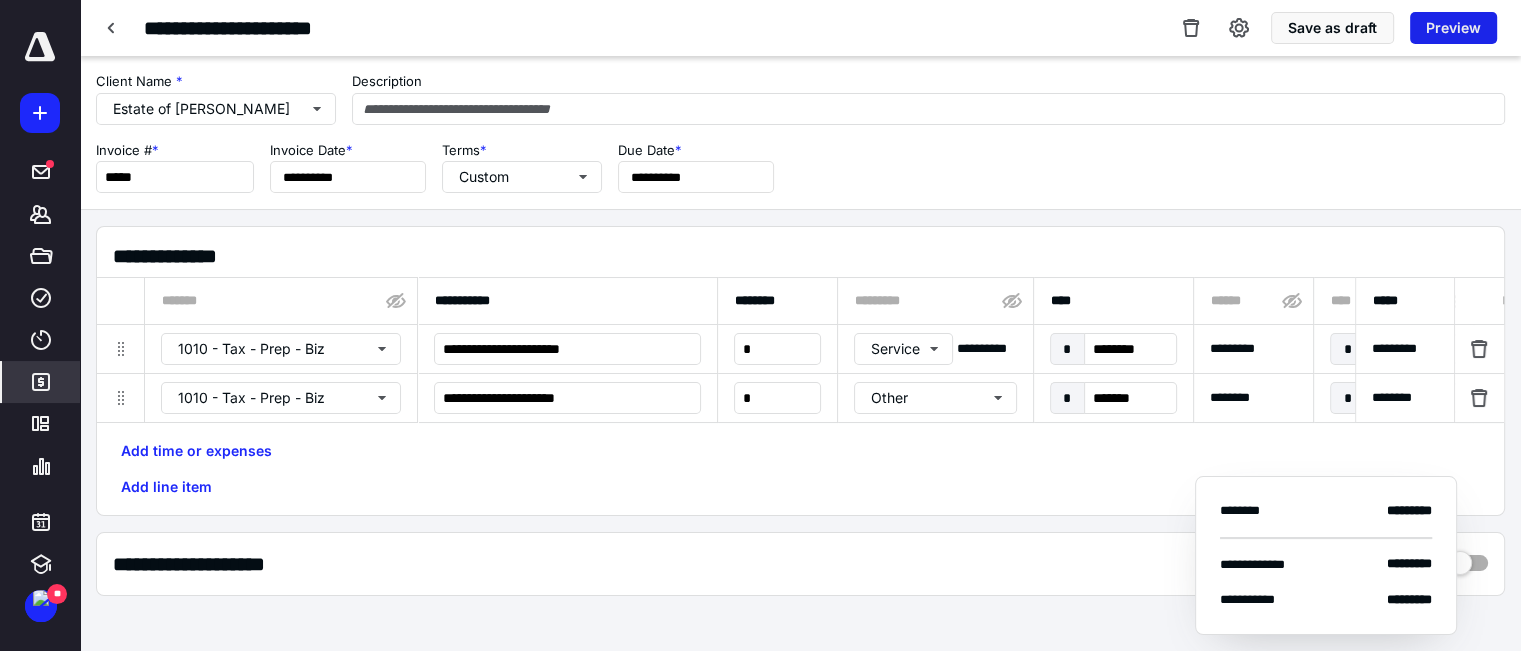 click on "Preview" at bounding box center [1453, 28] 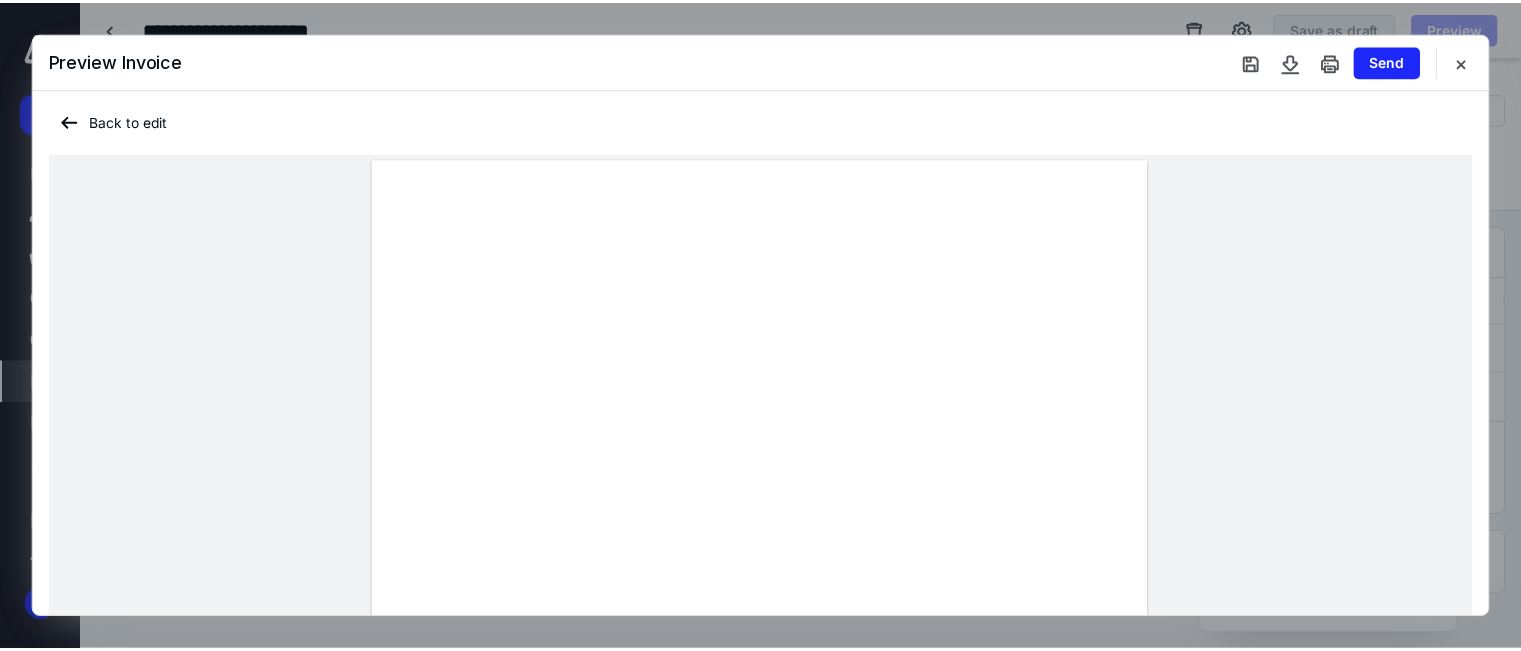 scroll, scrollTop: 400, scrollLeft: 0, axis: vertical 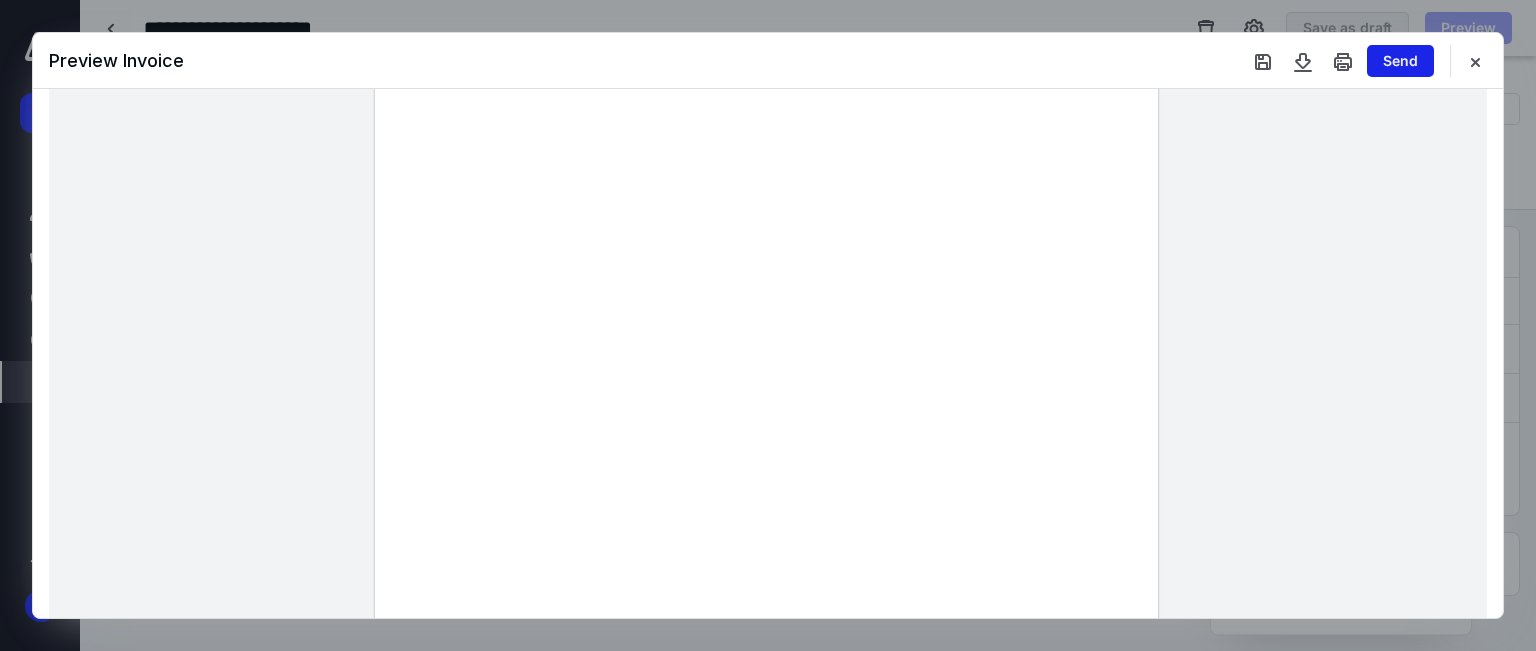 click on "Send" at bounding box center (1400, 61) 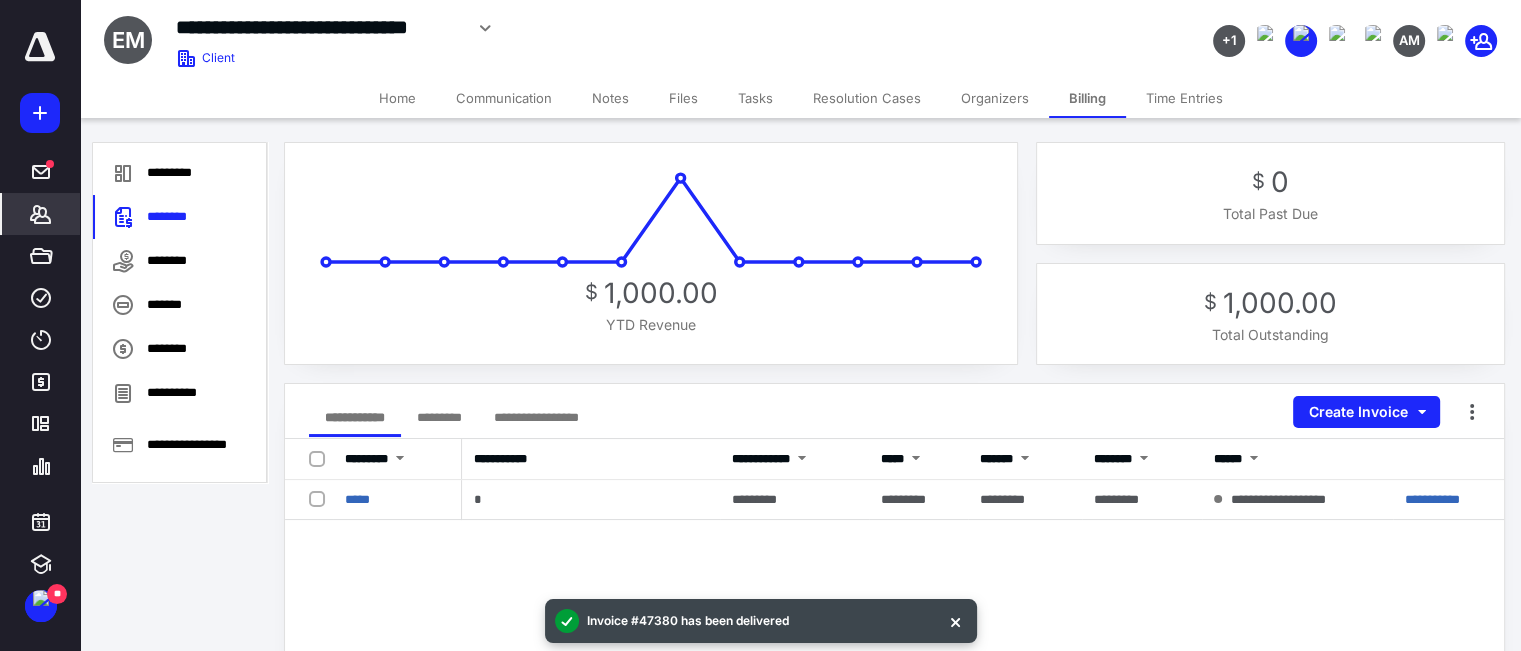 click on "Tasks" at bounding box center [755, 98] 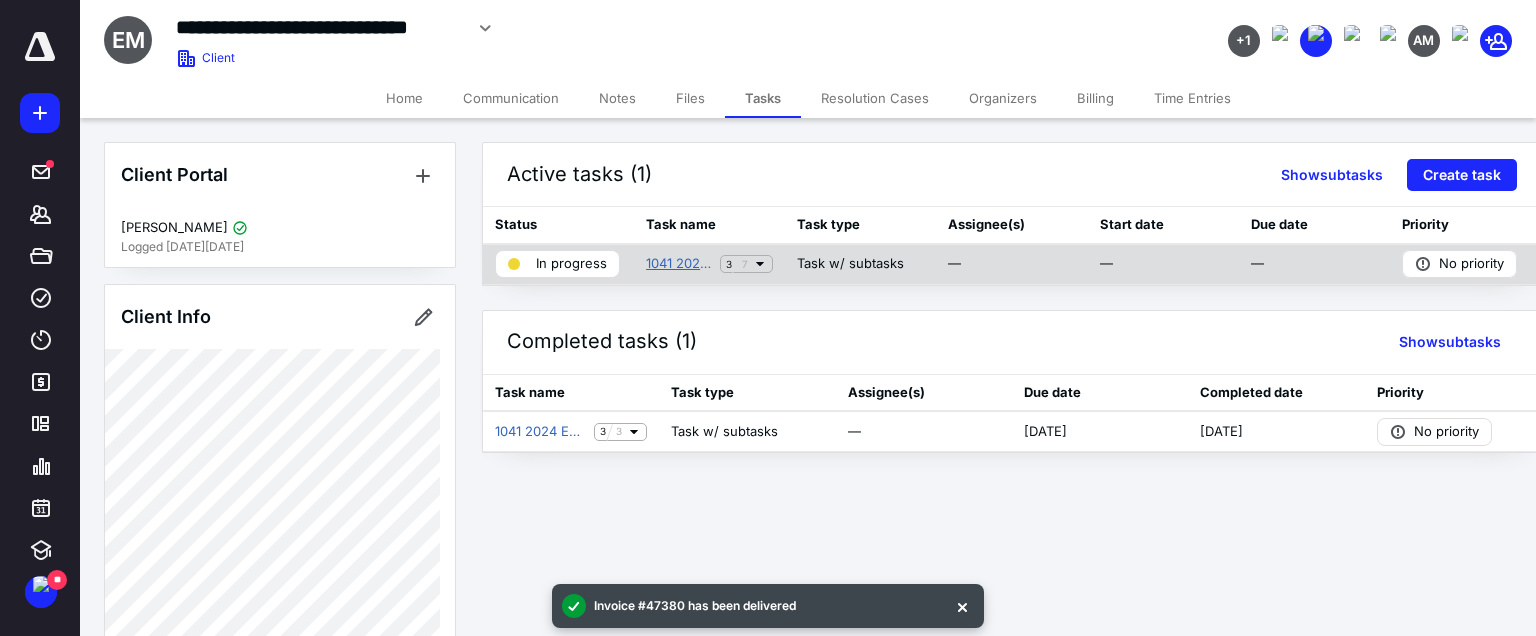 click on "1041 2024 Preparation" at bounding box center [679, 264] 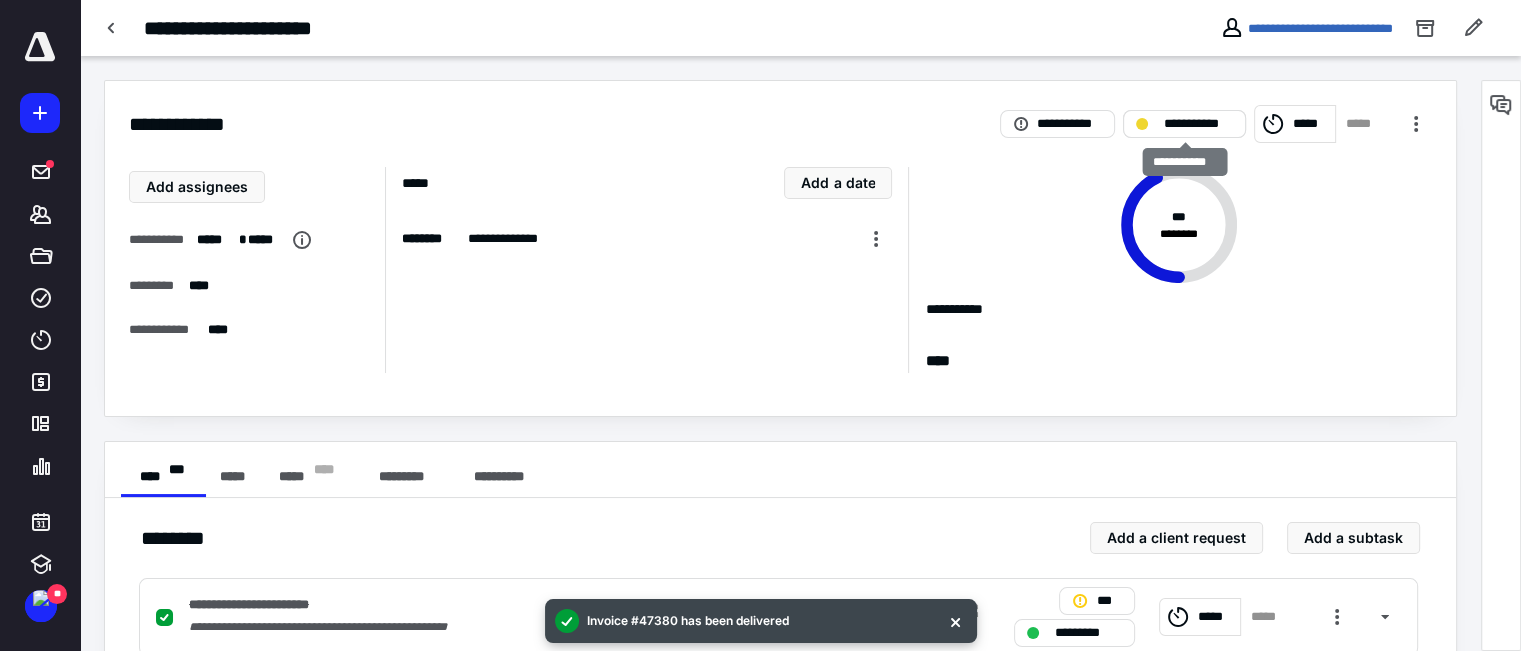 click on "**********" at bounding box center (1198, 124) 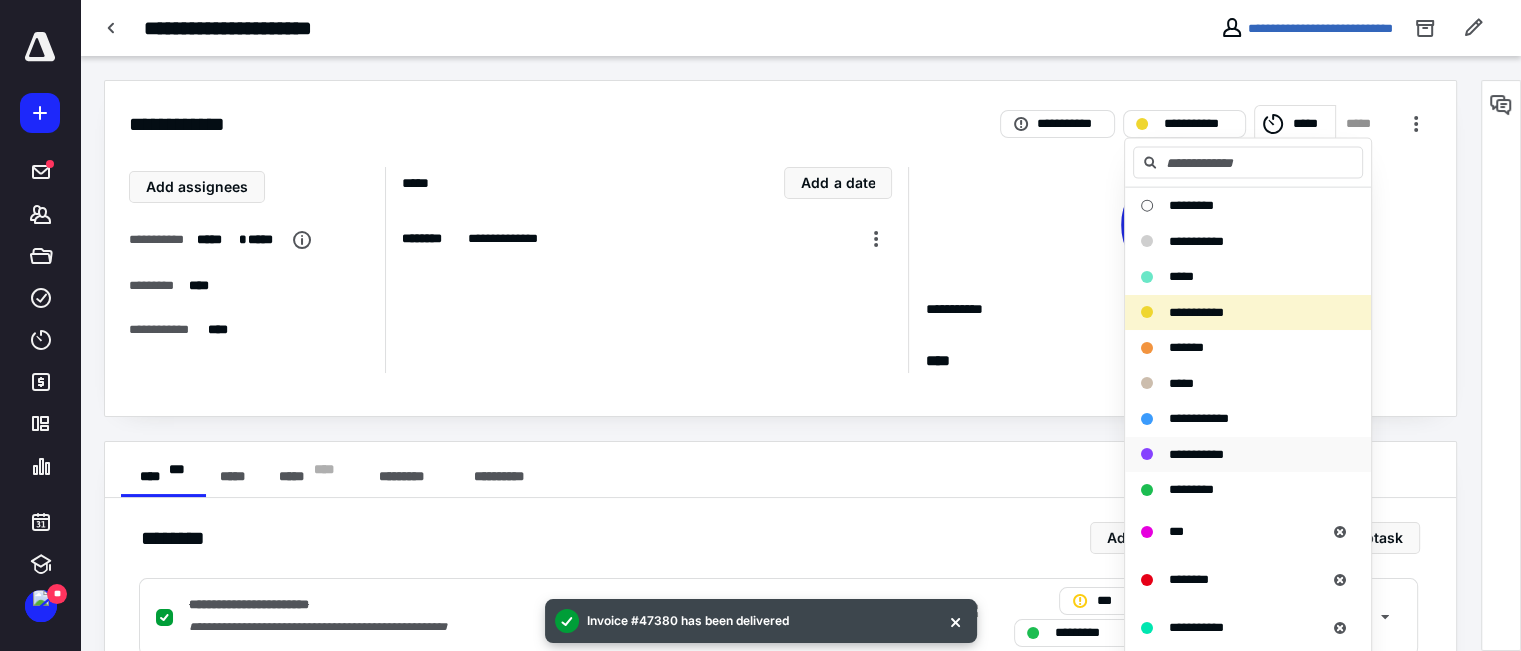click on "**********" at bounding box center (1196, 453) 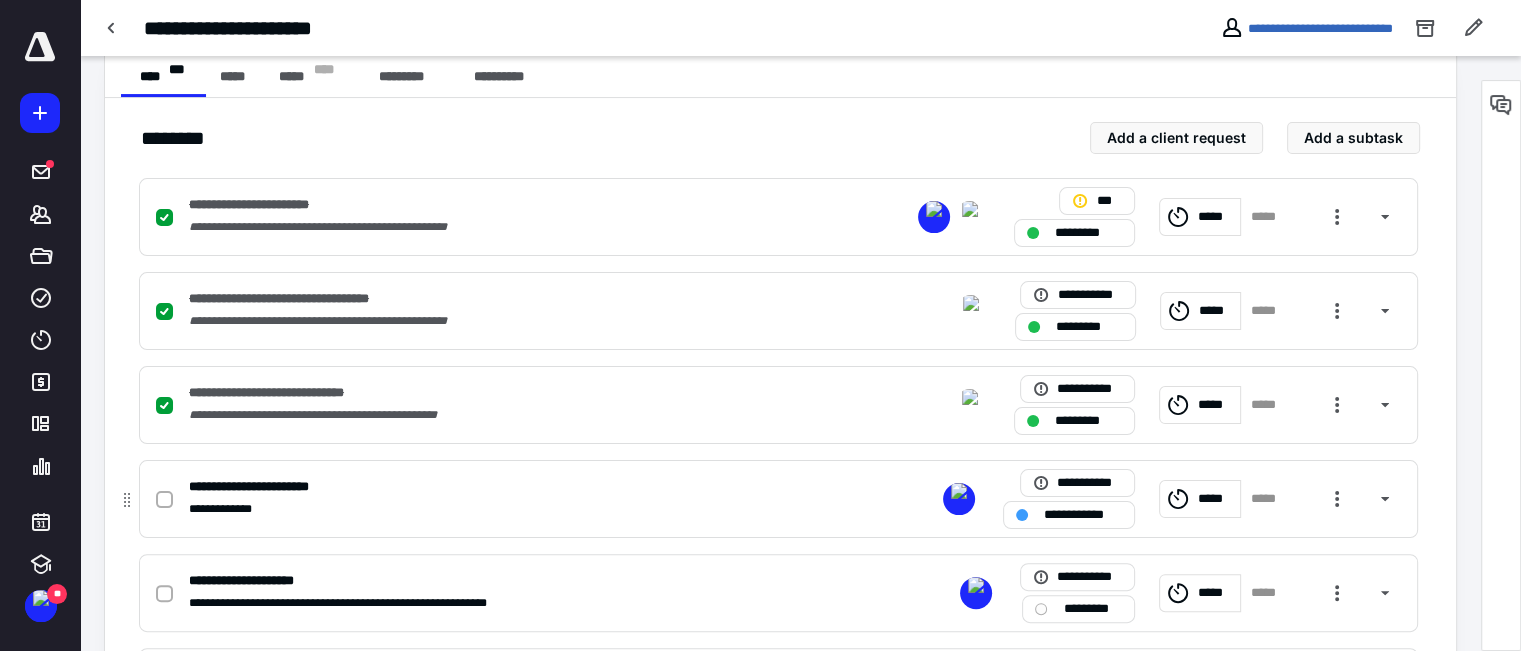scroll, scrollTop: 500, scrollLeft: 0, axis: vertical 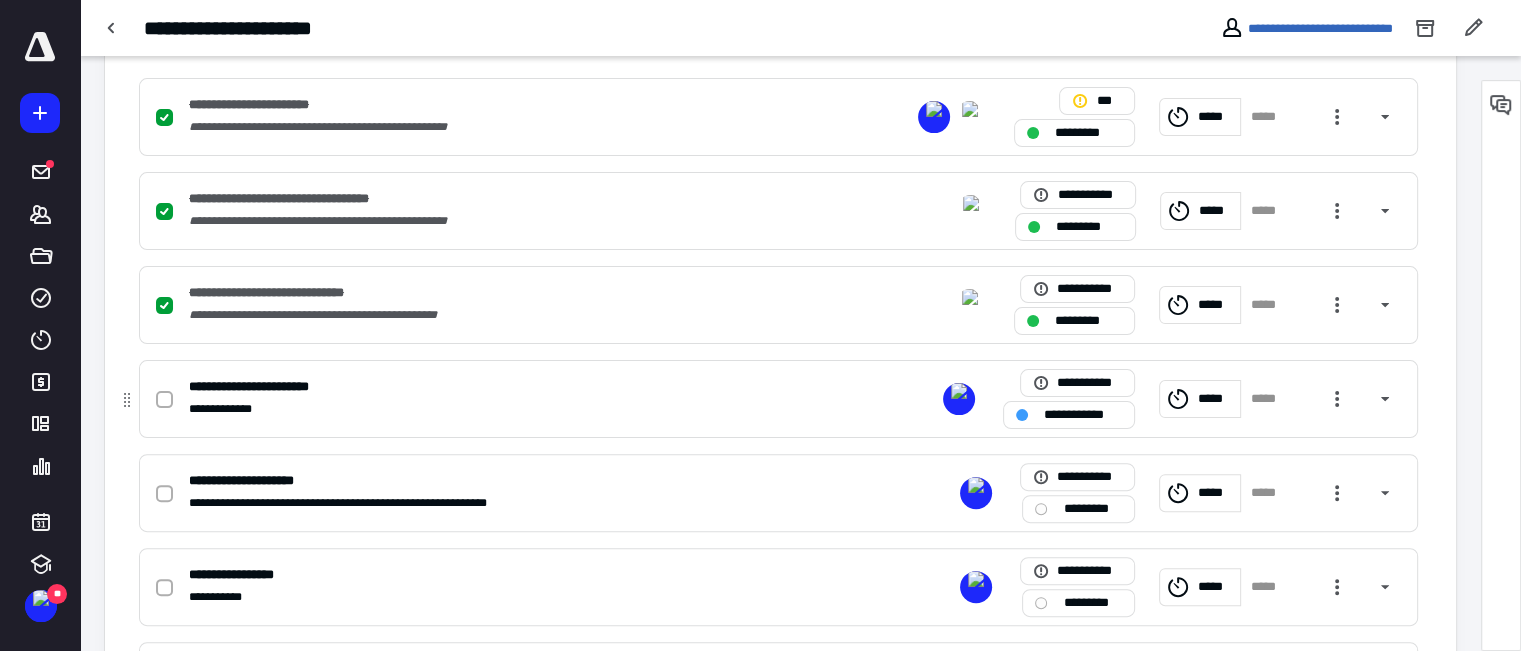 click 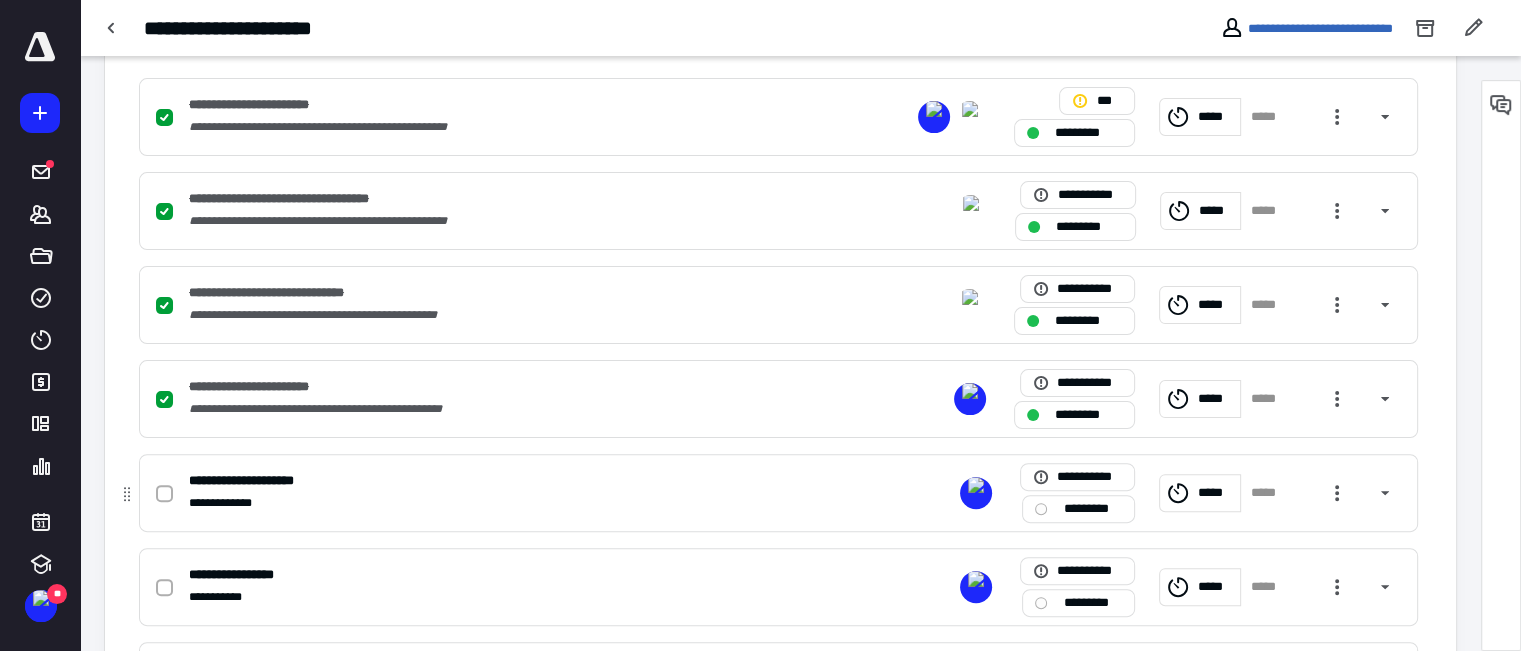 click on "*********" at bounding box center (1092, 509) 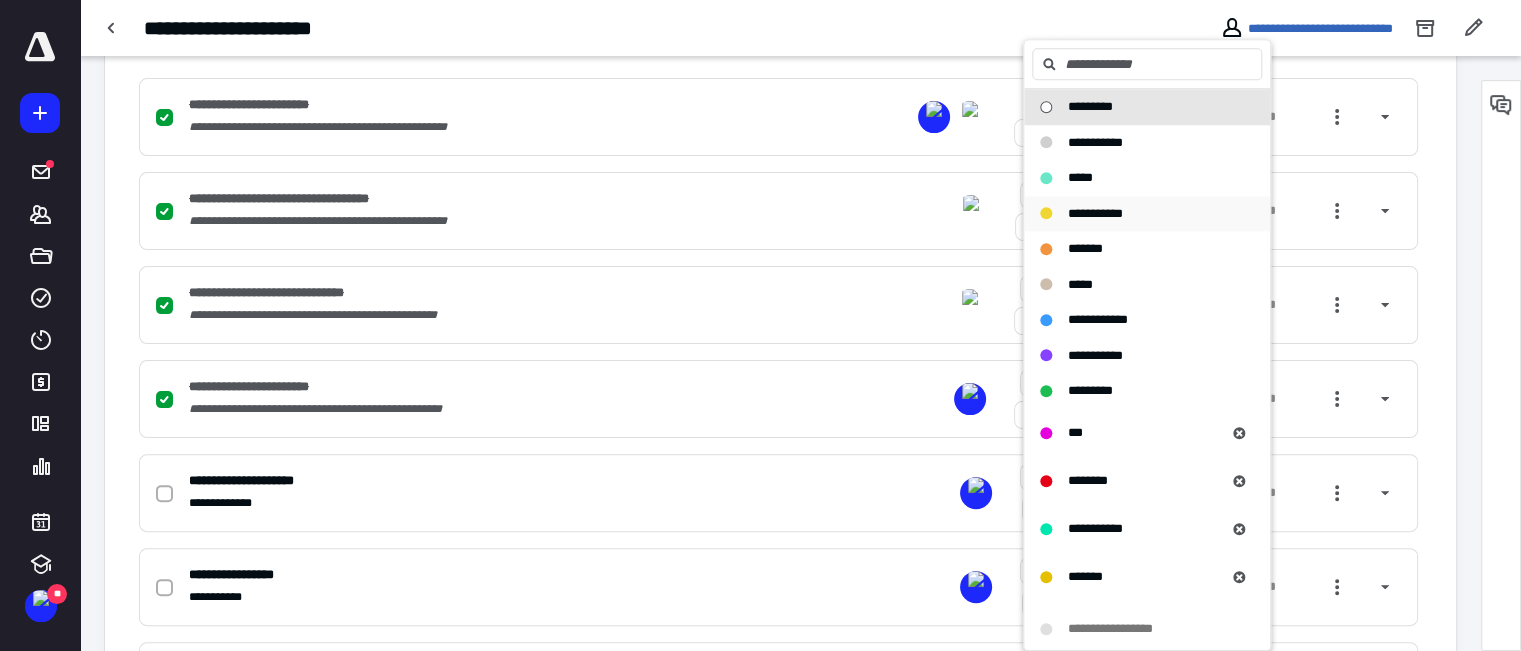 click on "**********" at bounding box center [1095, 213] 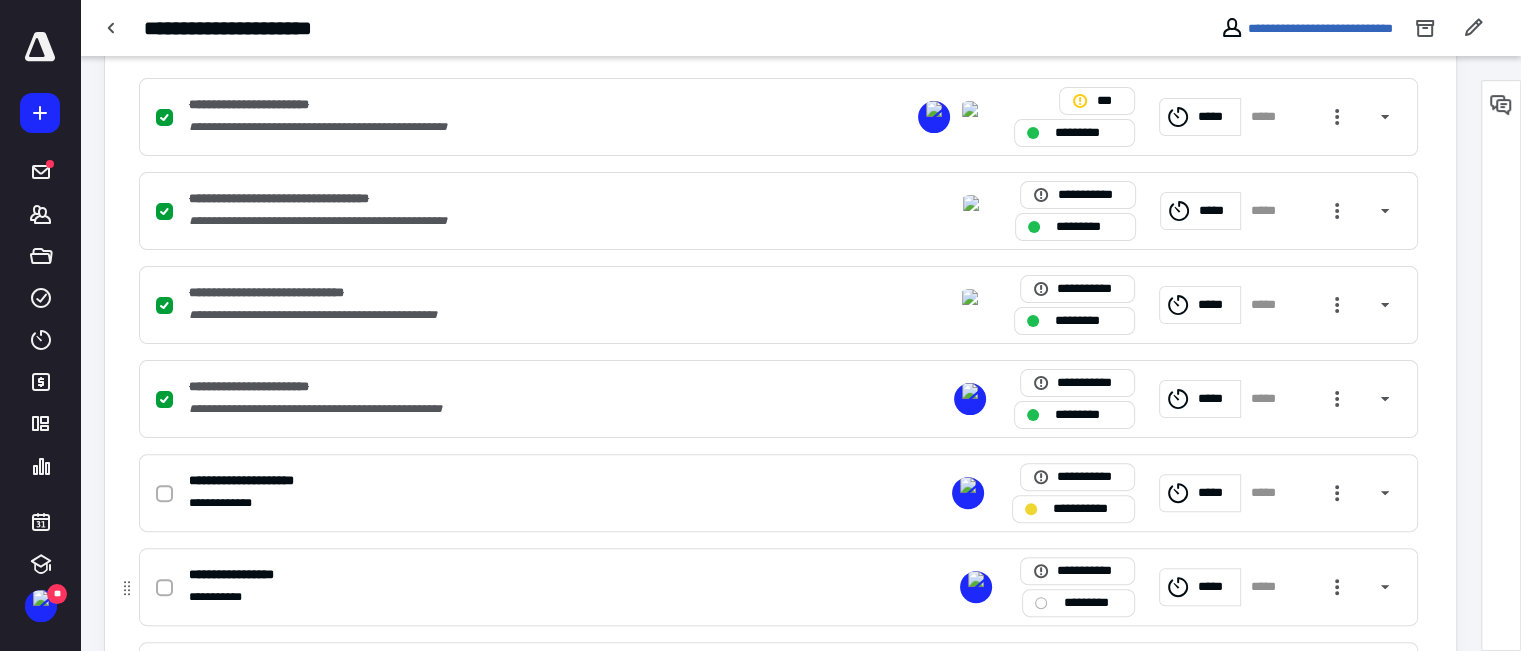 scroll, scrollTop: 636, scrollLeft: 0, axis: vertical 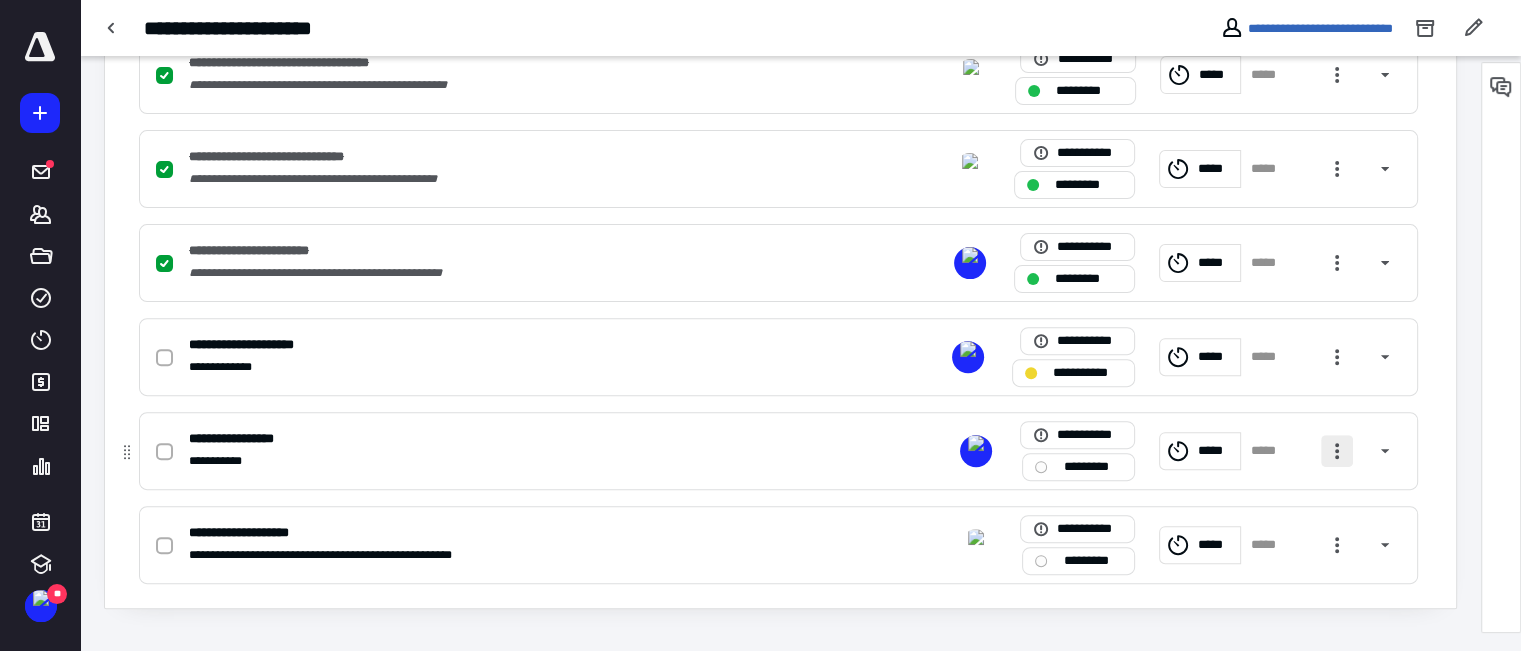 click at bounding box center (1337, 451) 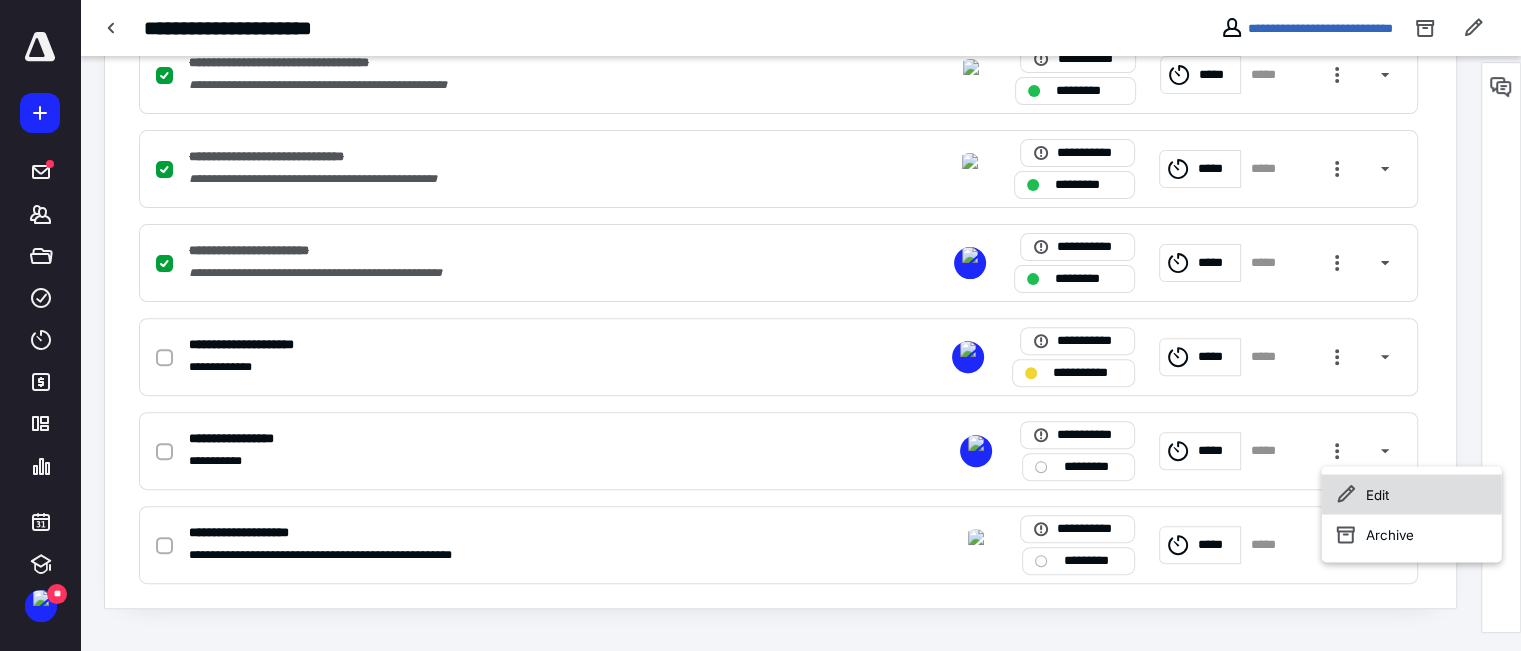 click on "Edit" at bounding box center (1412, 494) 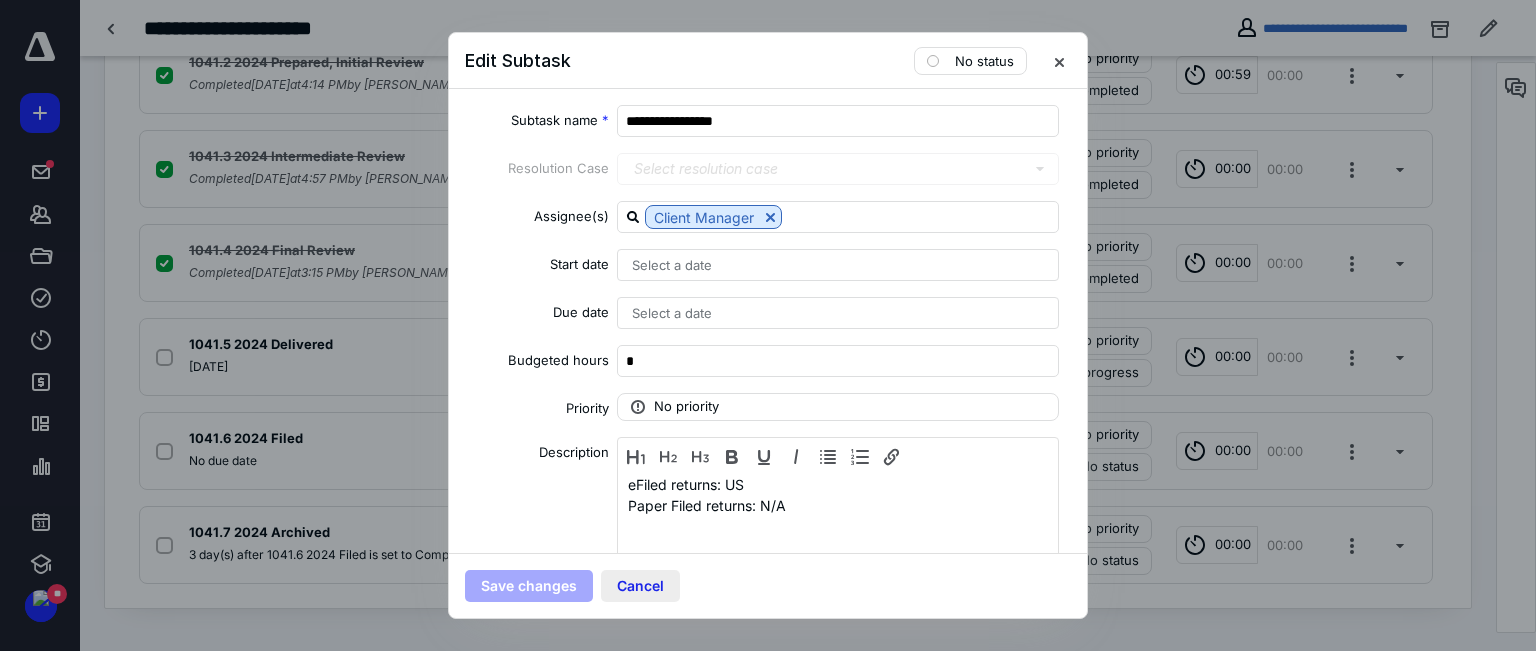 click on "Cancel" at bounding box center [640, 586] 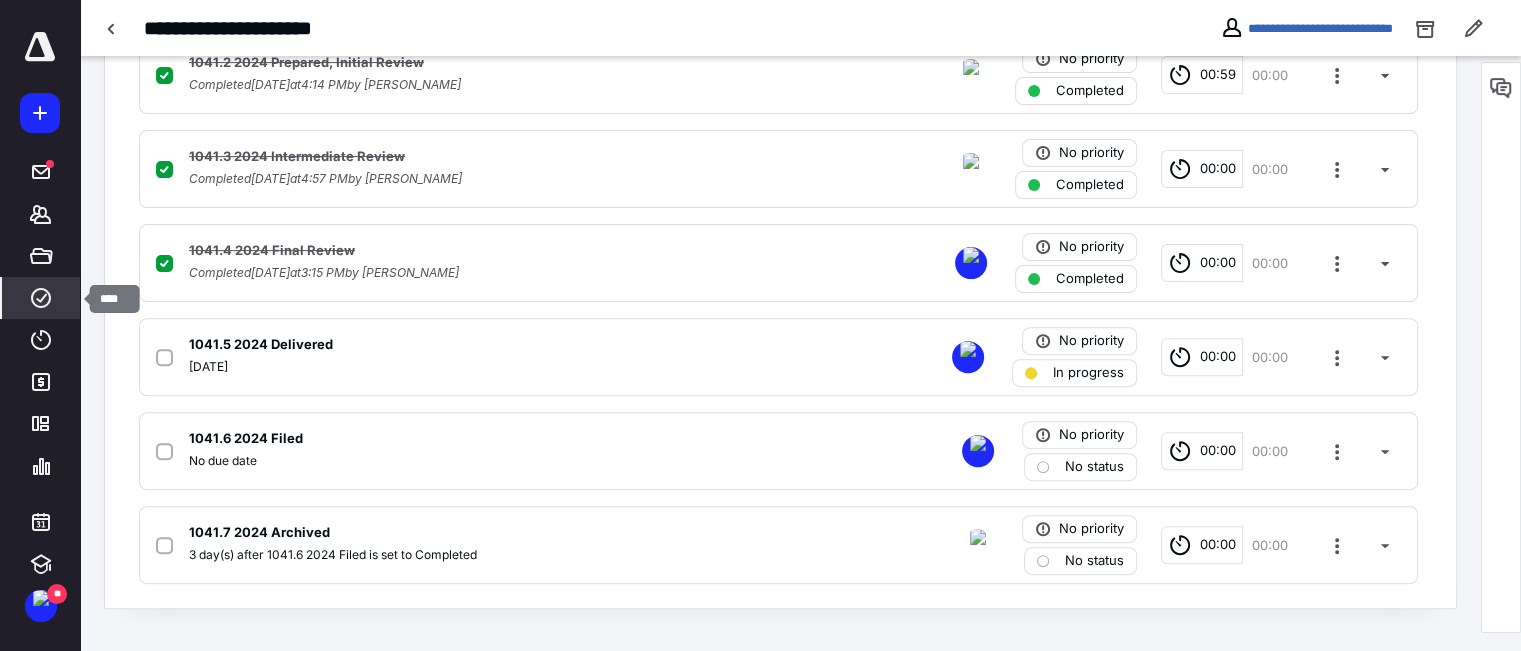 click 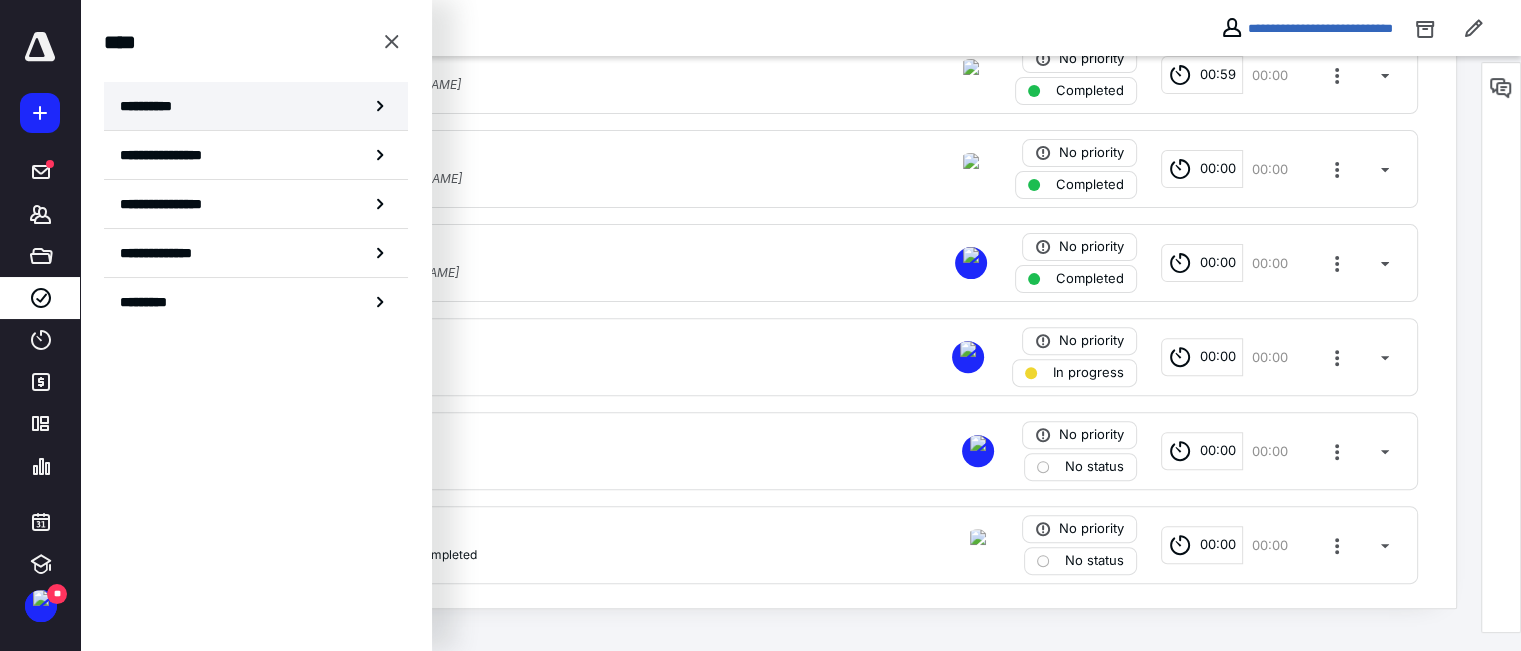 click on "**********" at bounding box center (153, 106) 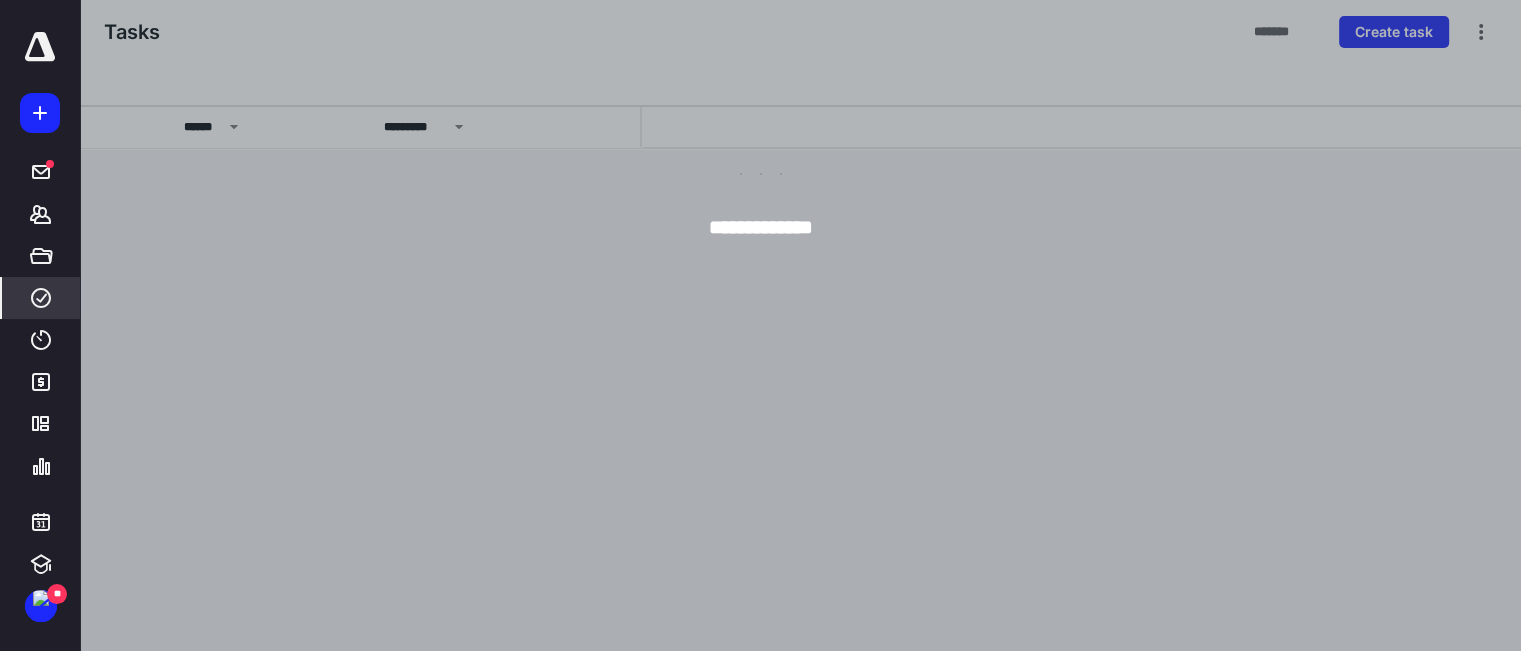scroll, scrollTop: 0, scrollLeft: 0, axis: both 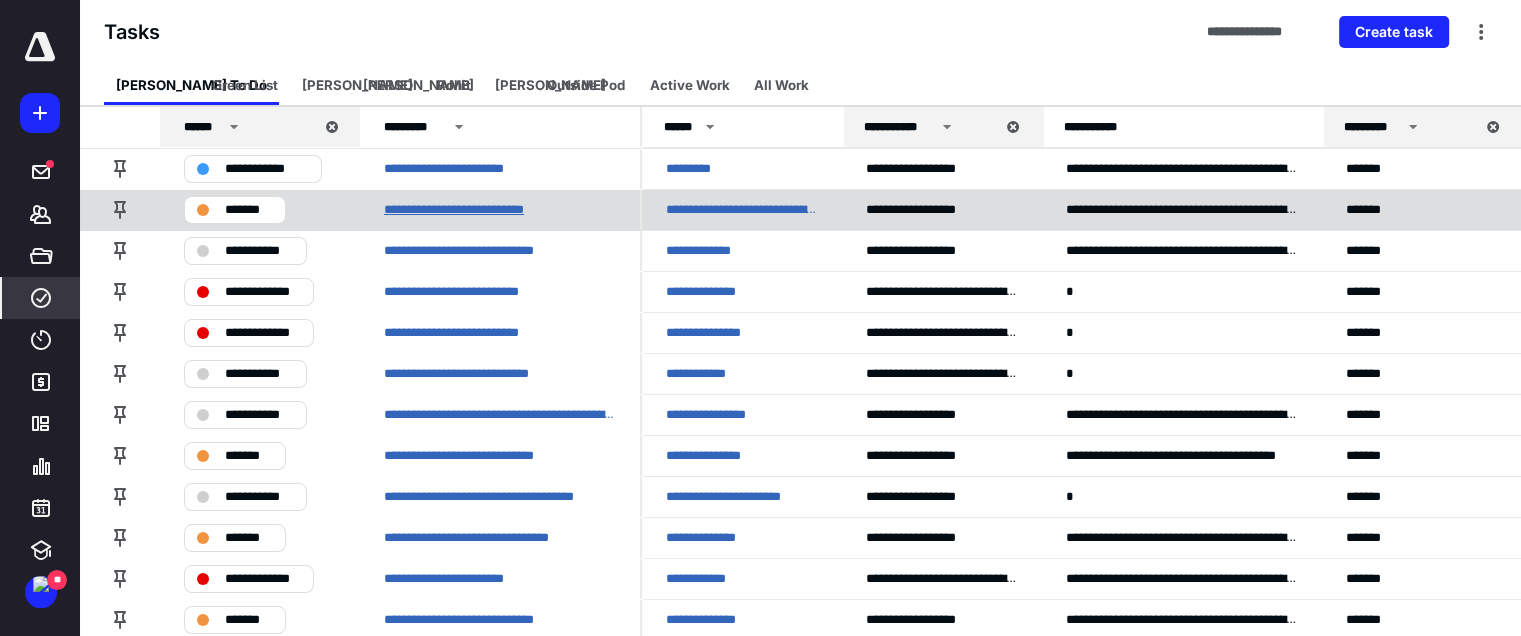 click on "**********" at bounding box center (476, 210) 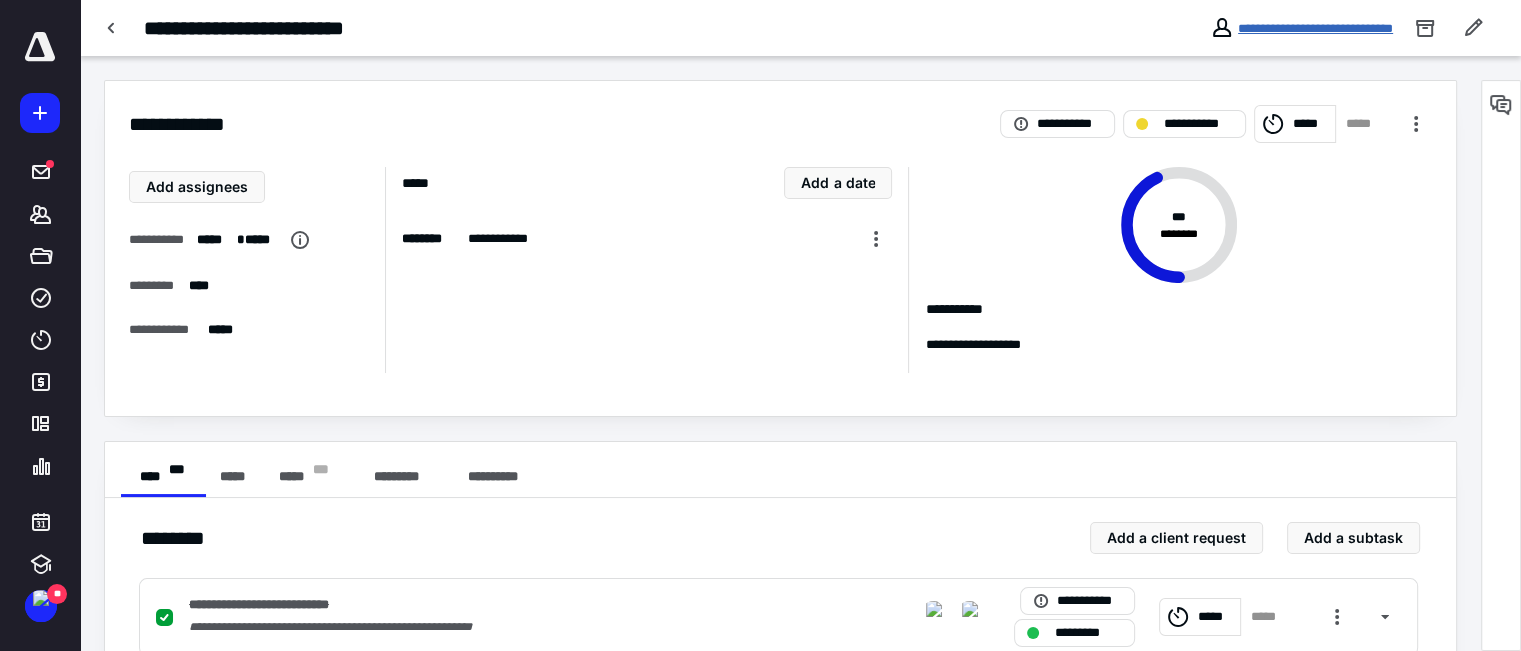 click on "**********" at bounding box center [1315, 28] 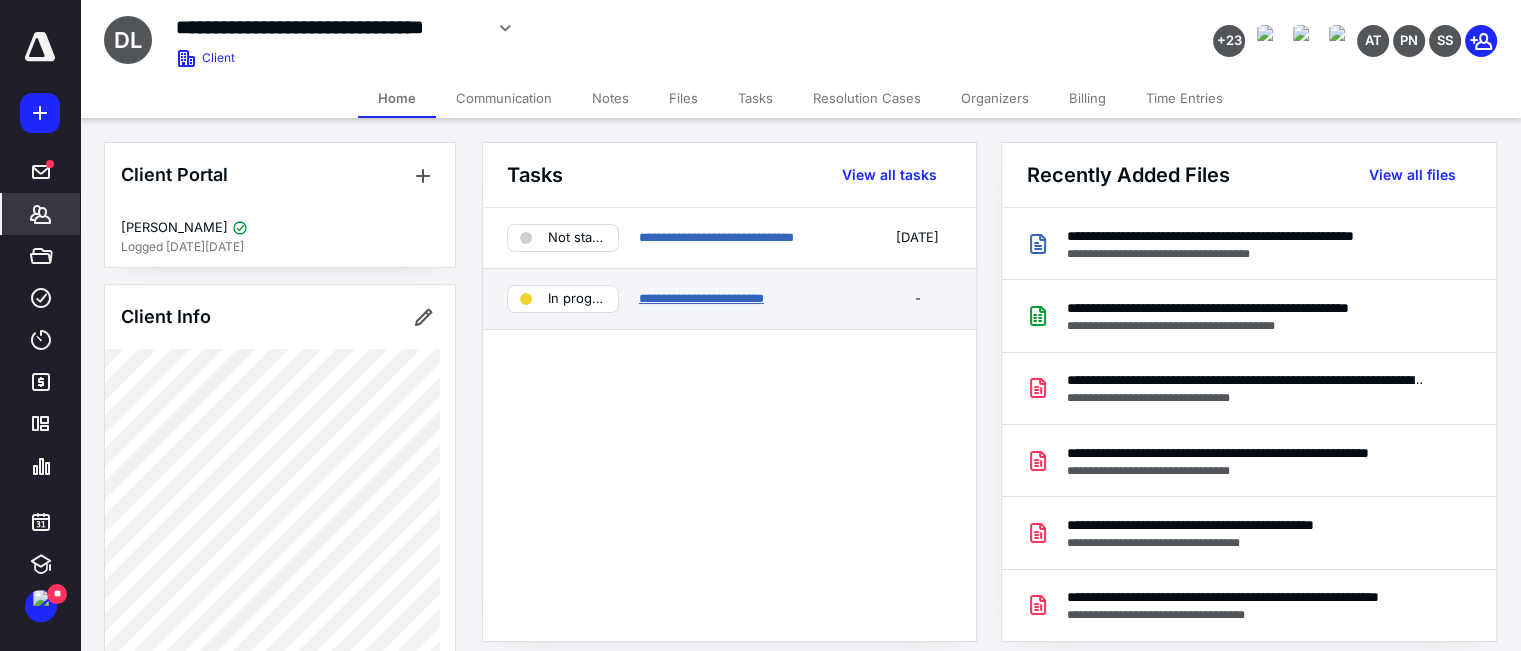 click on "**********" at bounding box center [701, 298] 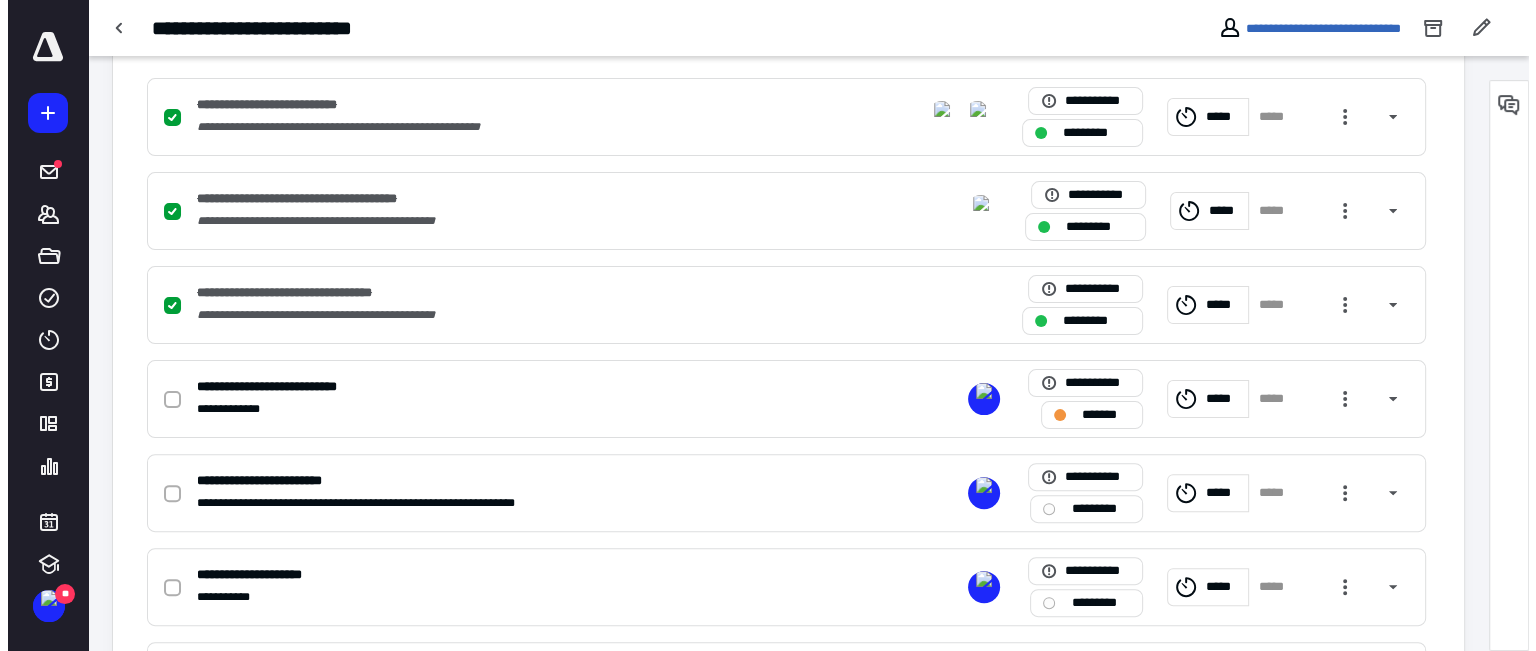 scroll, scrollTop: 600, scrollLeft: 0, axis: vertical 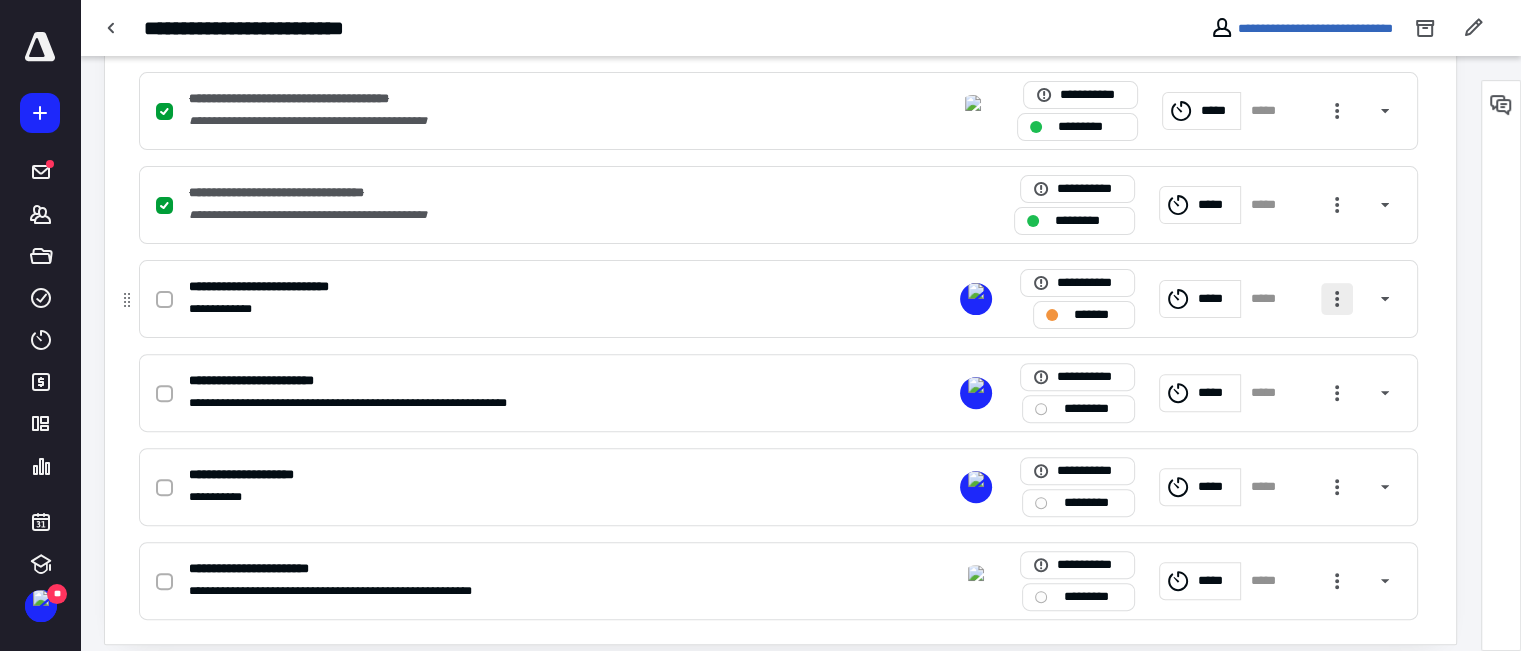click at bounding box center [1337, 299] 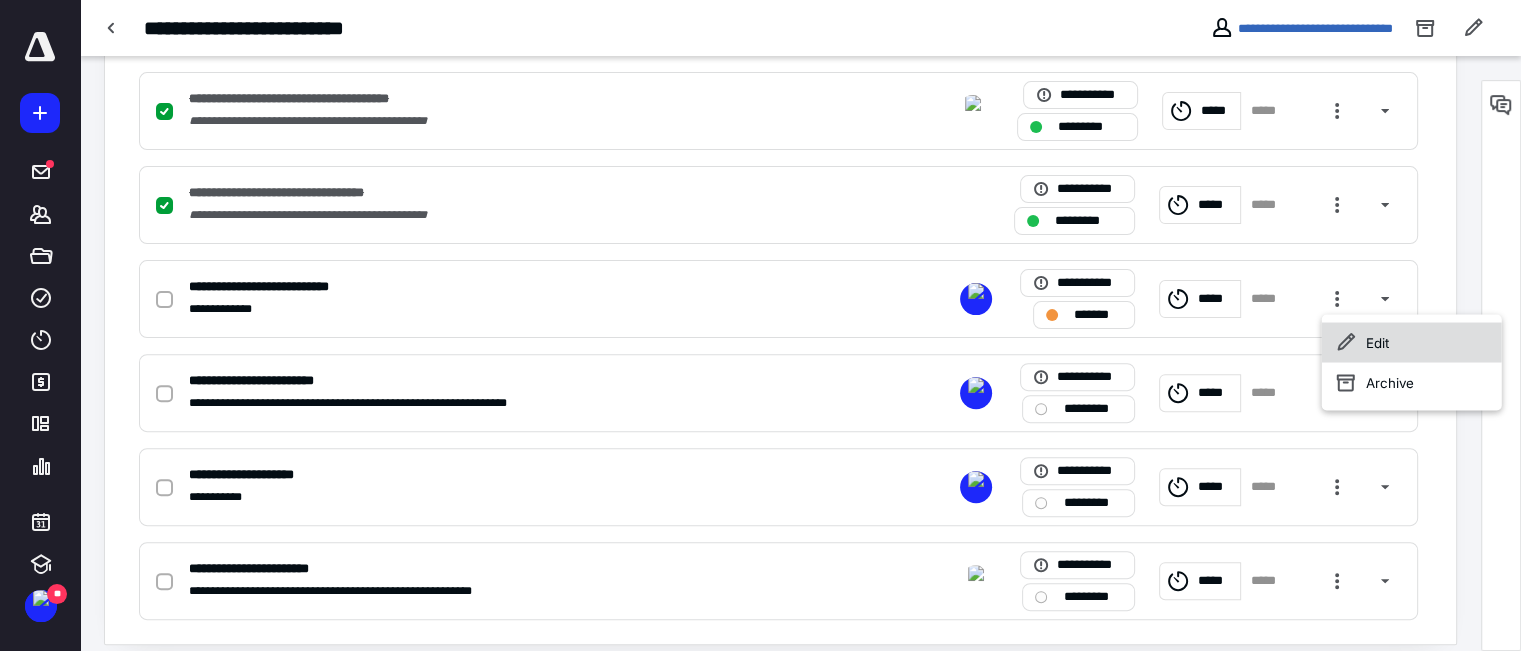 click on "Edit" at bounding box center [1412, 342] 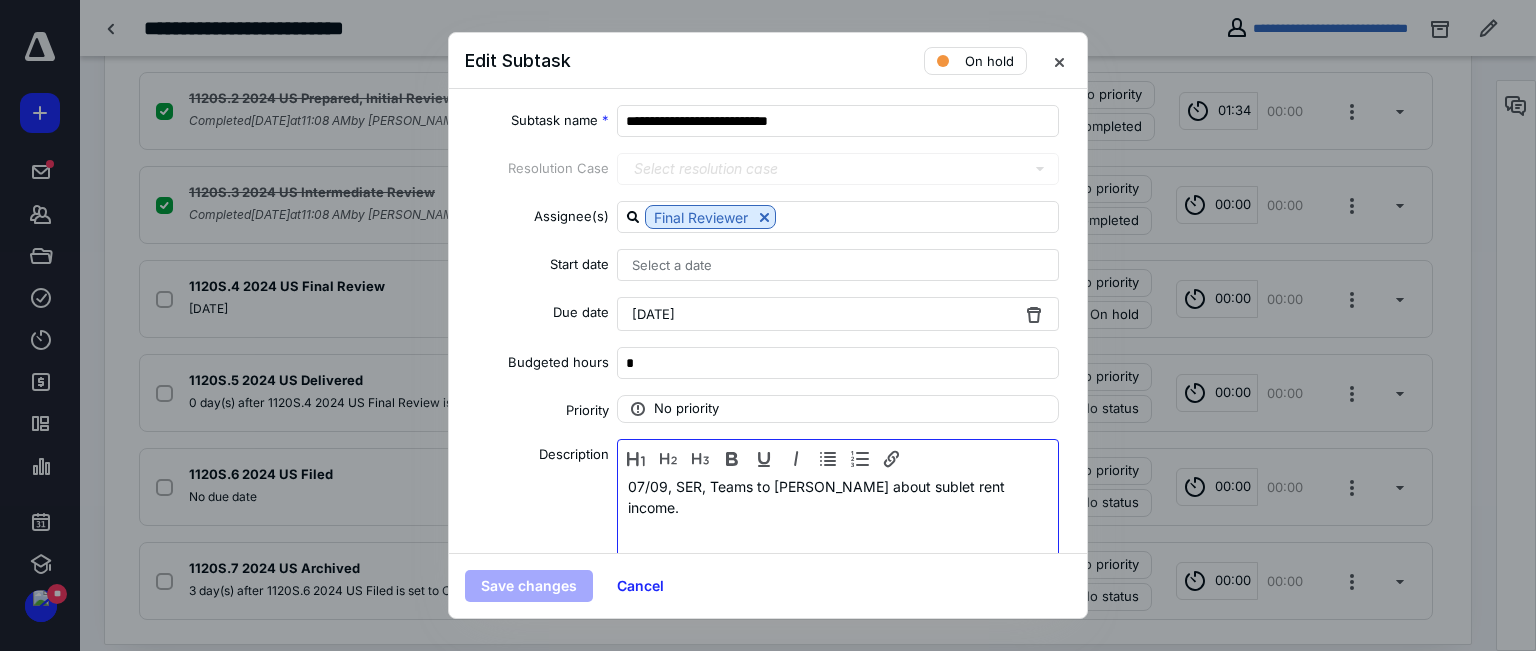 click on "07/09, SER, Teams to [PERSON_NAME] about sublet rent income." at bounding box center [838, 528] 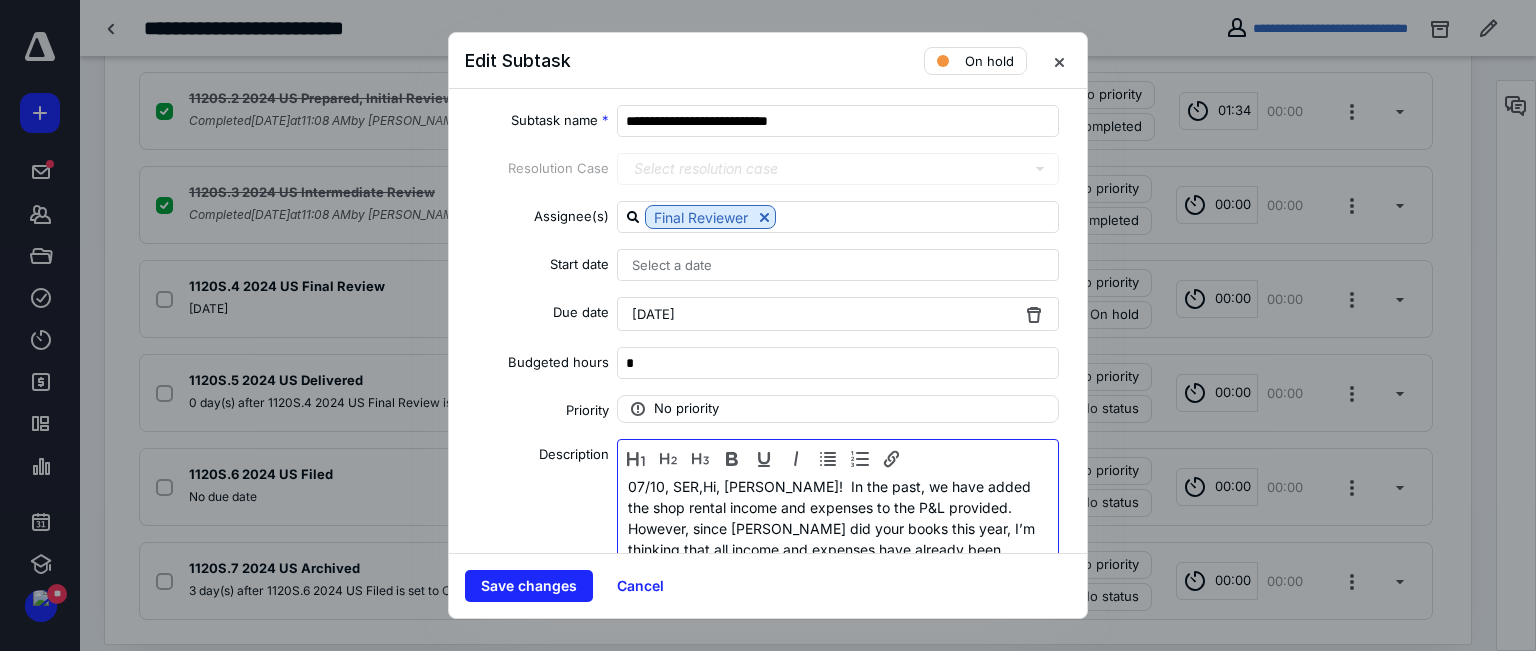 scroll, scrollTop: 64, scrollLeft: 0, axis: vertical 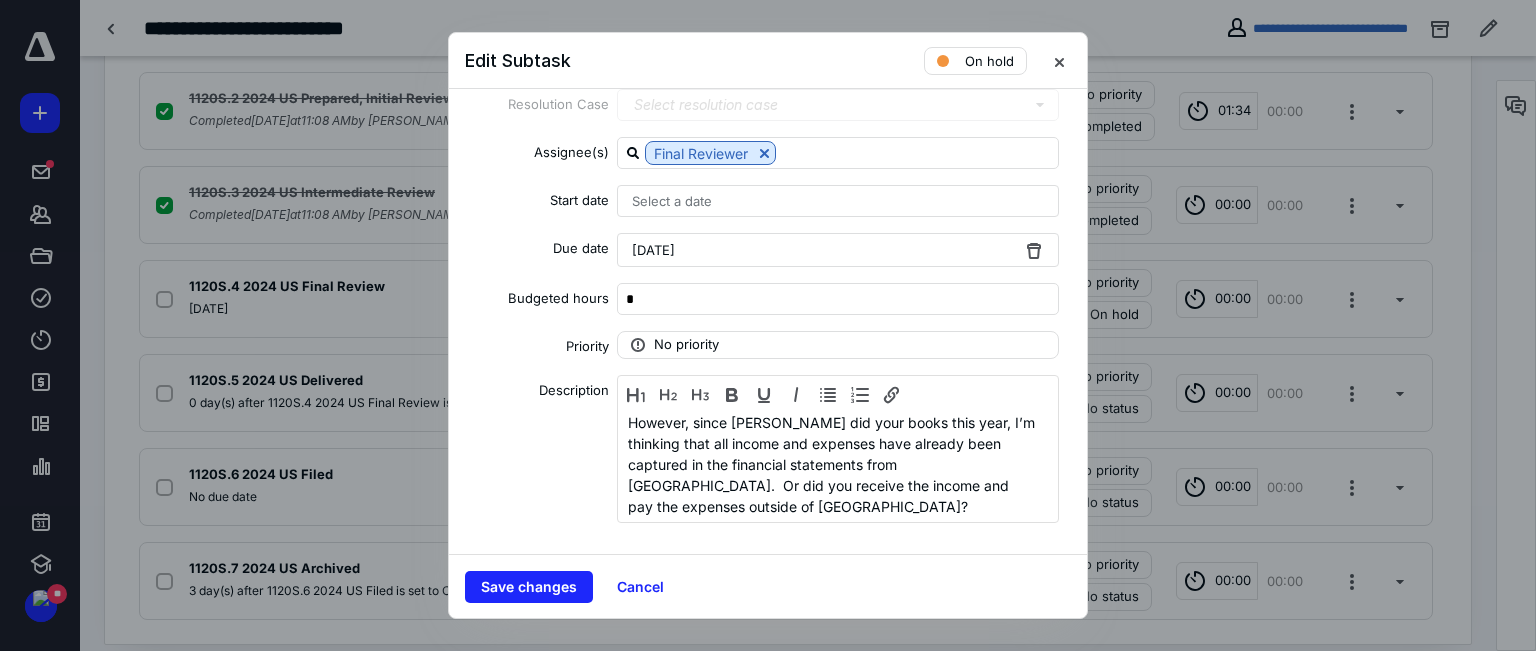 click on "[DATE]" at bounding box center (838, 250) 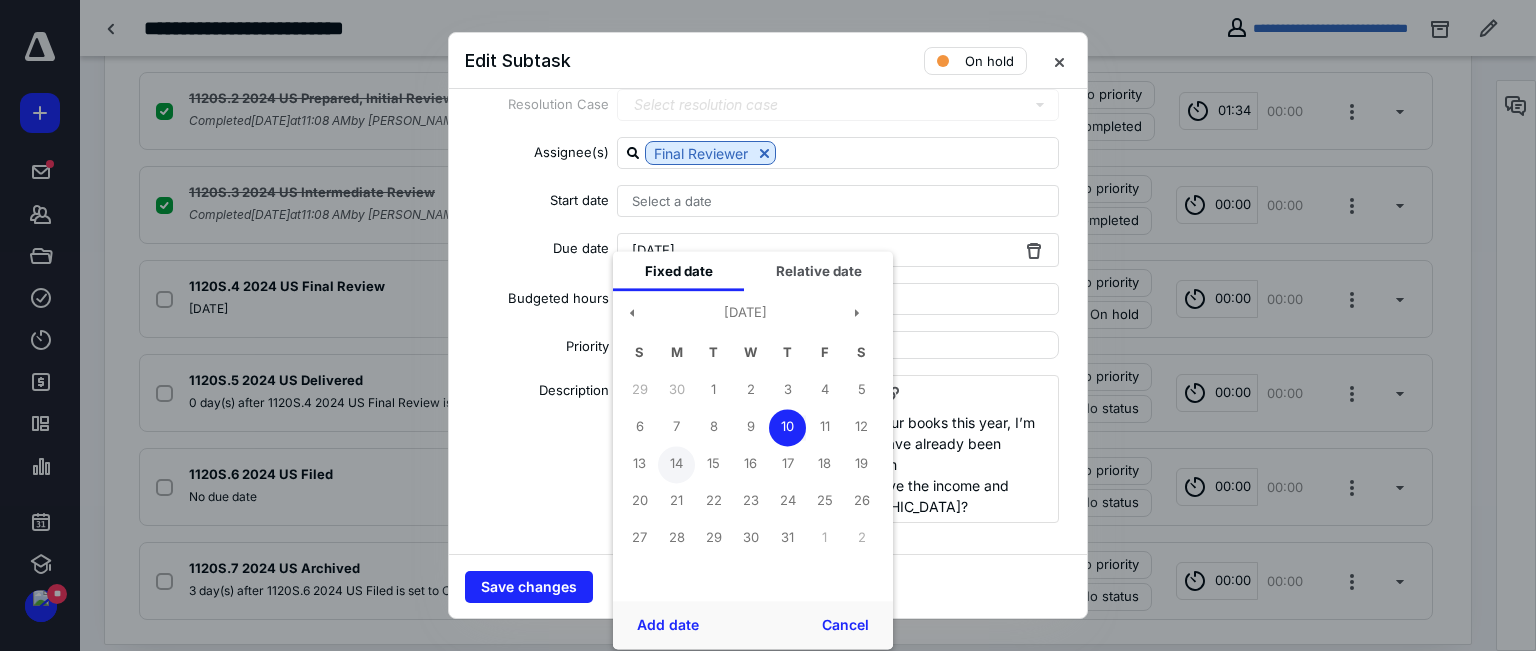 click on "14" at bounding box center (676, 464) 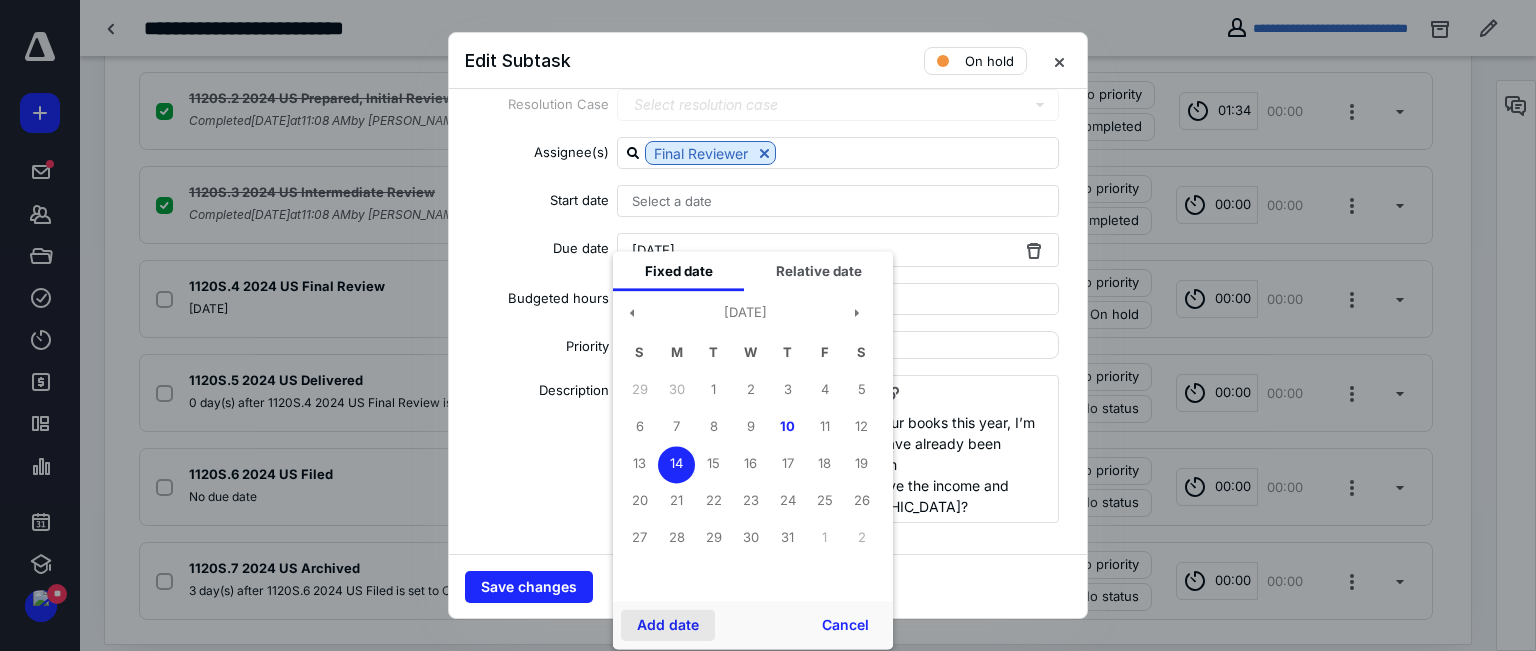 click on "Add date" at bounding box center [668, 625] 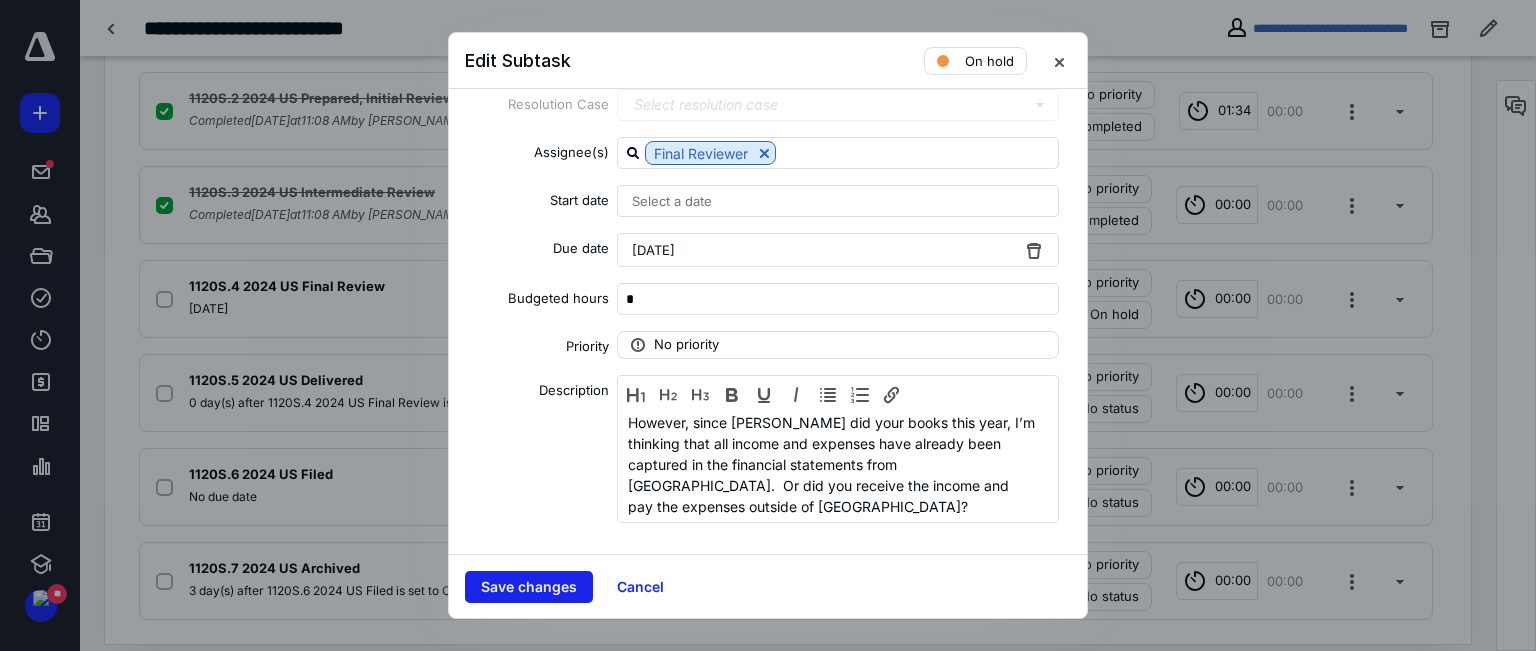 click on "Save changes" at bounding box center [529, 587] 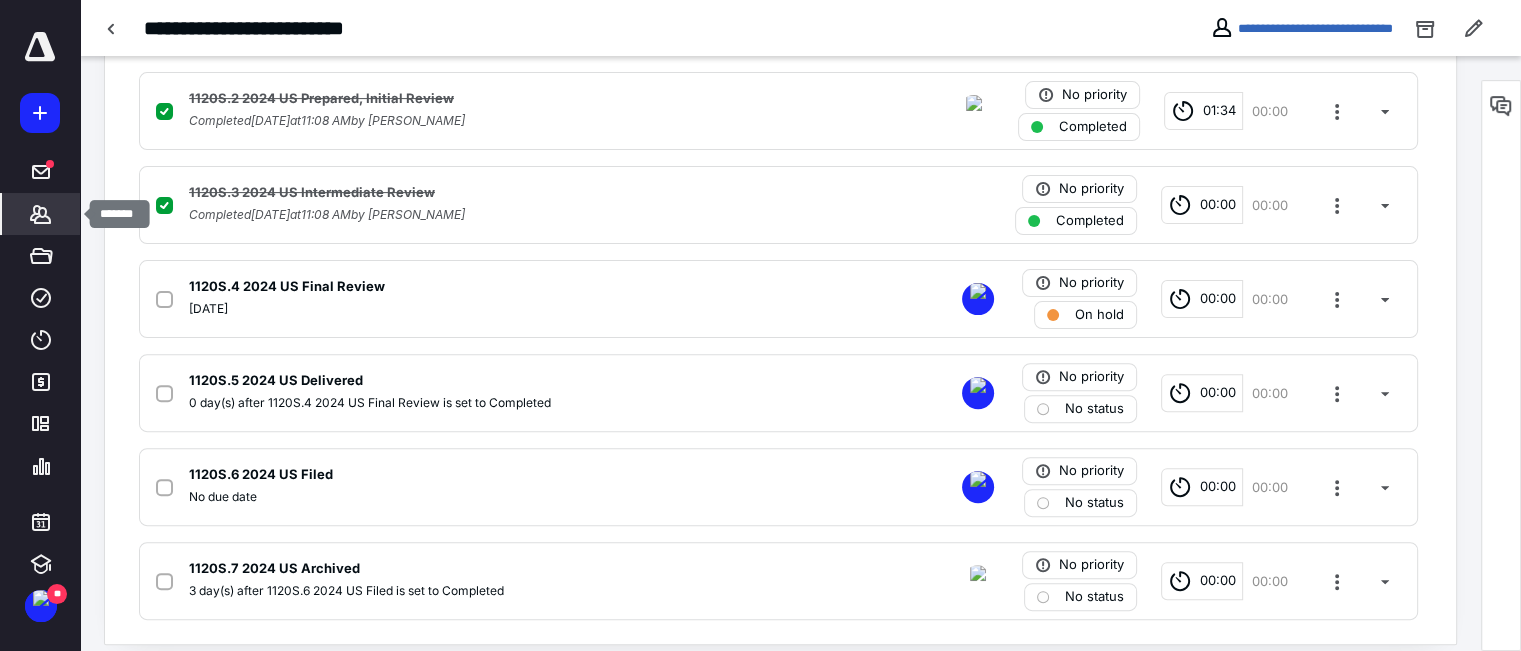 click on "*******" at bounding box center (41, 214) 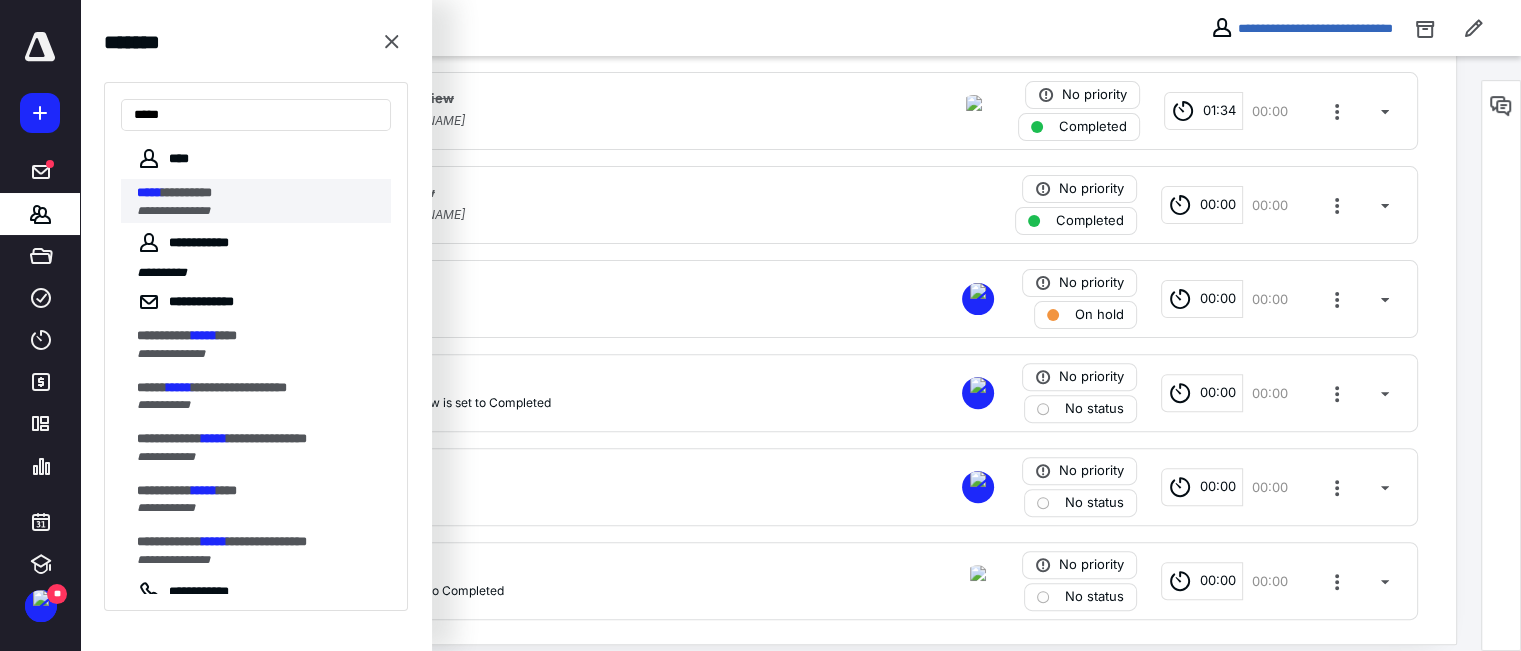 type on "*****" 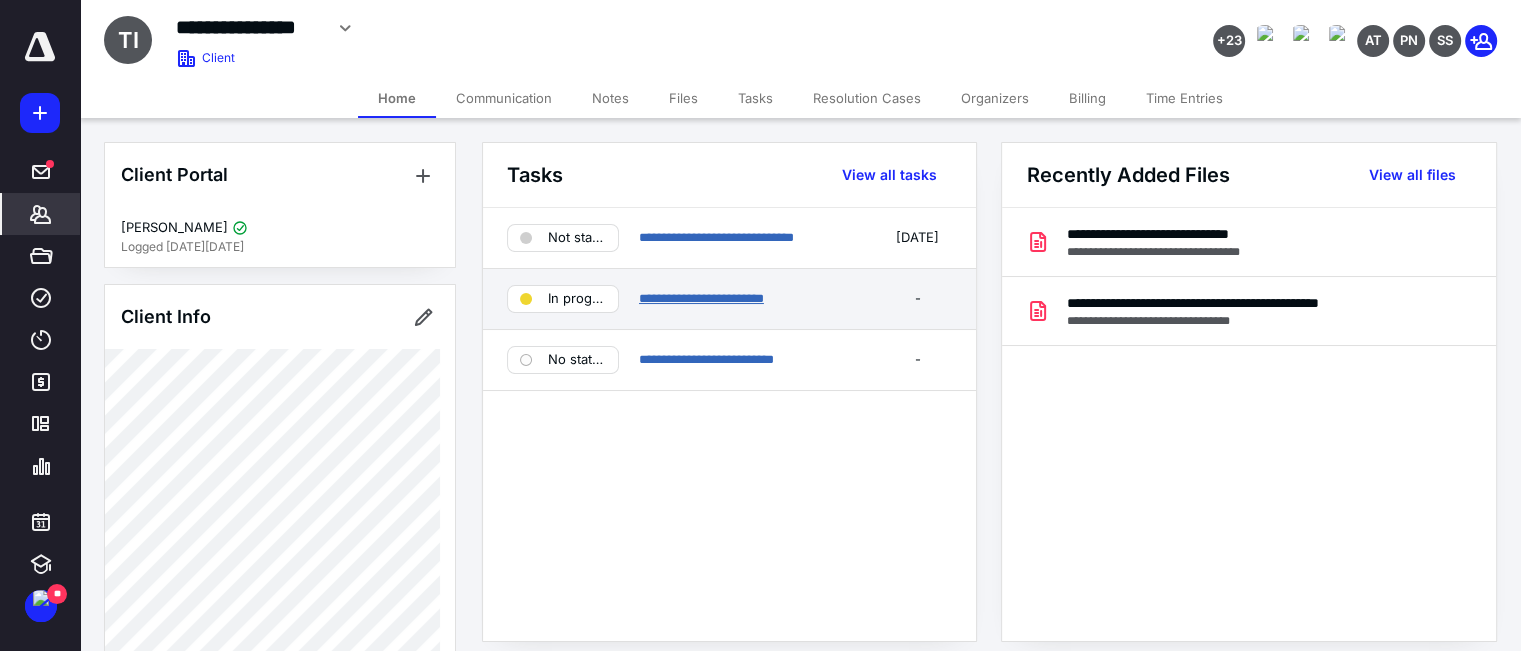 click on "**********" at bounding box center [701, 298] 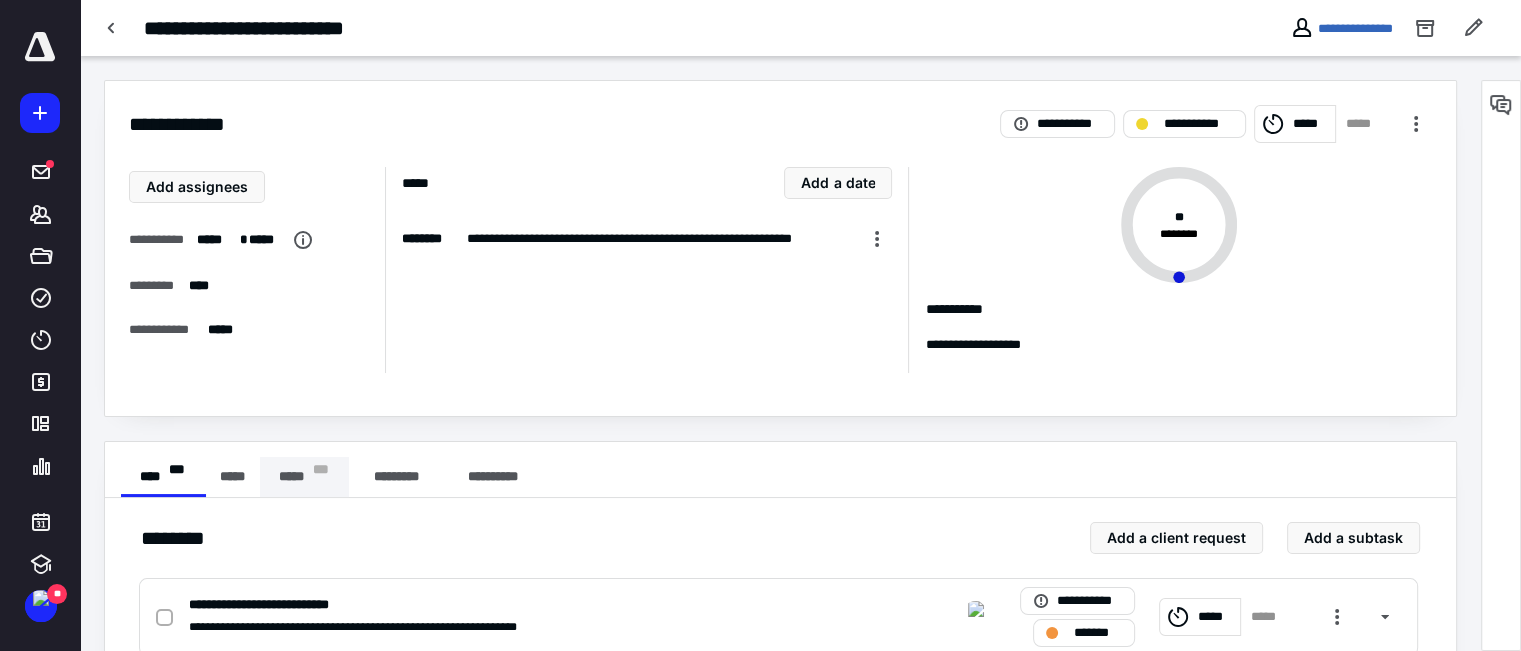 click on "* * *" at bounding box center (321, 477) 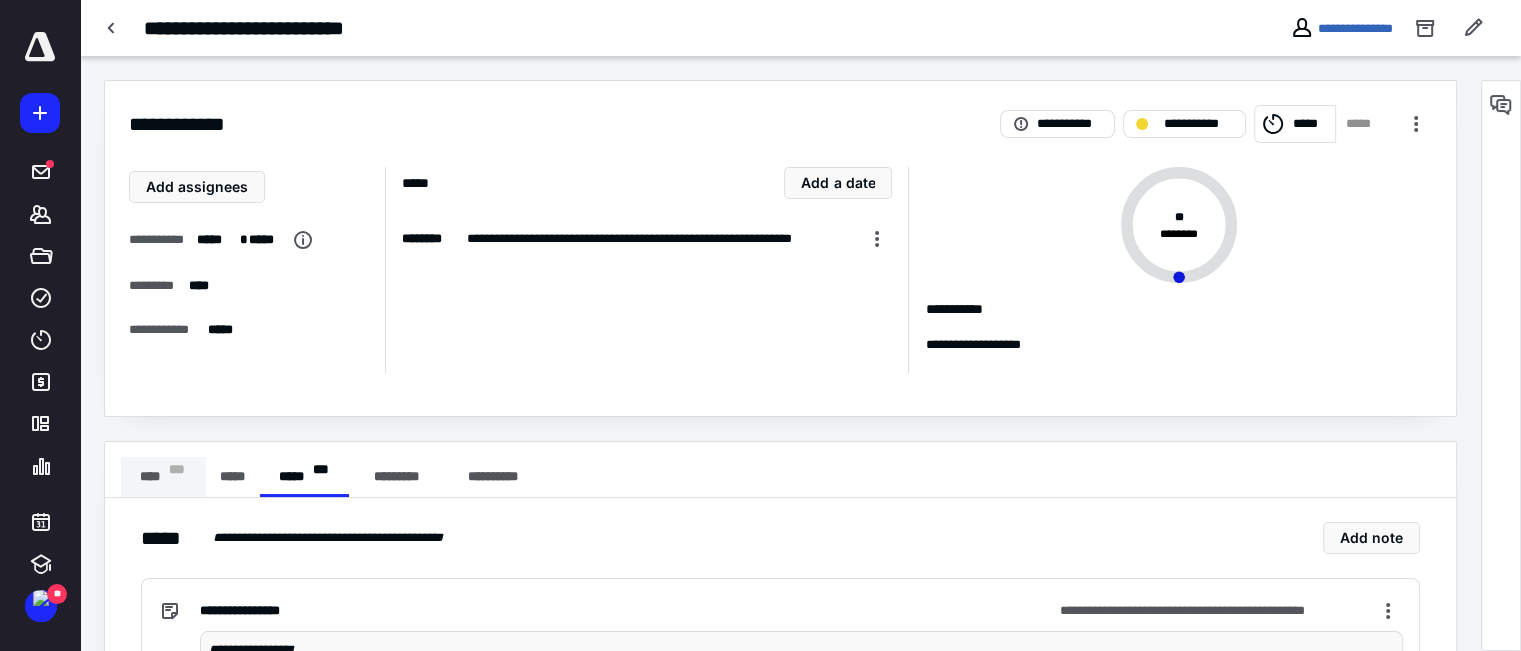 click on "**** * * *" at bounding box center (163, 477) 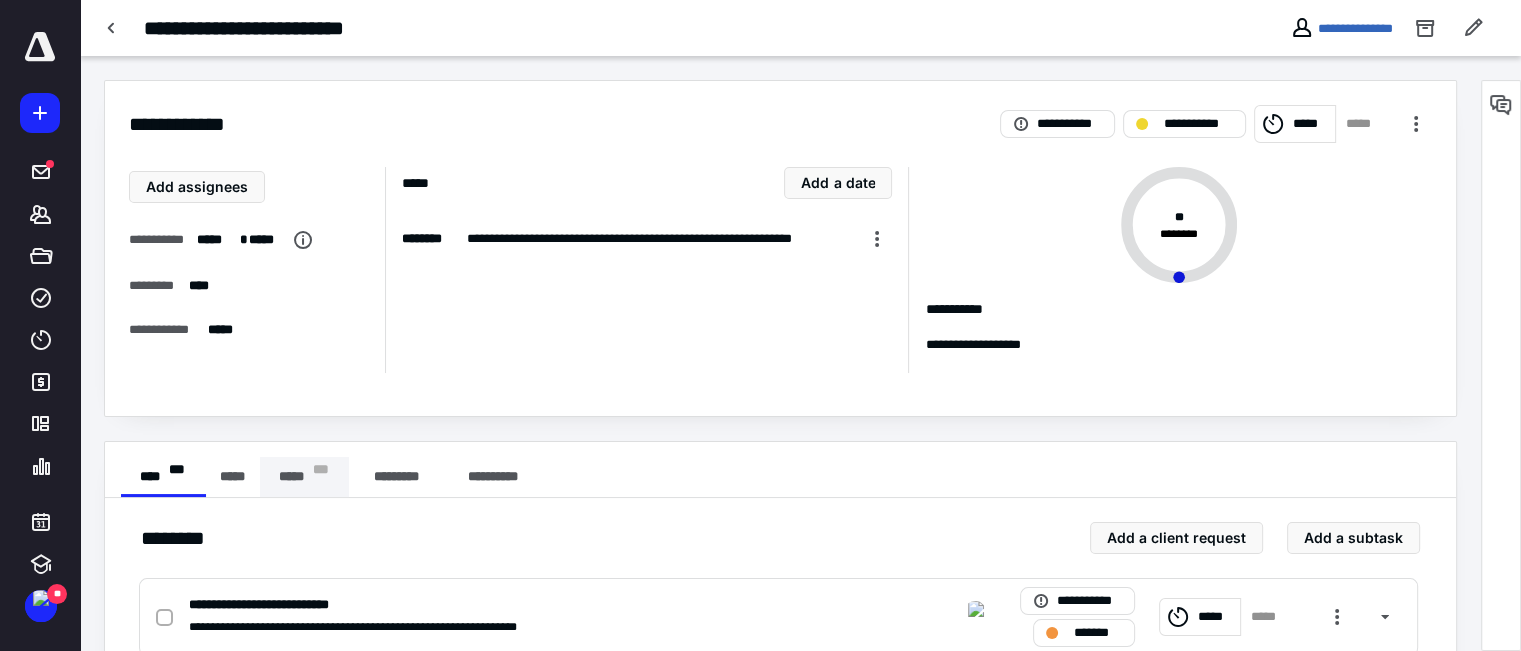 click on "***** * * *" at bounding box center [304, 477] 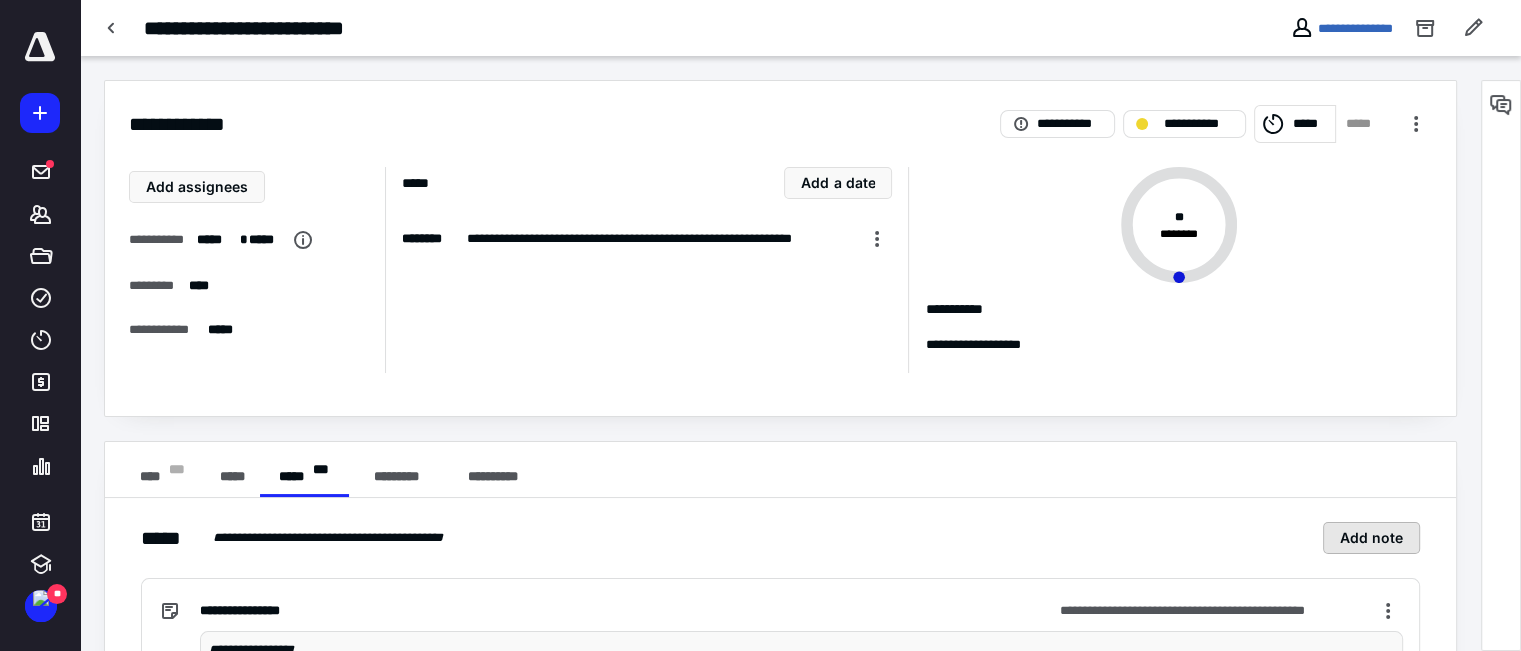 click on "Add note" at bounding box center [1371, 538] 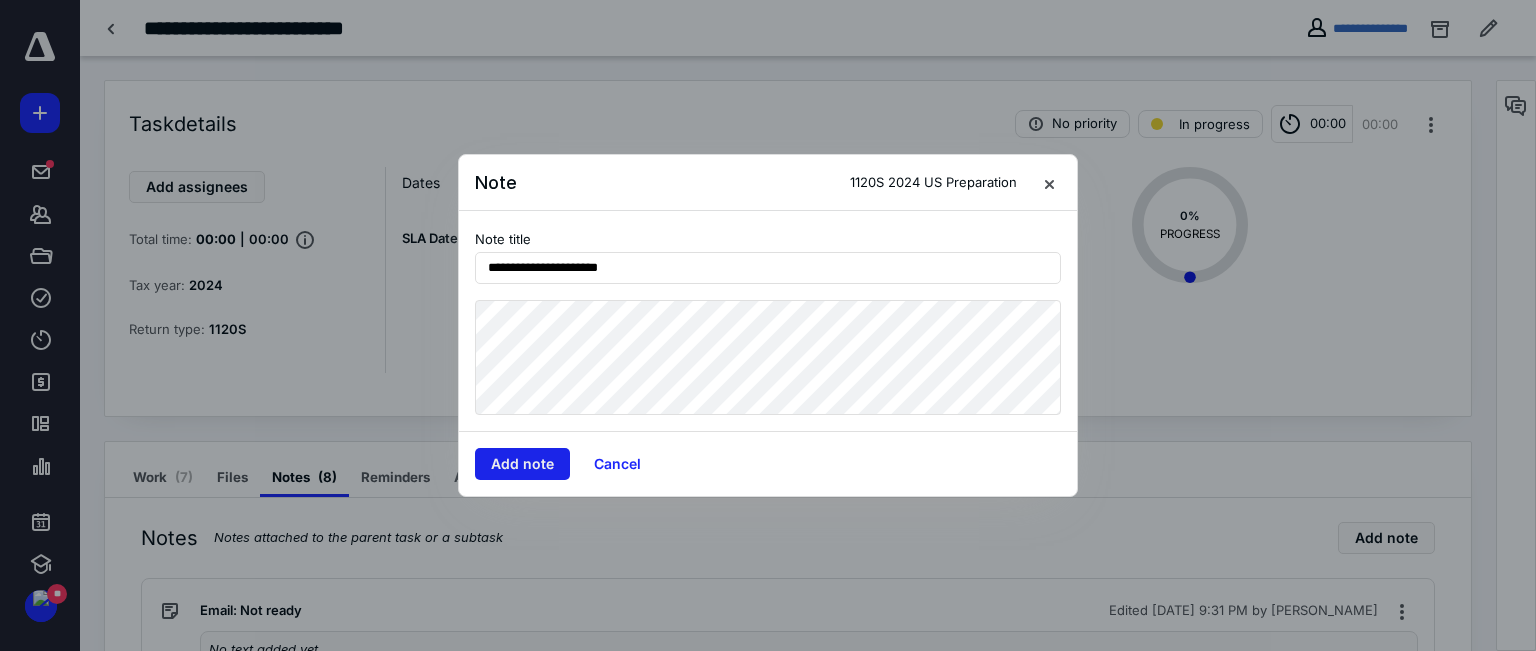 type on "**********" 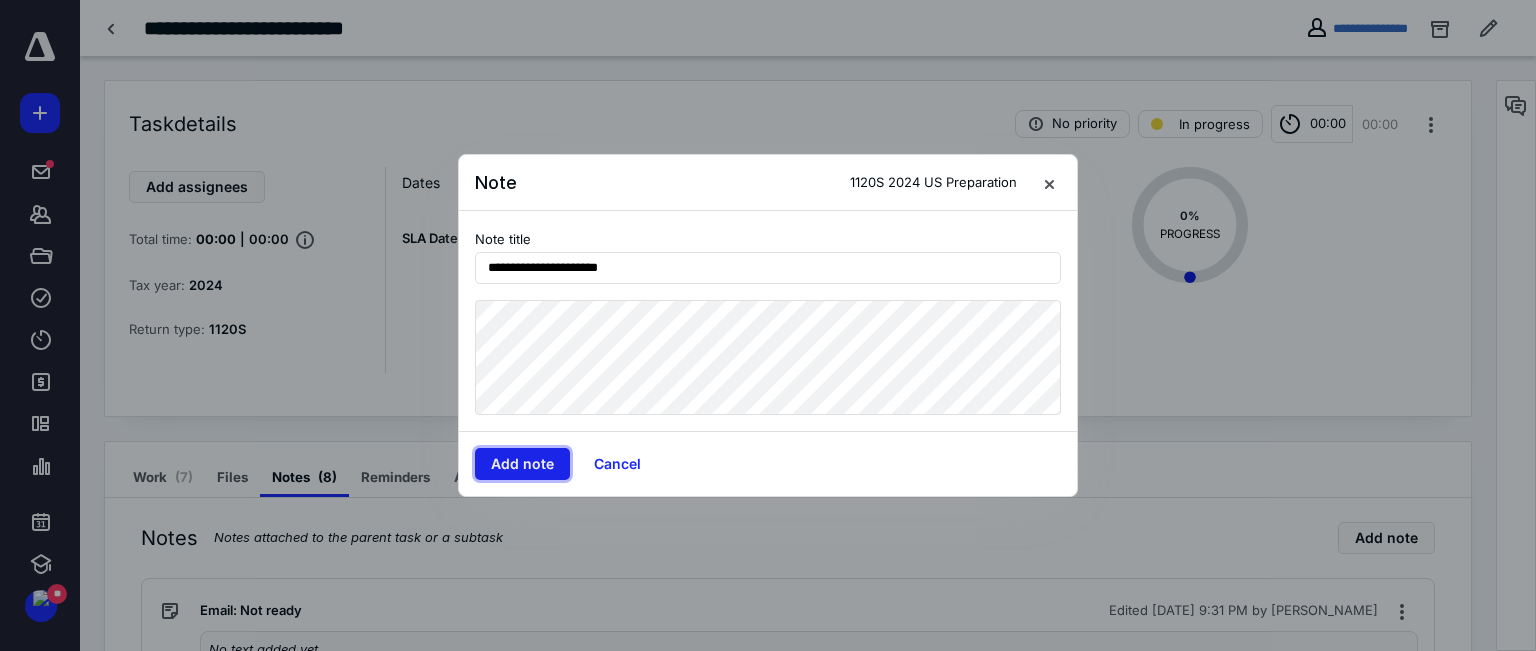 click on "Add note" at bounding box center (522, 464) 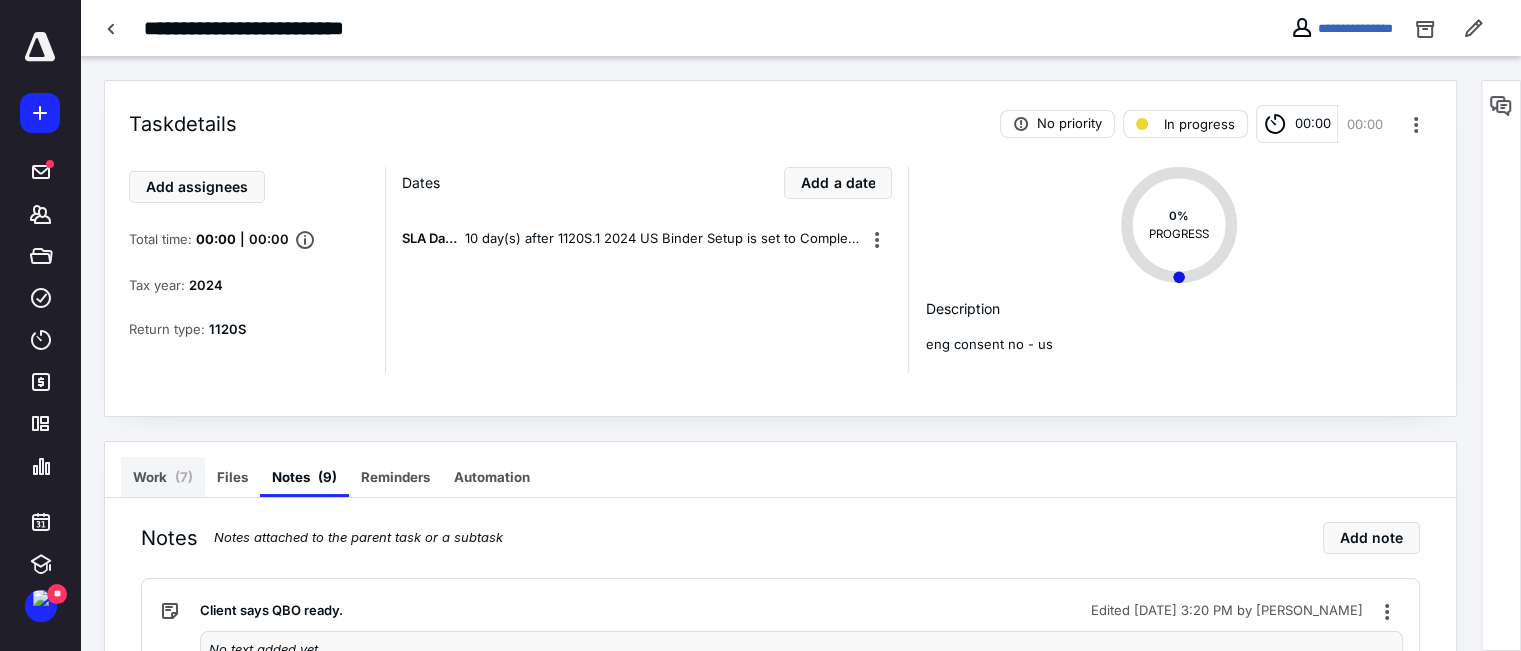 click on "Work ( 7 )" at bounding box center [163, 477] 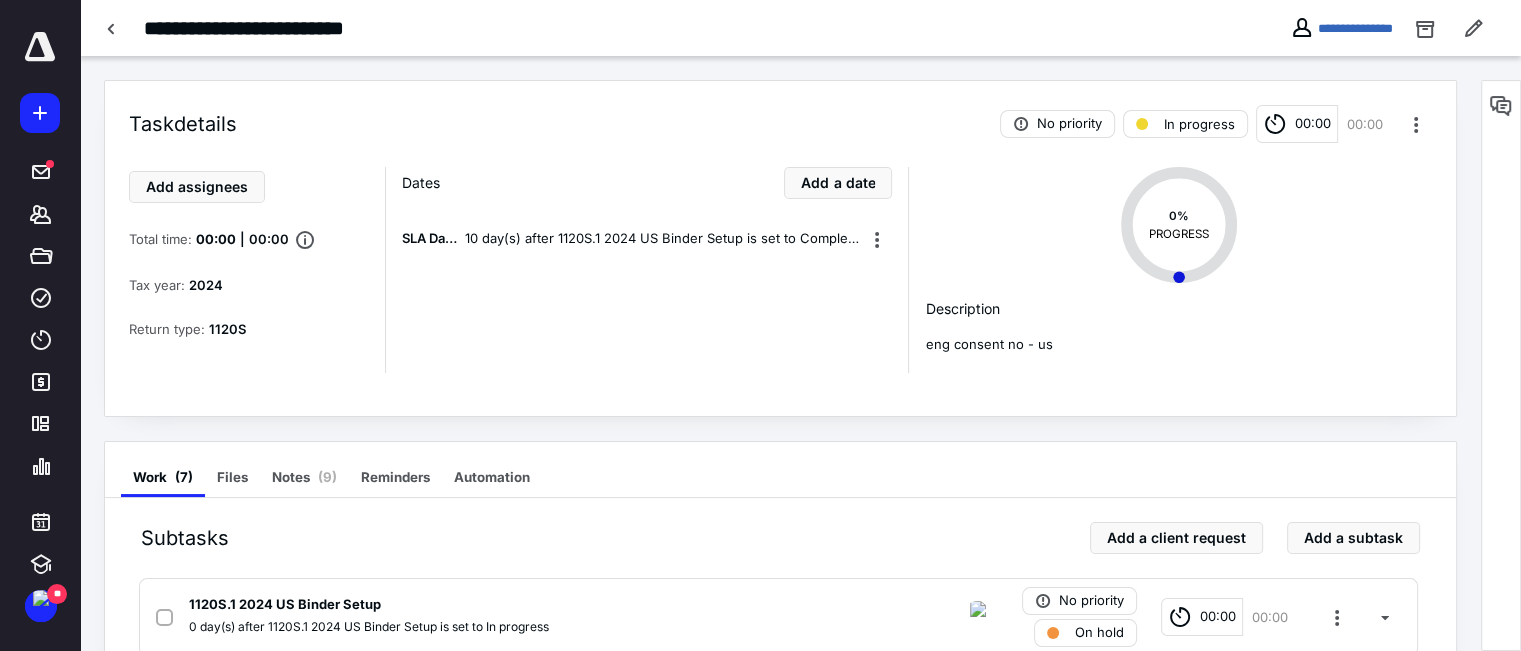scroll, scrollTop: 400, scrollLeft: 0, axis: vertical 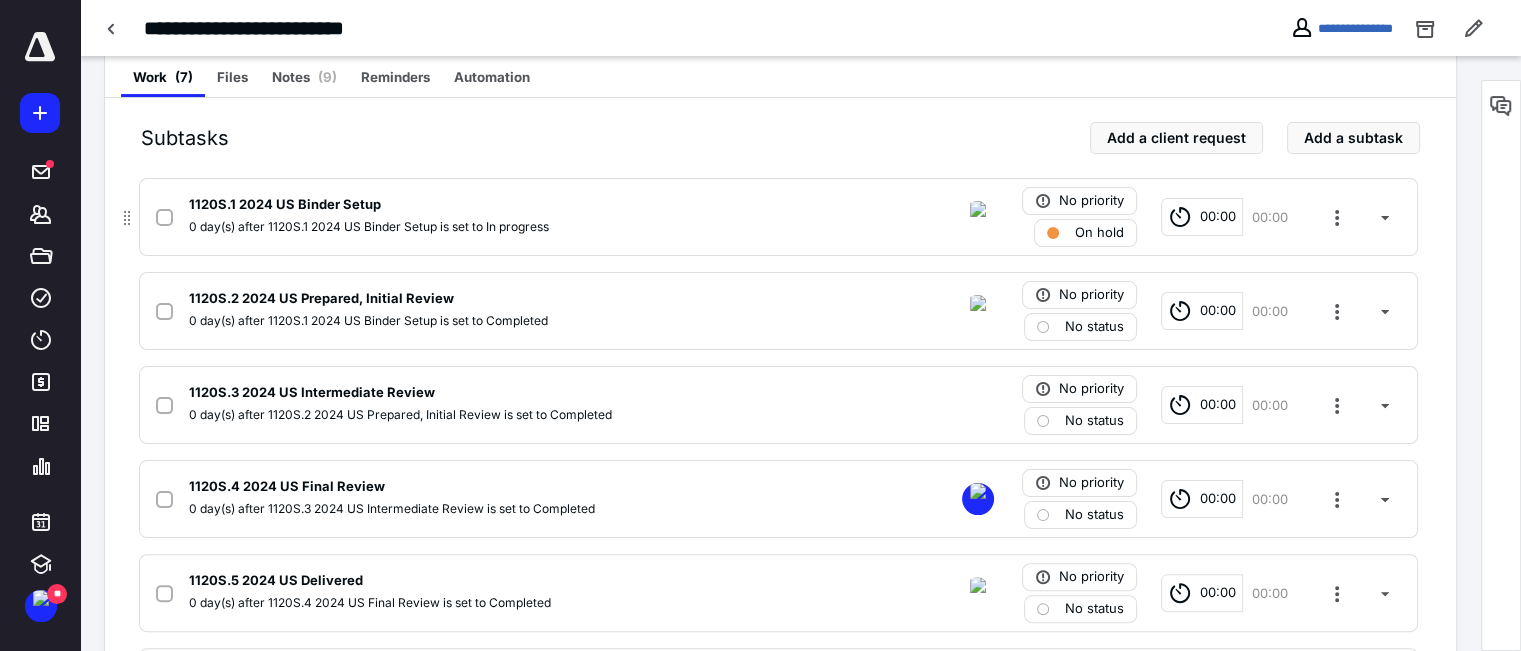 click on "On hold" at bounding box center (1099, 233) 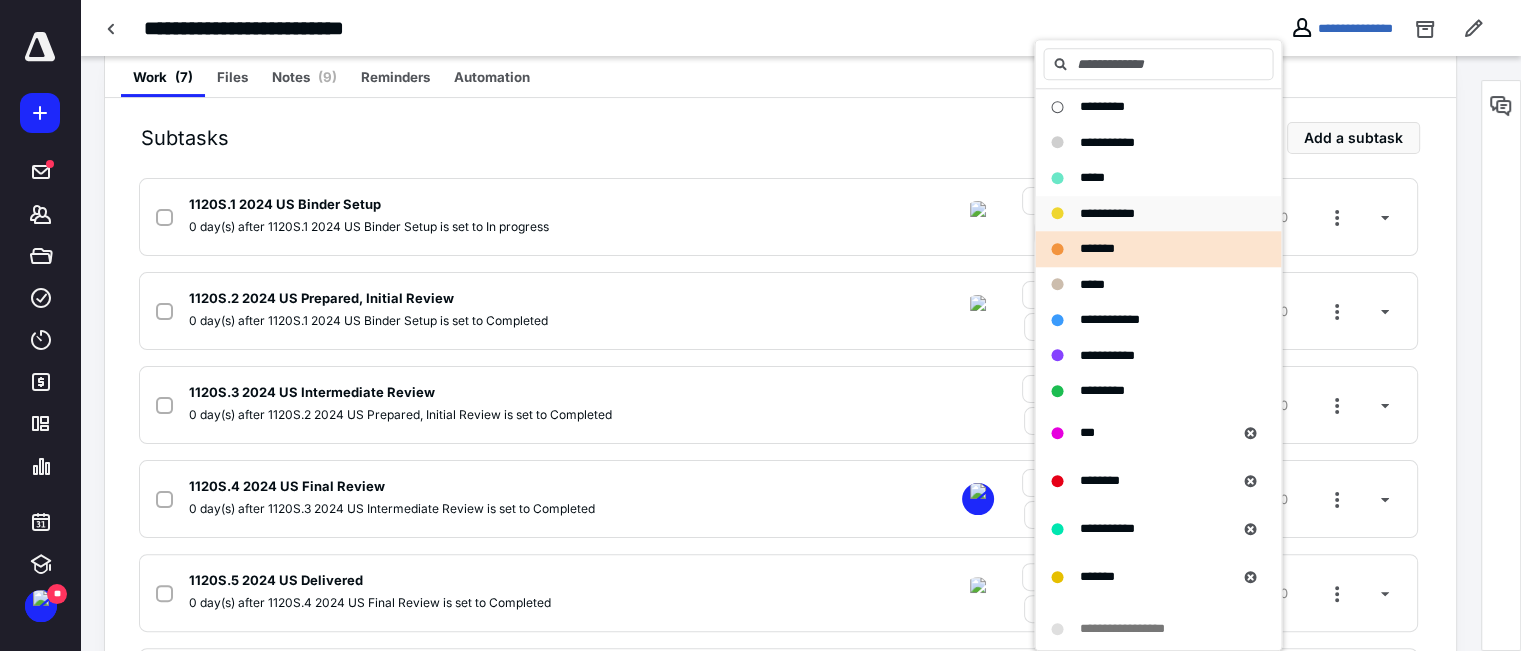 click on "**********" at bounding box center [1106, 213] 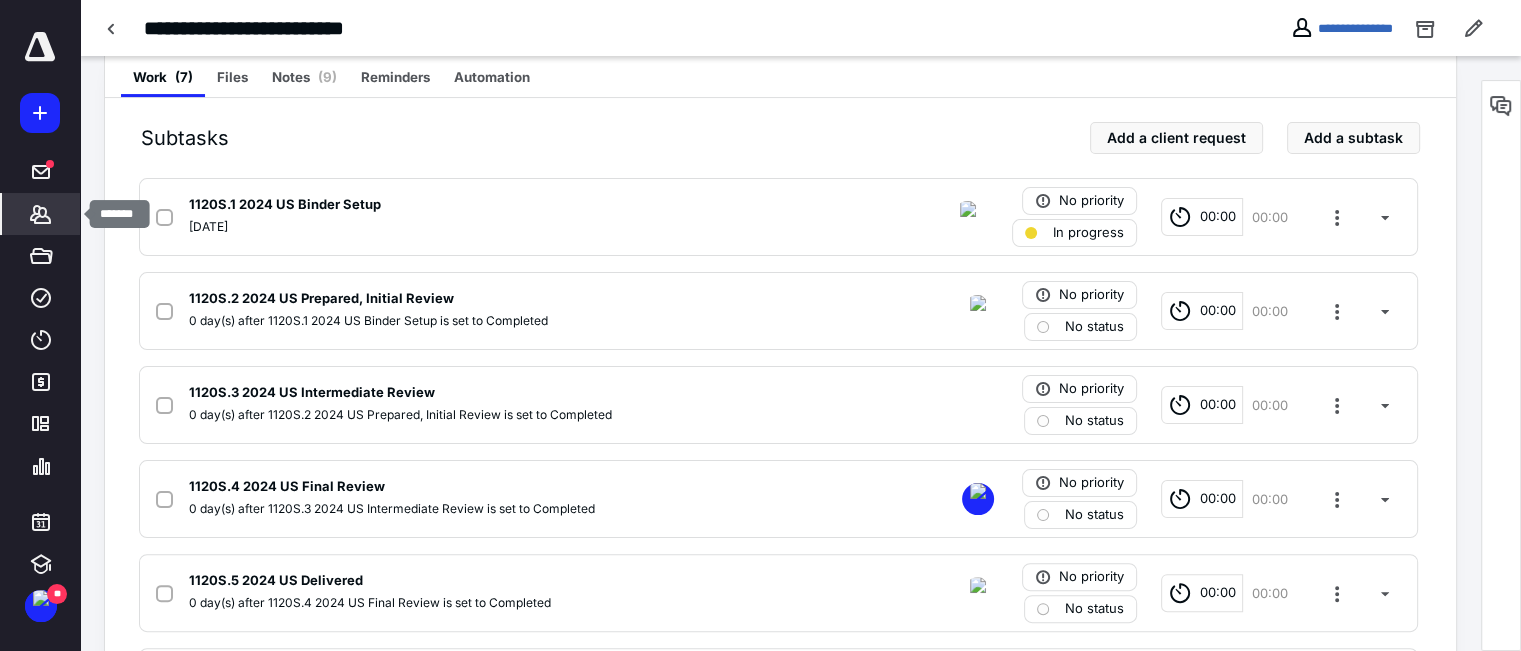click 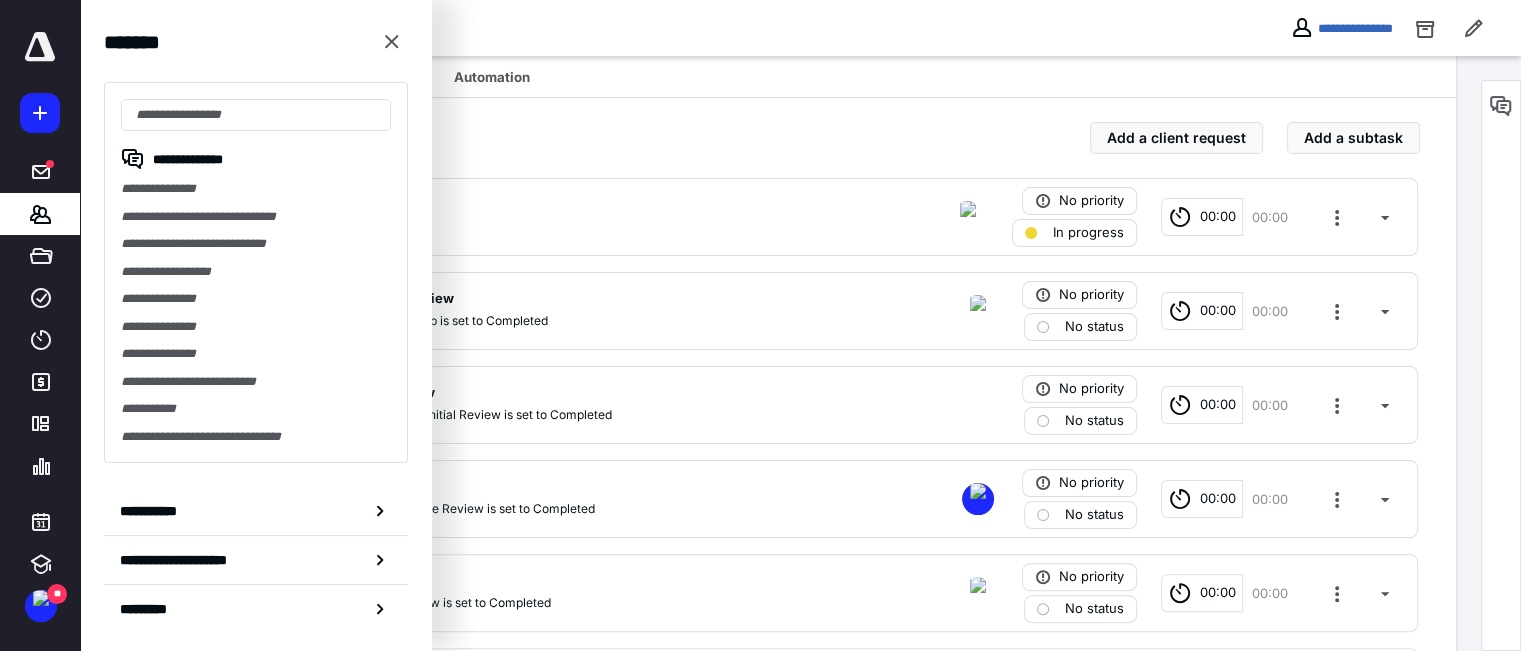 click on "Subtasks Add a client request Add a subtask 1120S.1 2024 US Binder Setup [DATE] No priority In progress 00:00 00:00 1120S.2 2024 US Prepared, Initial Review 0 day(s) after  1120S.1 2024 US Binder Setup is set to Completed No priority No status 00:00 00:00 1120S.3 2024 US Intermediate Review 0 day(s) after  1120S.2 2024 US Prepared, Initial Review is set to Completed No priority No status 00:00 00:00 1120S.4 2024 US Final Review 0 day(s) after  1120S.3 2024 US Intermediate Review is set to Completed No priority No status 00:00 00:00 1120S.5 2024 US Delivered 0 day(s) after  1120S.4 2024 US Final Review is set to Completed No priority No status 00:00 00:00 1120S.6 2024 US Filed No due date No priority No status 00:00 00:00 1120S.7 2024 US Archived 3 day(s) after  1120S.6 2024 US Filed is set to Completed No priority No status 00:00 00:00" at bounding box center [780, 471] 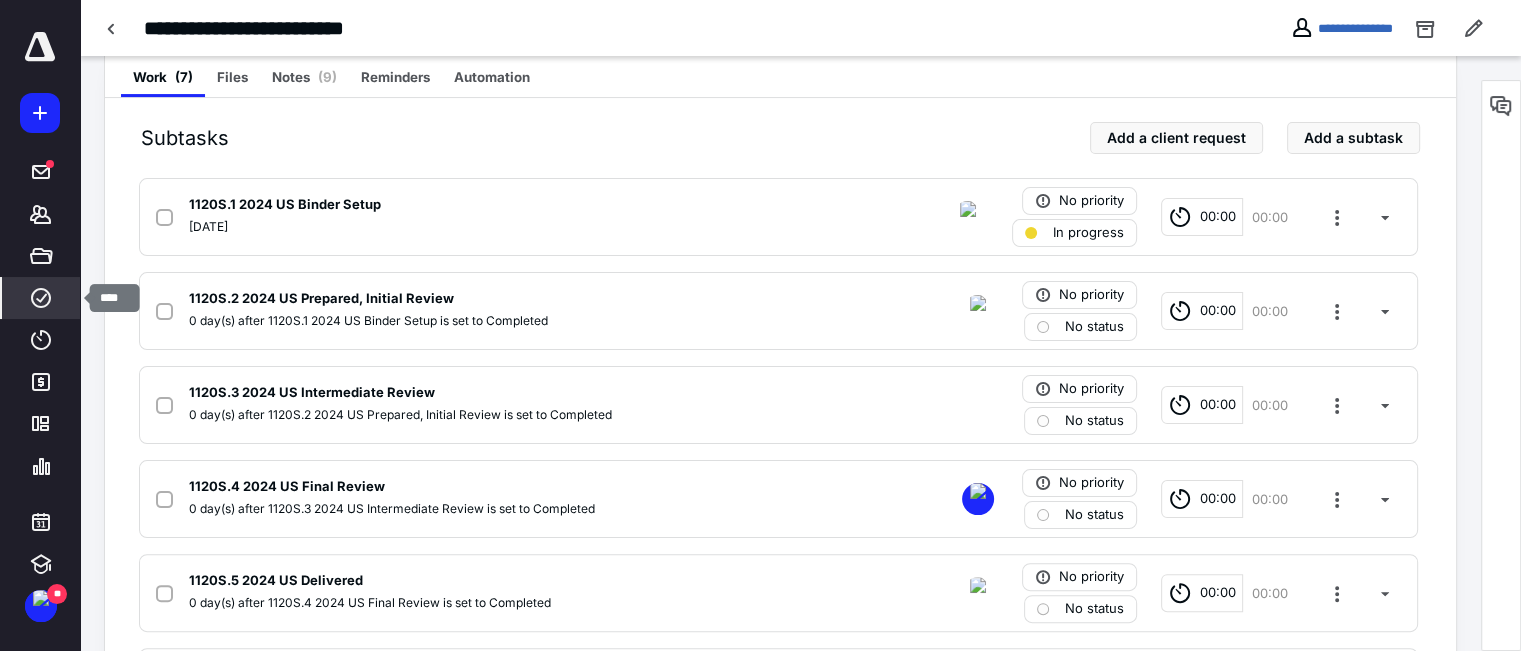 click 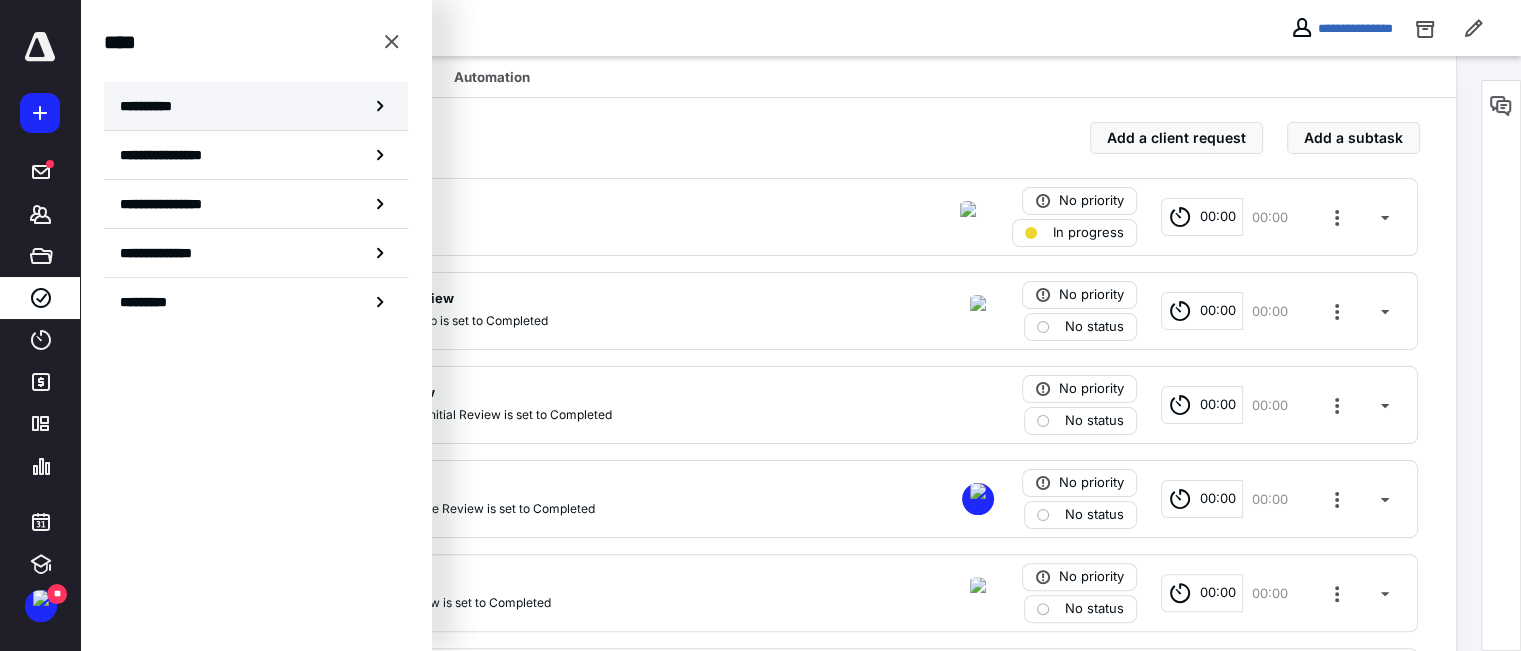 click on "**********" at bounding box center [153, 106] 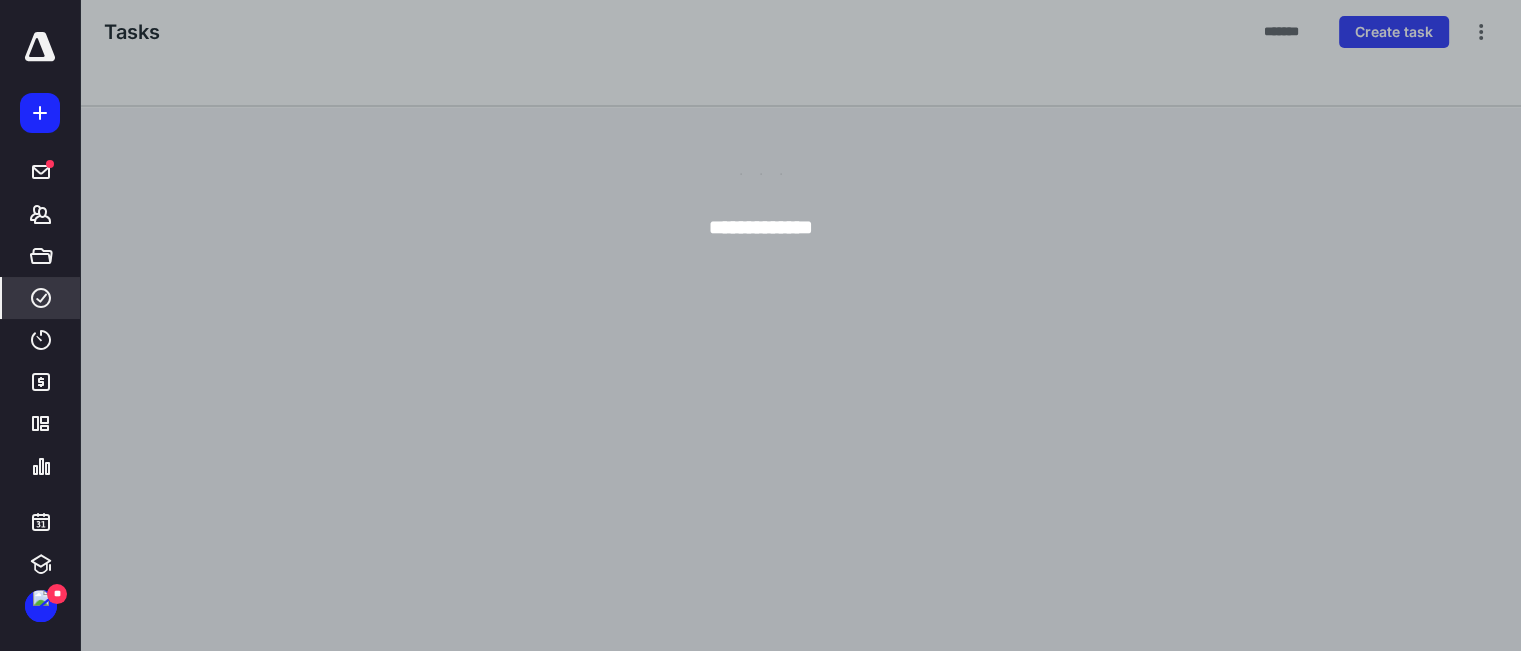 scroll, scrollTop: 0, scrollLeft: 0, axis: both 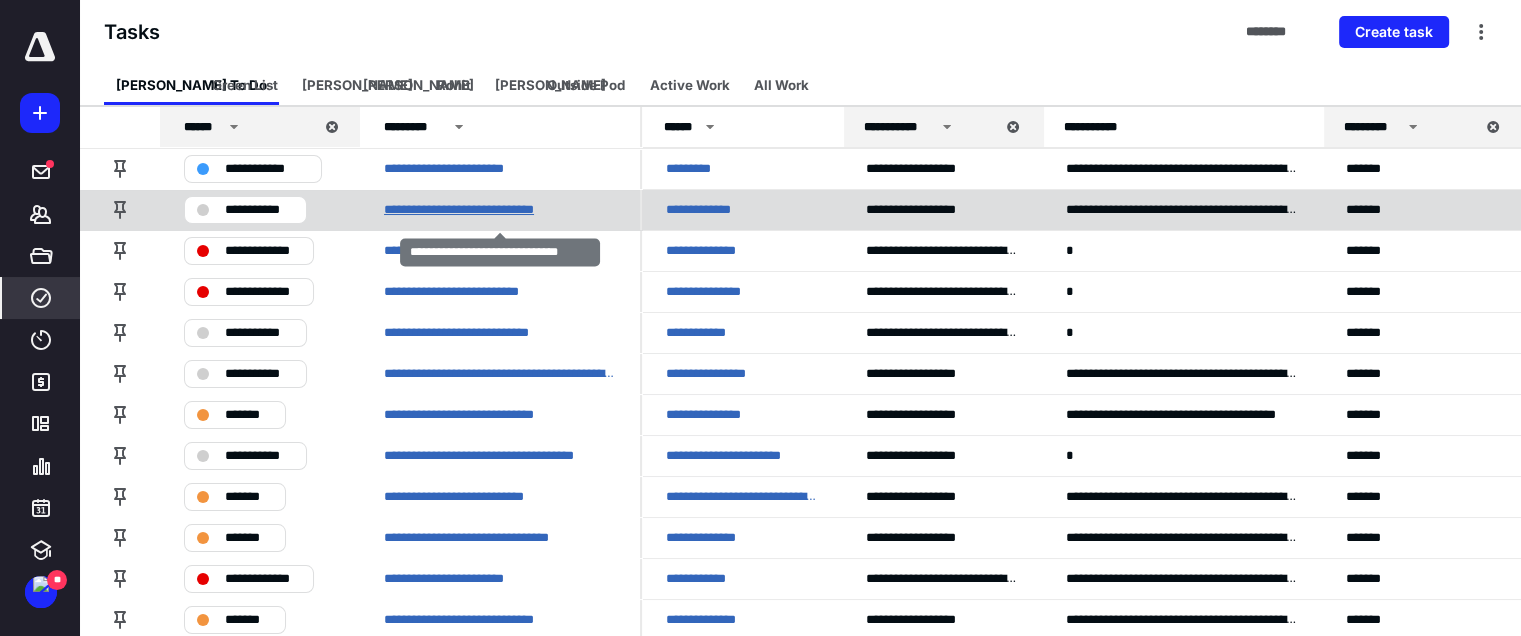 click on "**********" at bounding box center (480, 210) 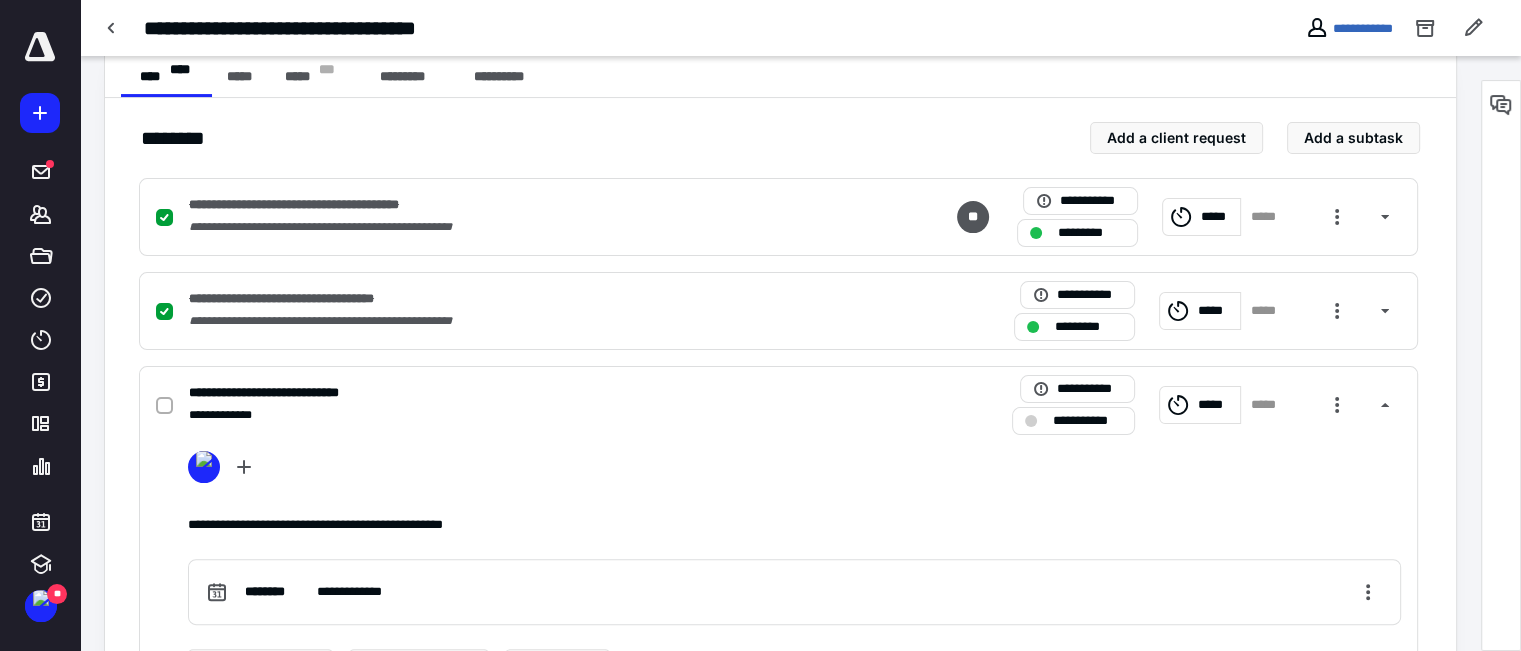scroll, scrollTop: 700, scrollLeft: 0, axis: vertical 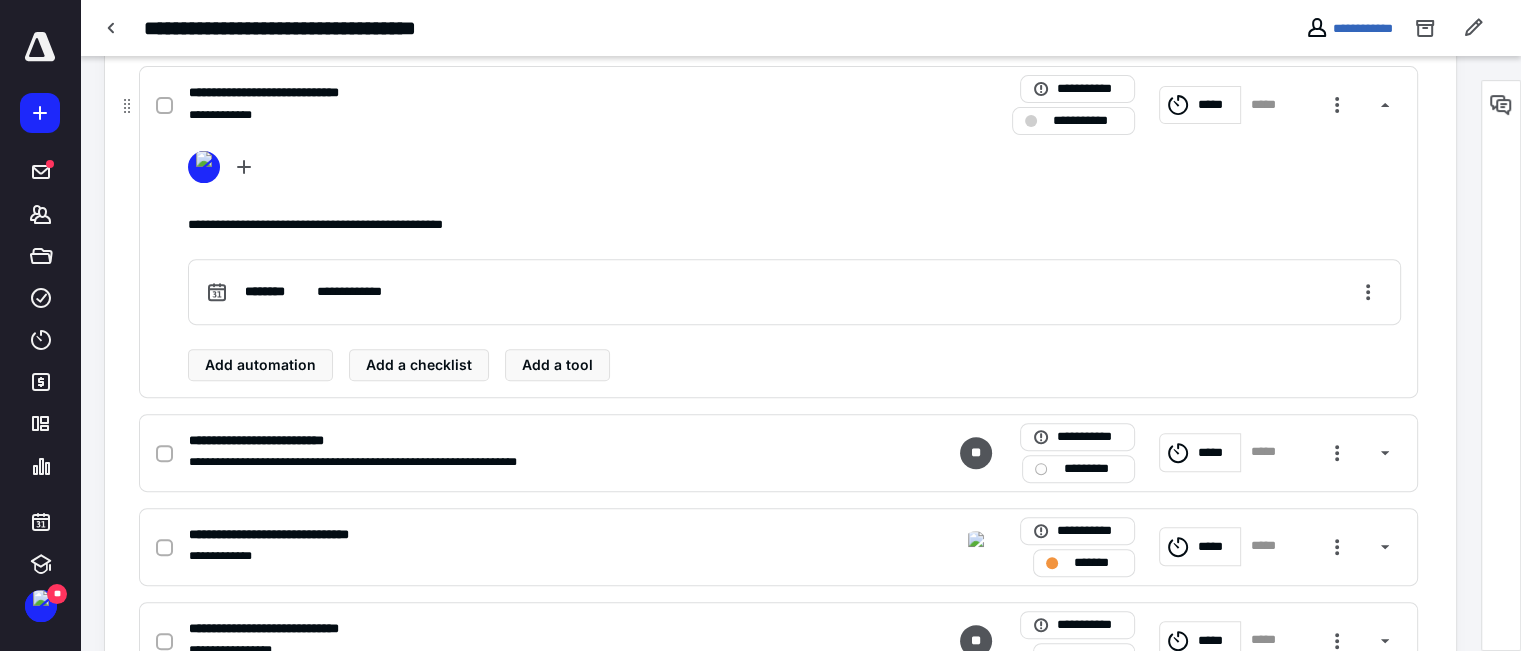 click 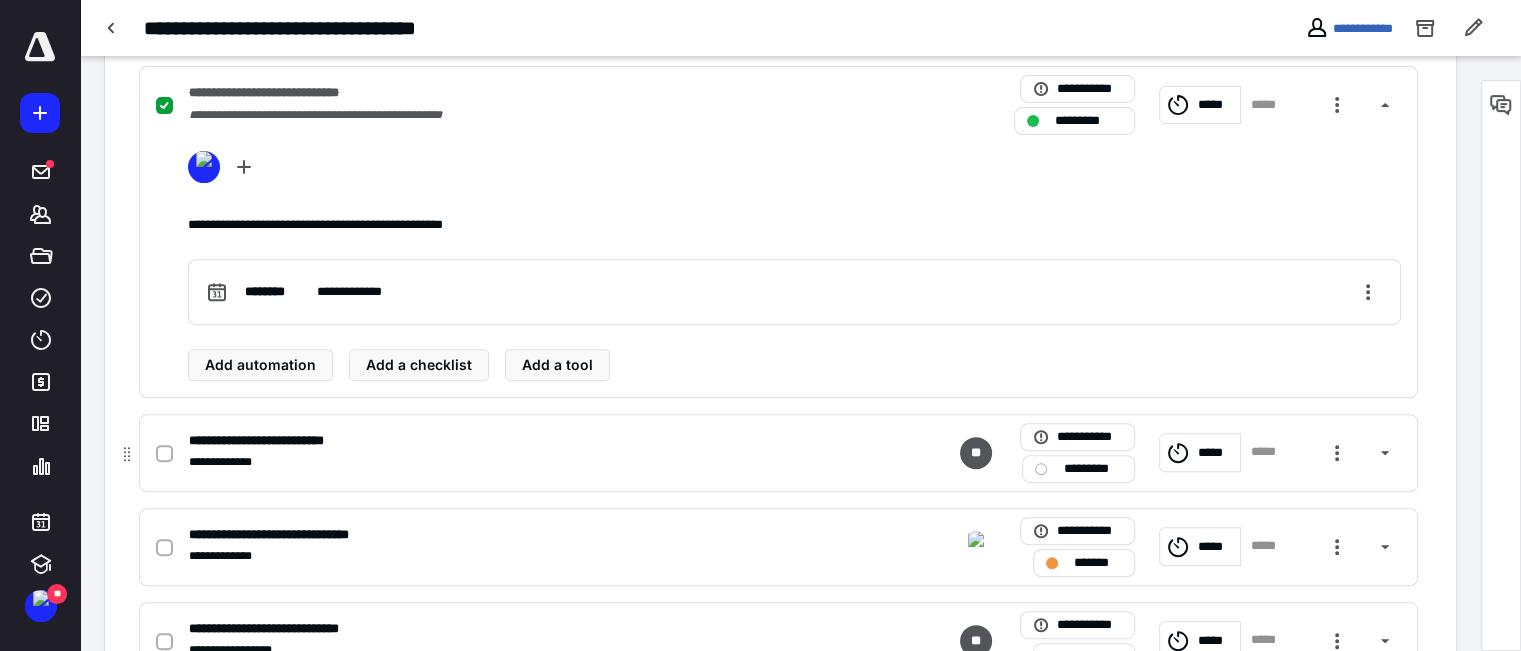 click on "*********" at bounding box center [1092, 469] 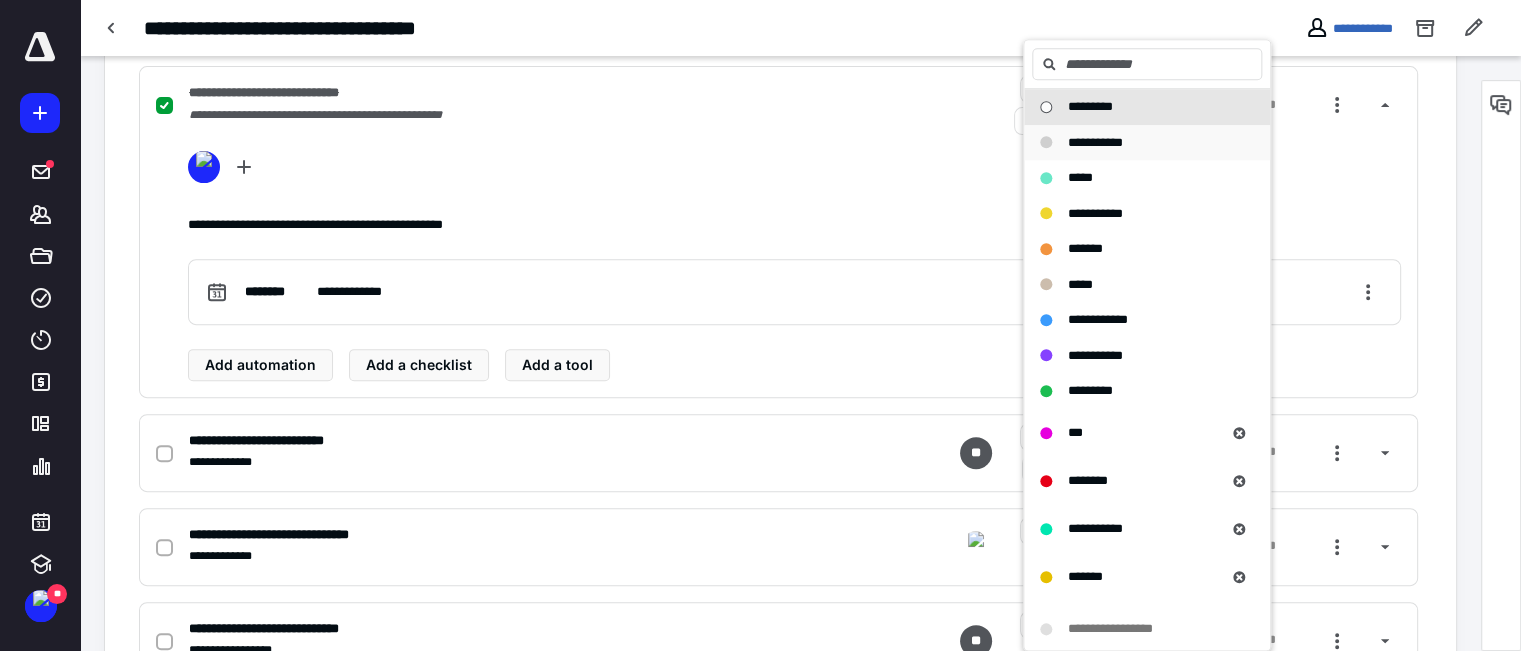 click on "**********" at bounding box center [1095, 142] 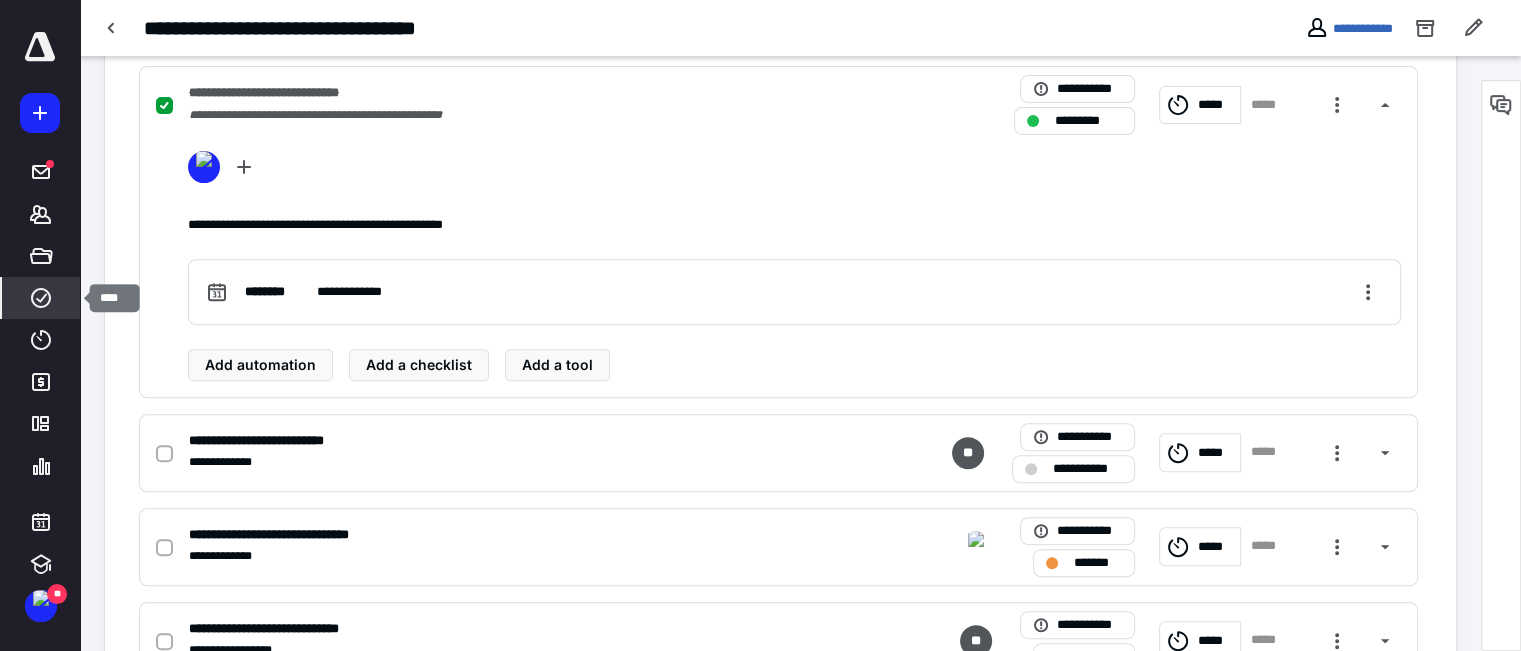 click 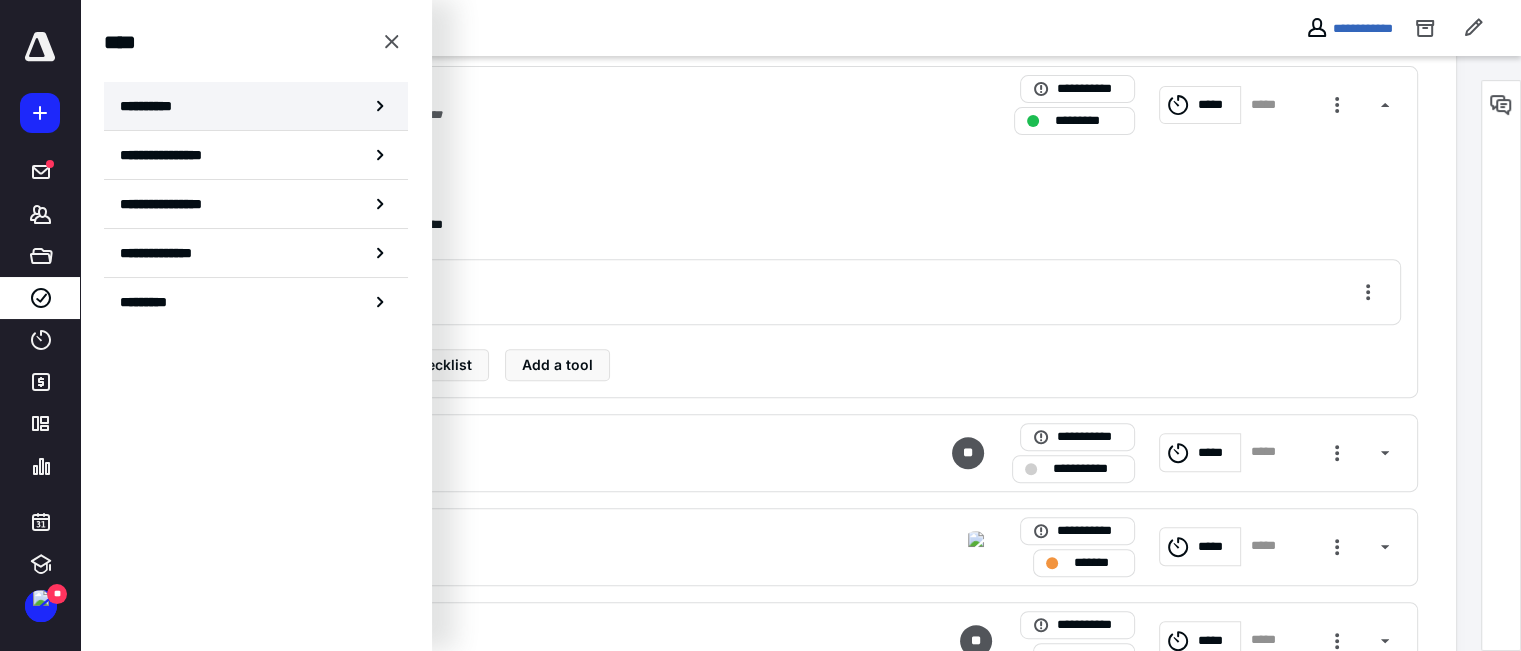 click on "**********" at bounding box center (153, 106) 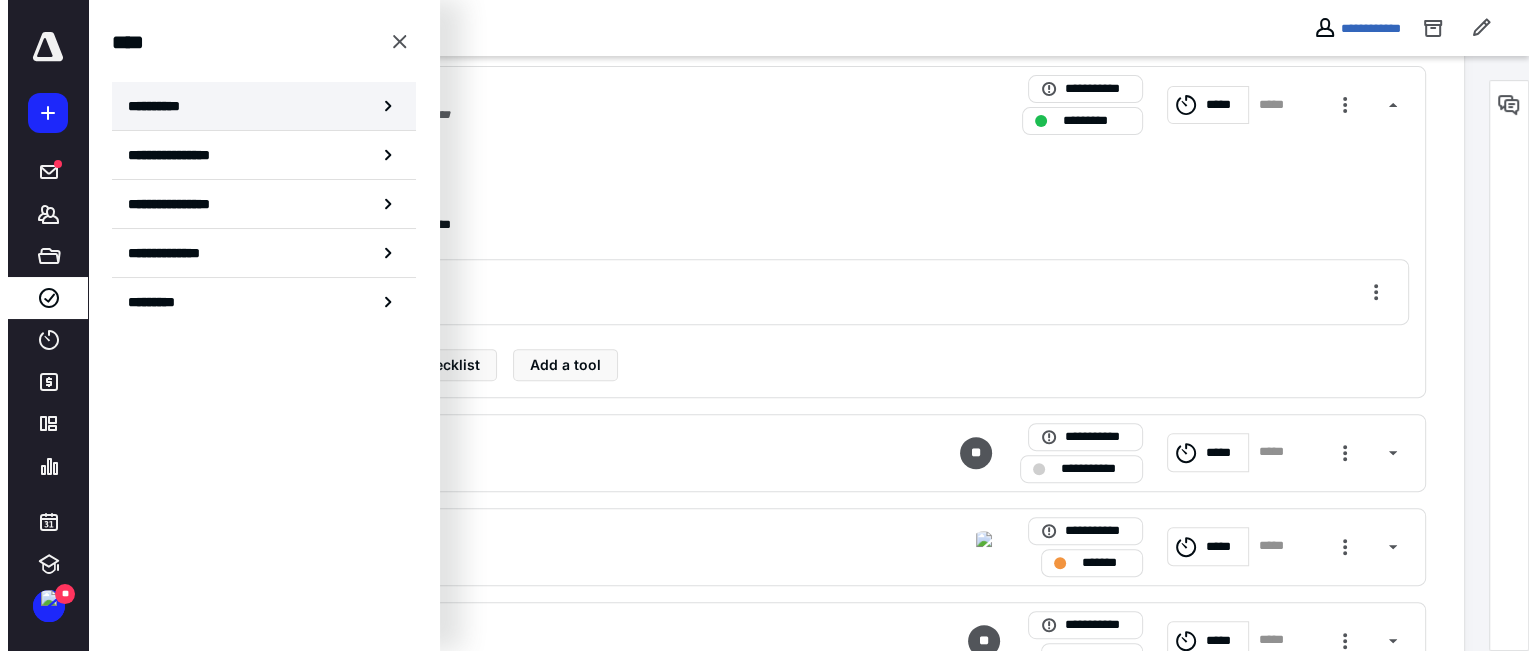 scroll, scrollTop: 0, scrollLeft: 0, axis: both 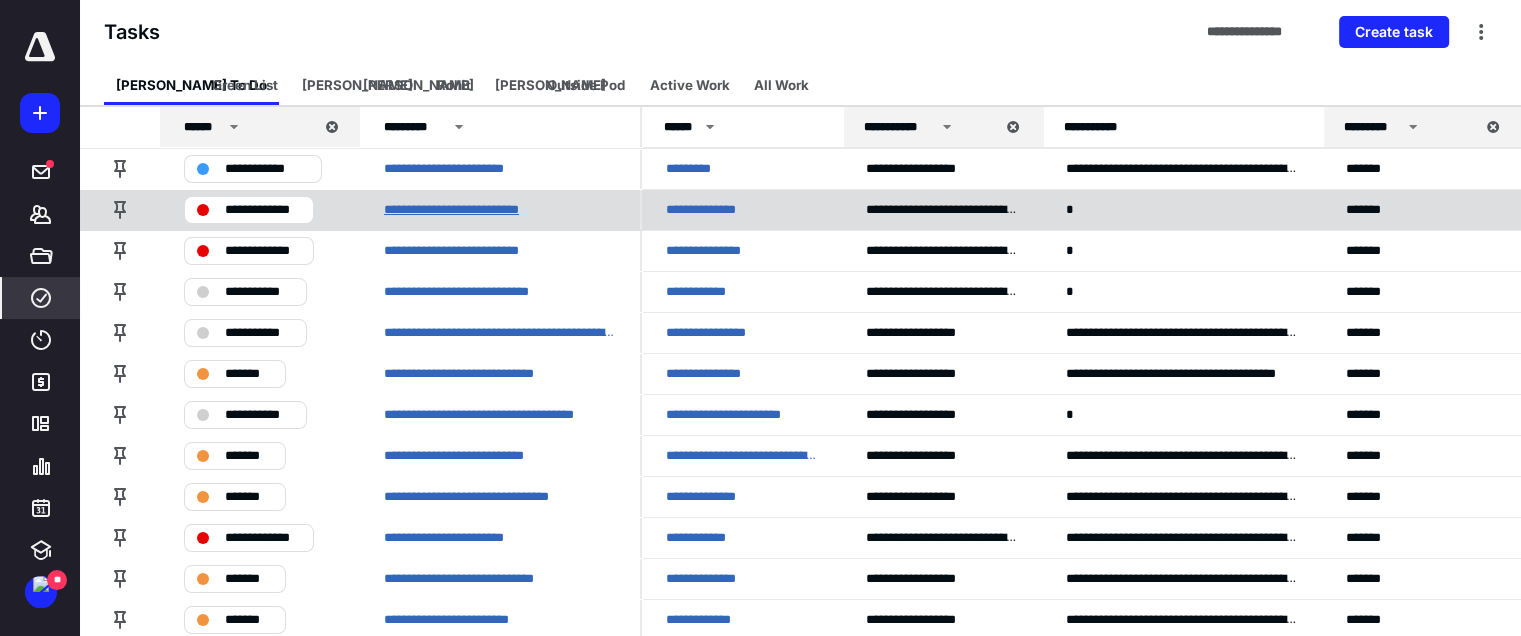 click on "**********" at bounding box center [470, 210] 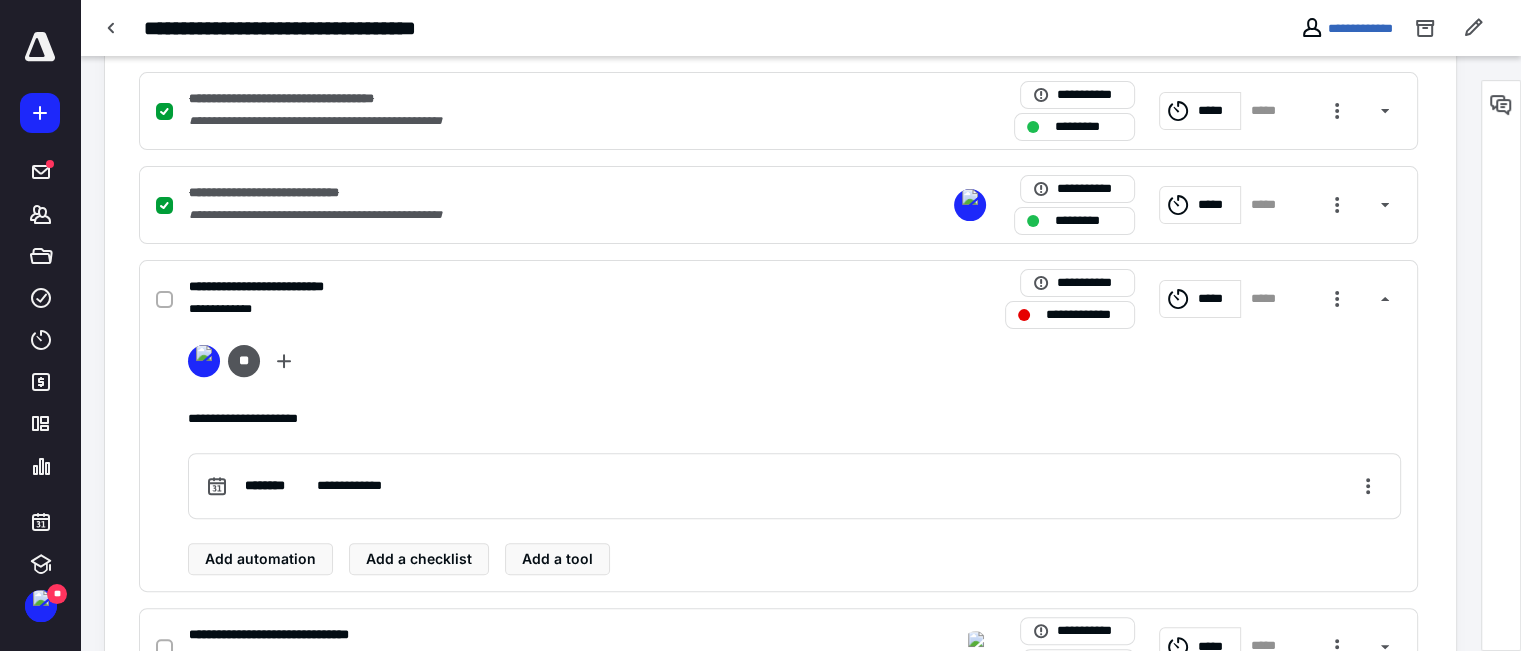 scroll, scrollTop: 700, scrollLeft: 0, axis: vertical 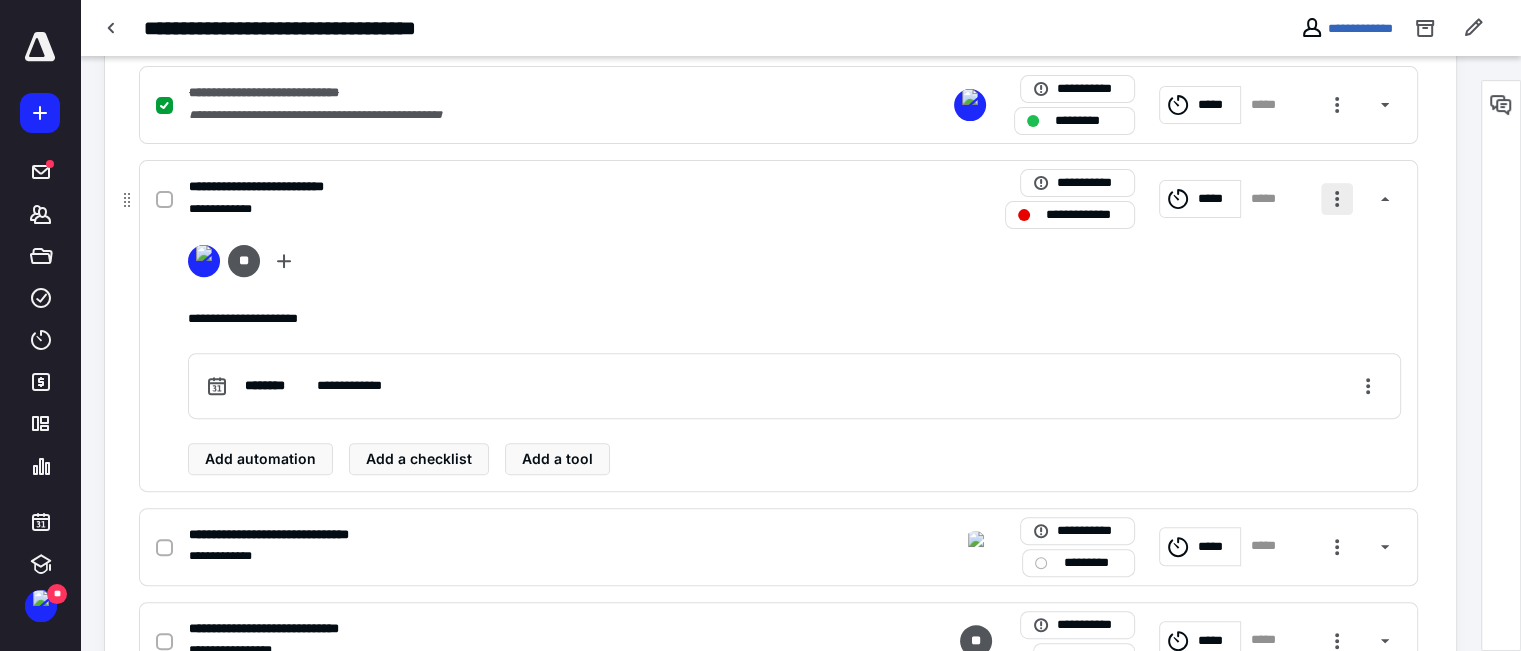 click at bounding box center (1337, 199) 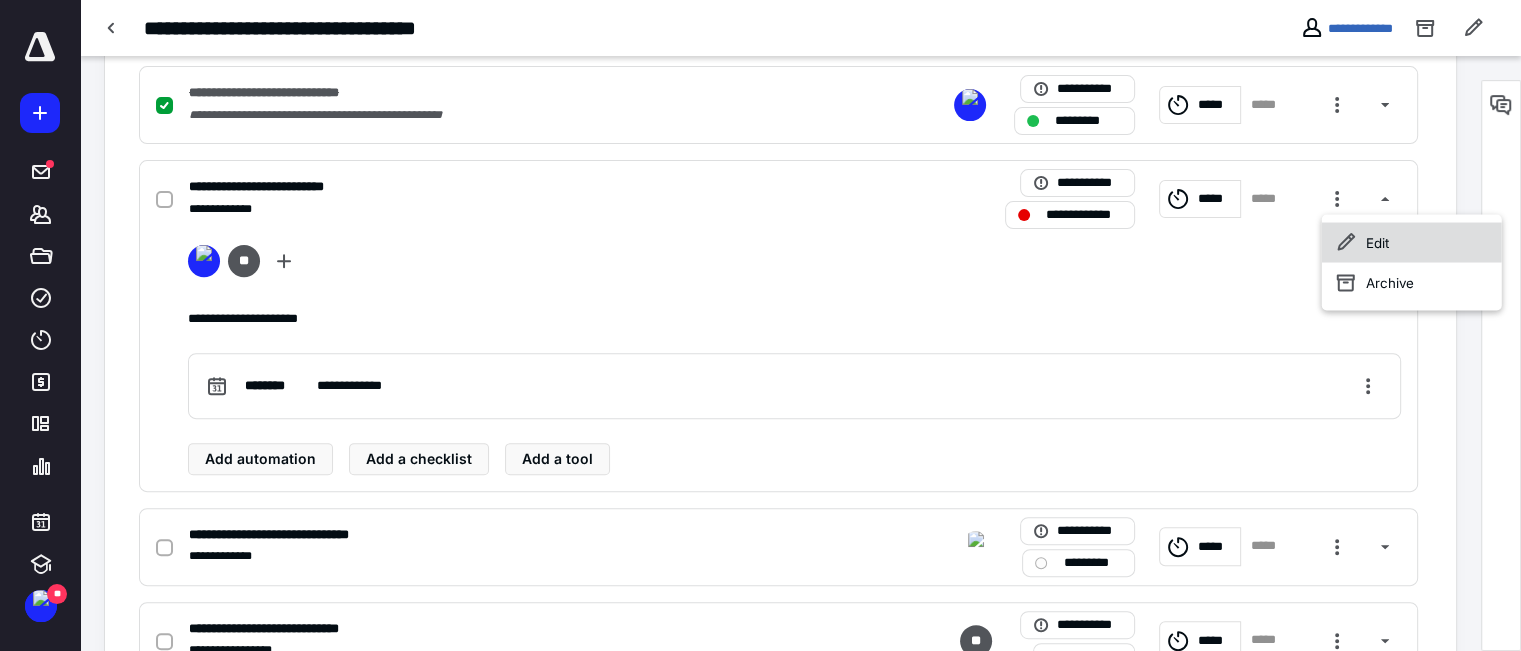 click 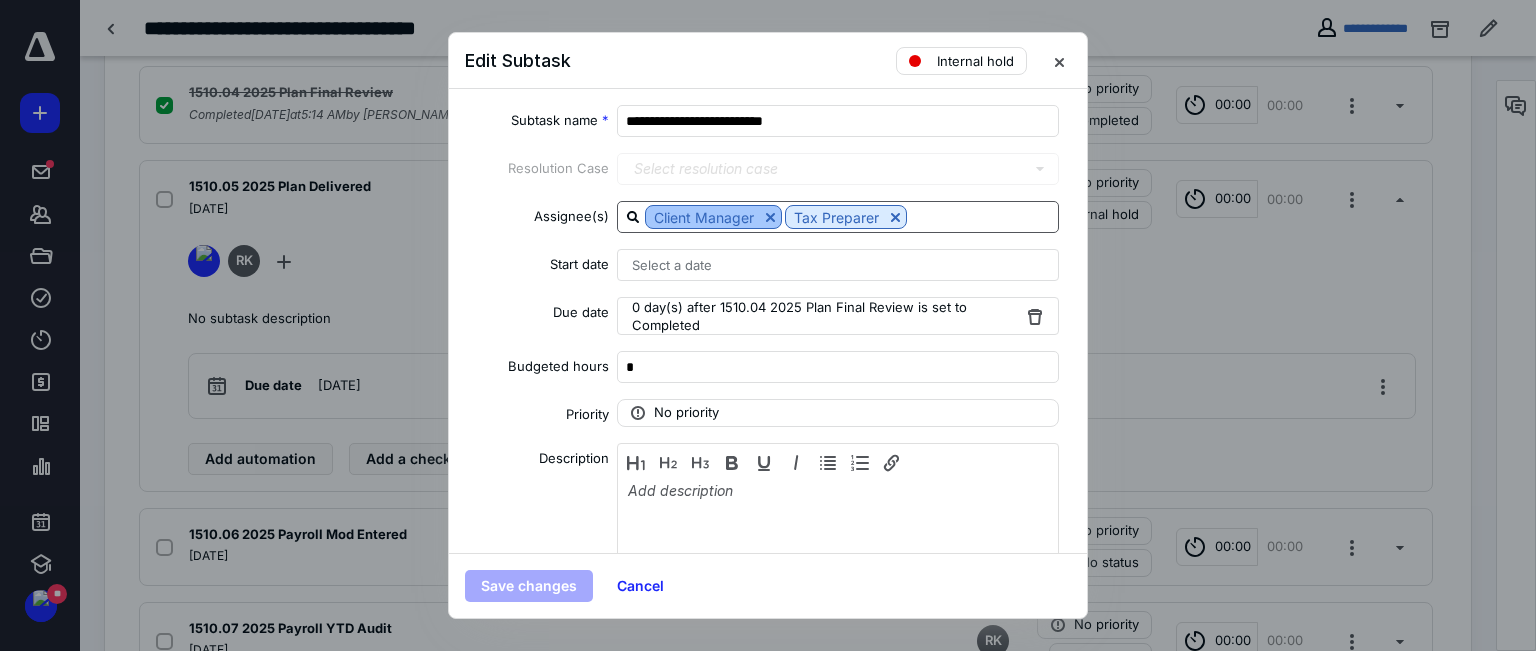 click at bounding box center (770, 217) 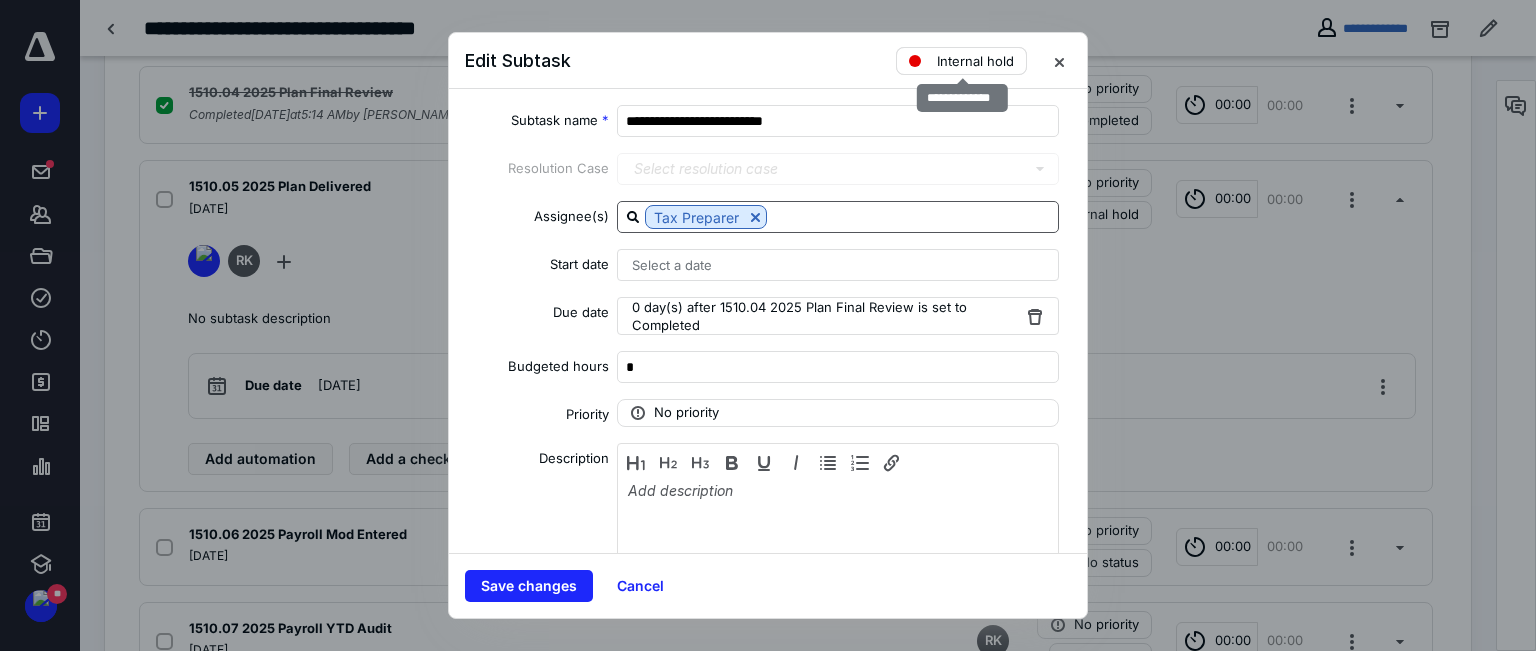 click on "Internal hold" at bounding box center [975, 61] 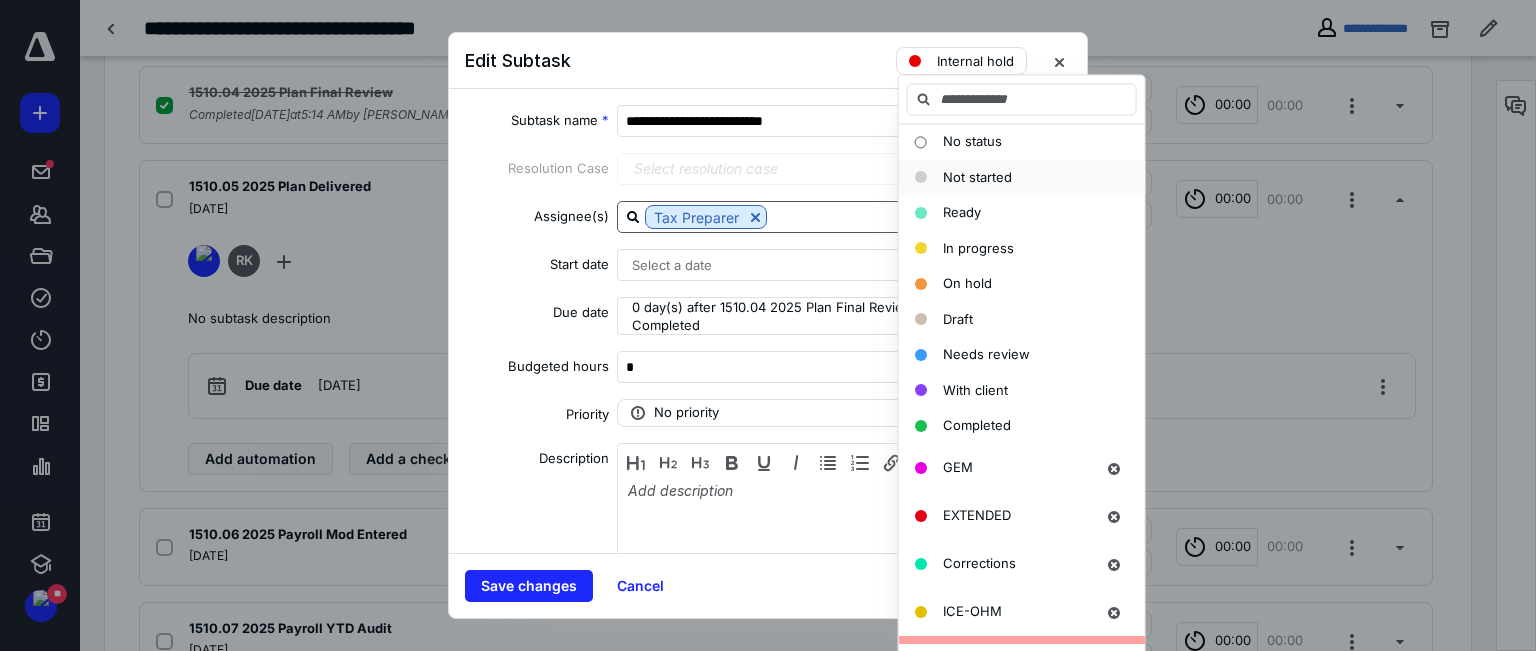 click on "Not started" at bounding box center (977, 177) 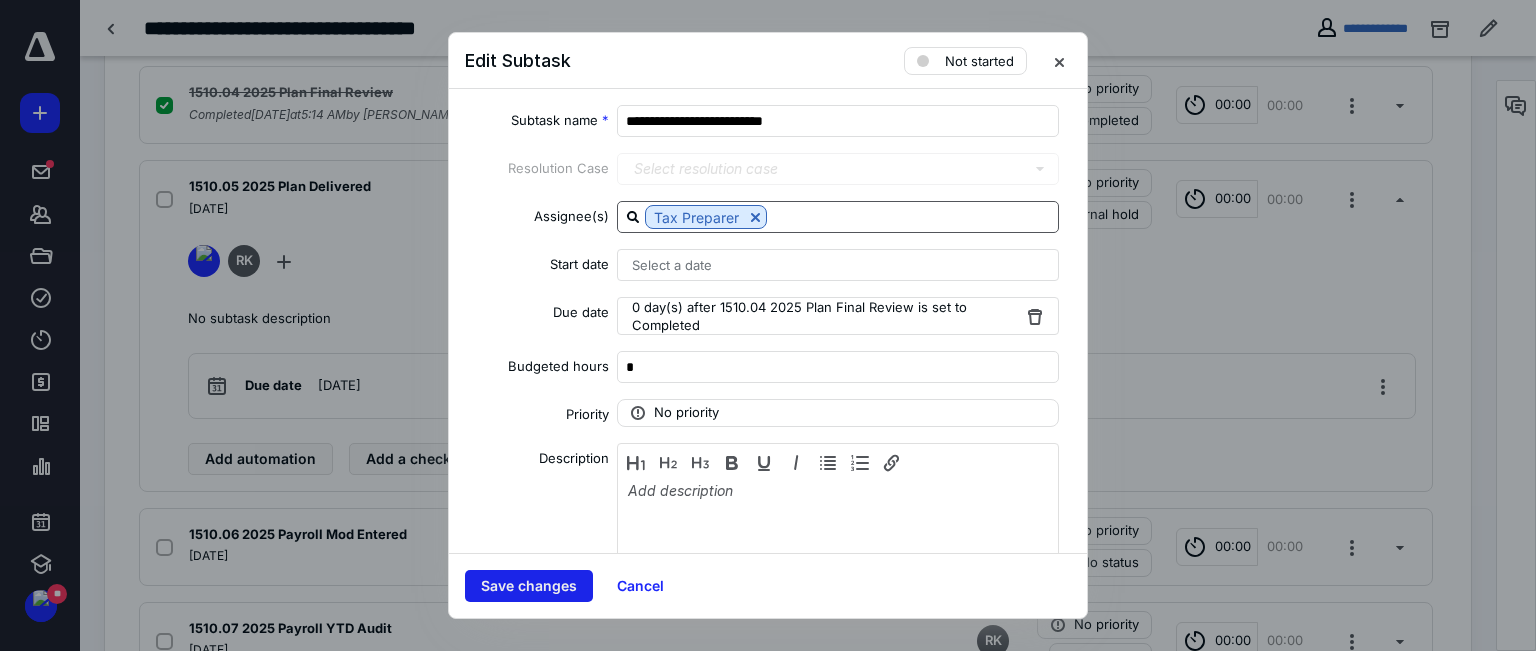 click on "Save changes" at bounding box center (529, 586) 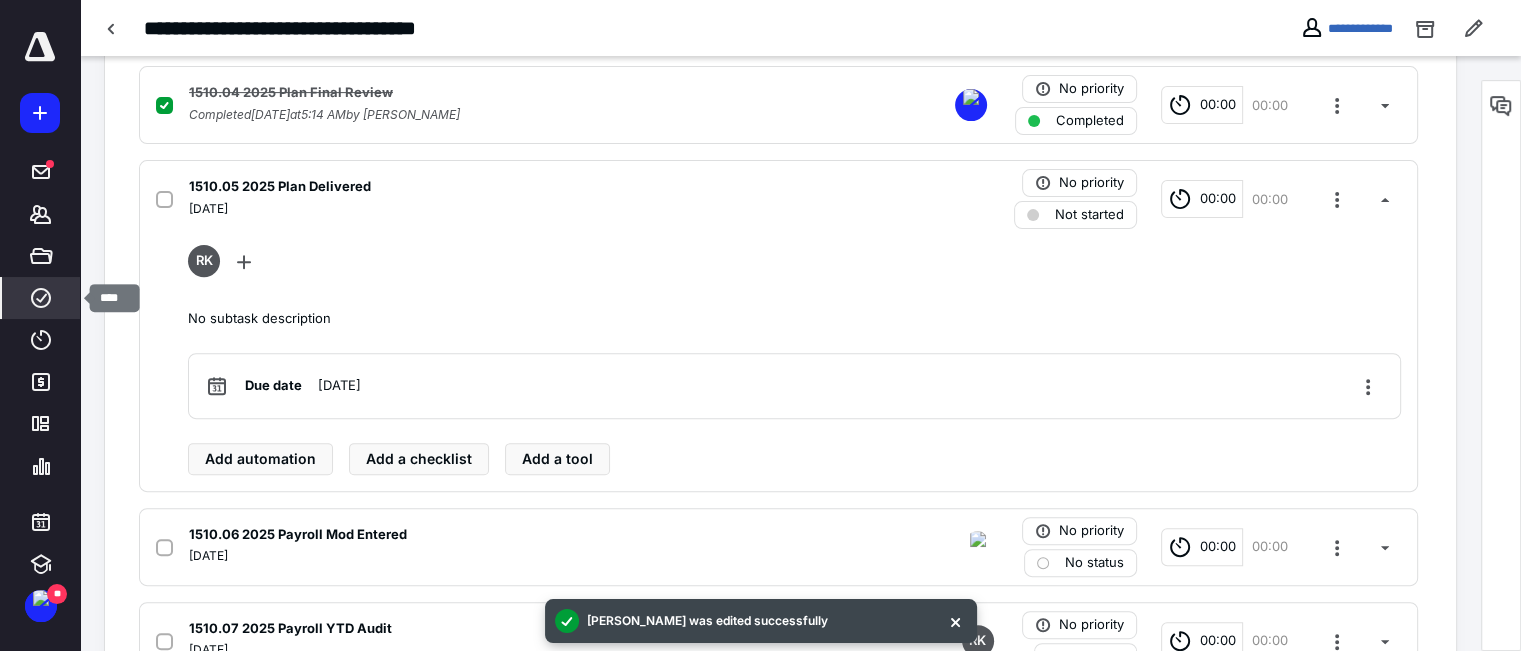 click 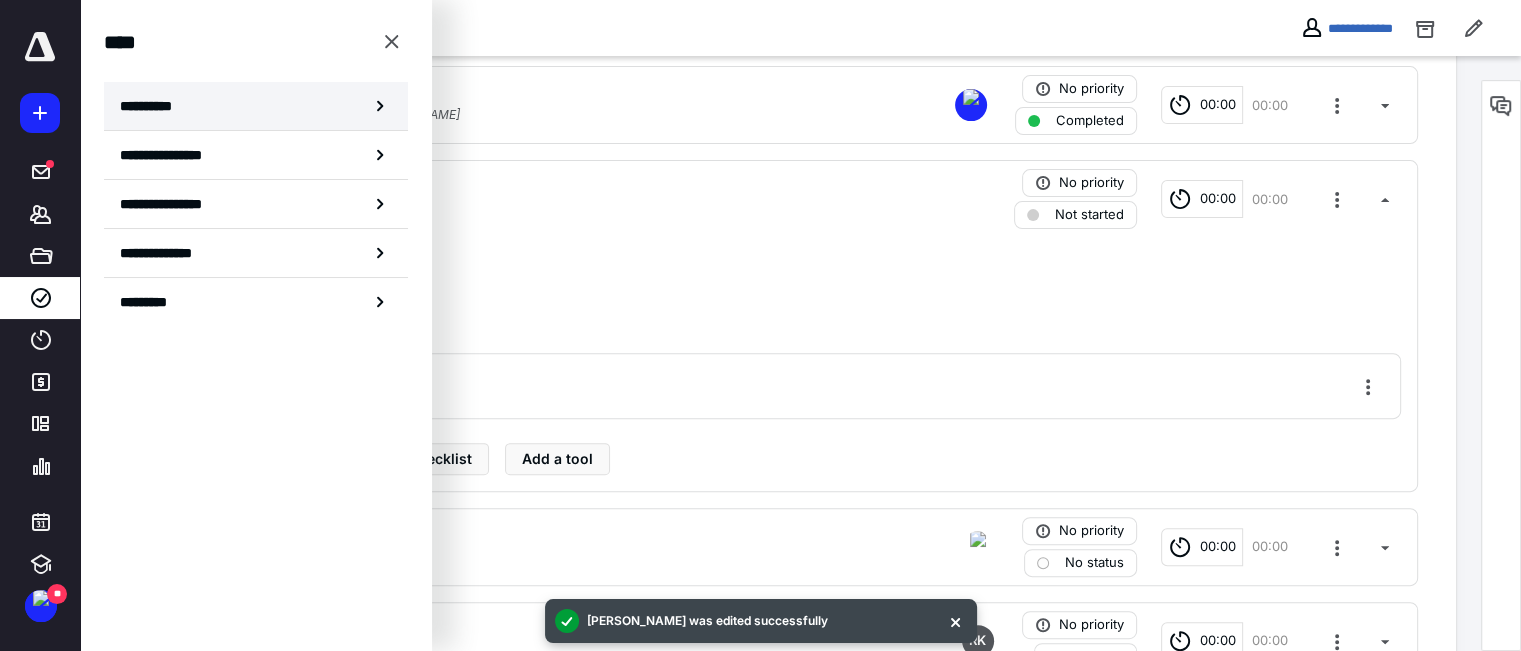 click on "**********" at bounding box center [153, 106] 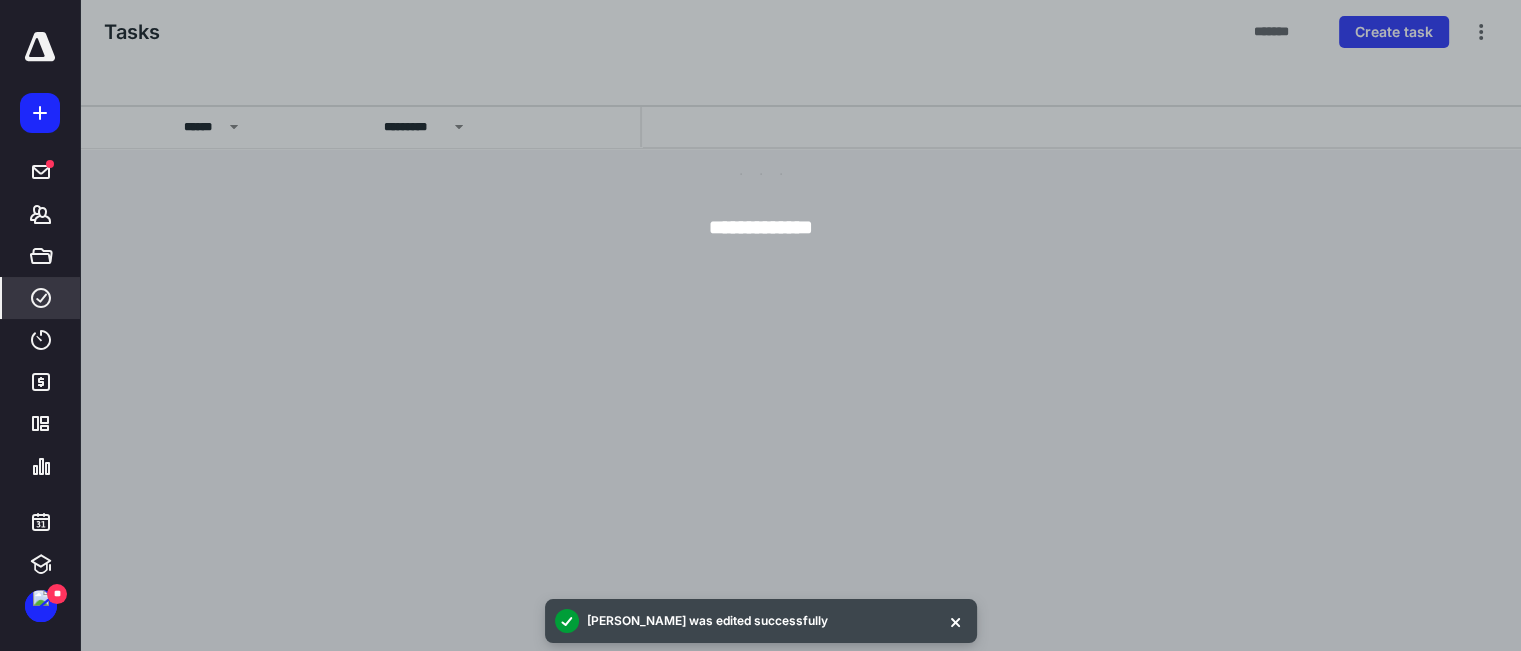 scroll, scrollTop: 0, scrollLeft: 0, axis: both 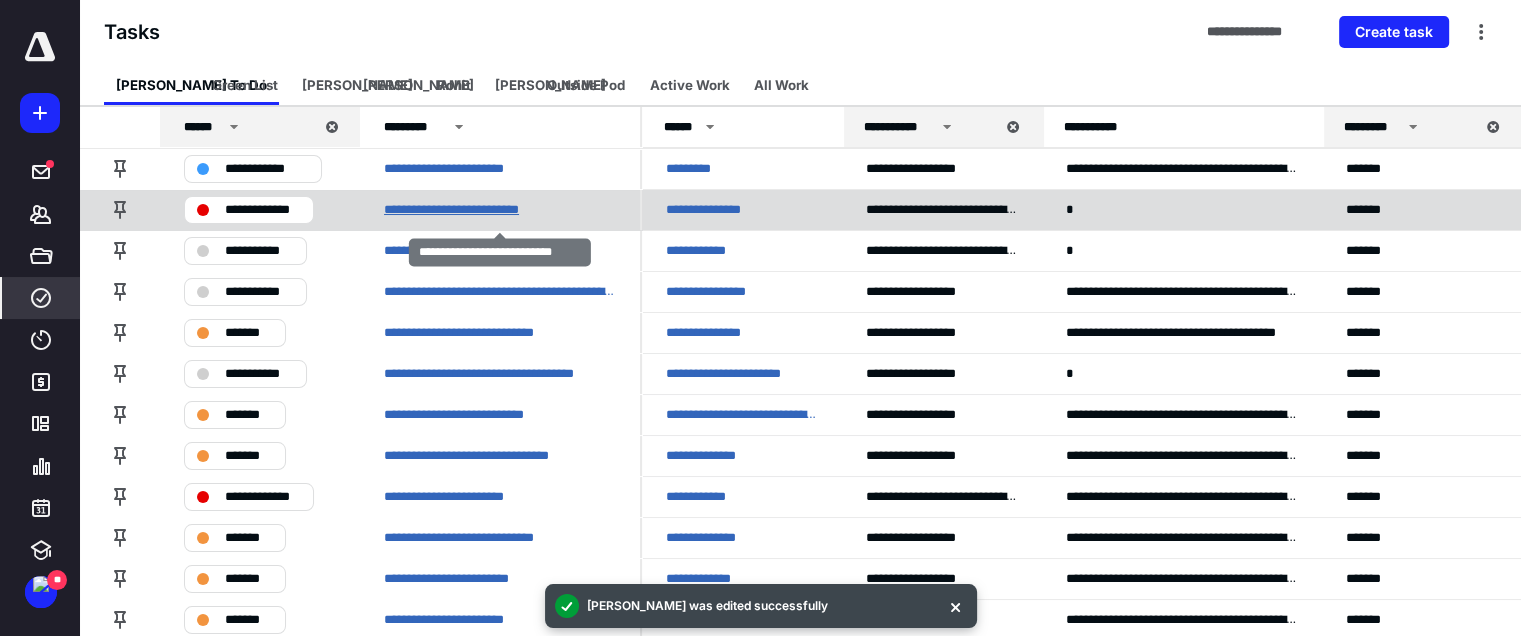 click on "**********" at bounding box center (470, 210) 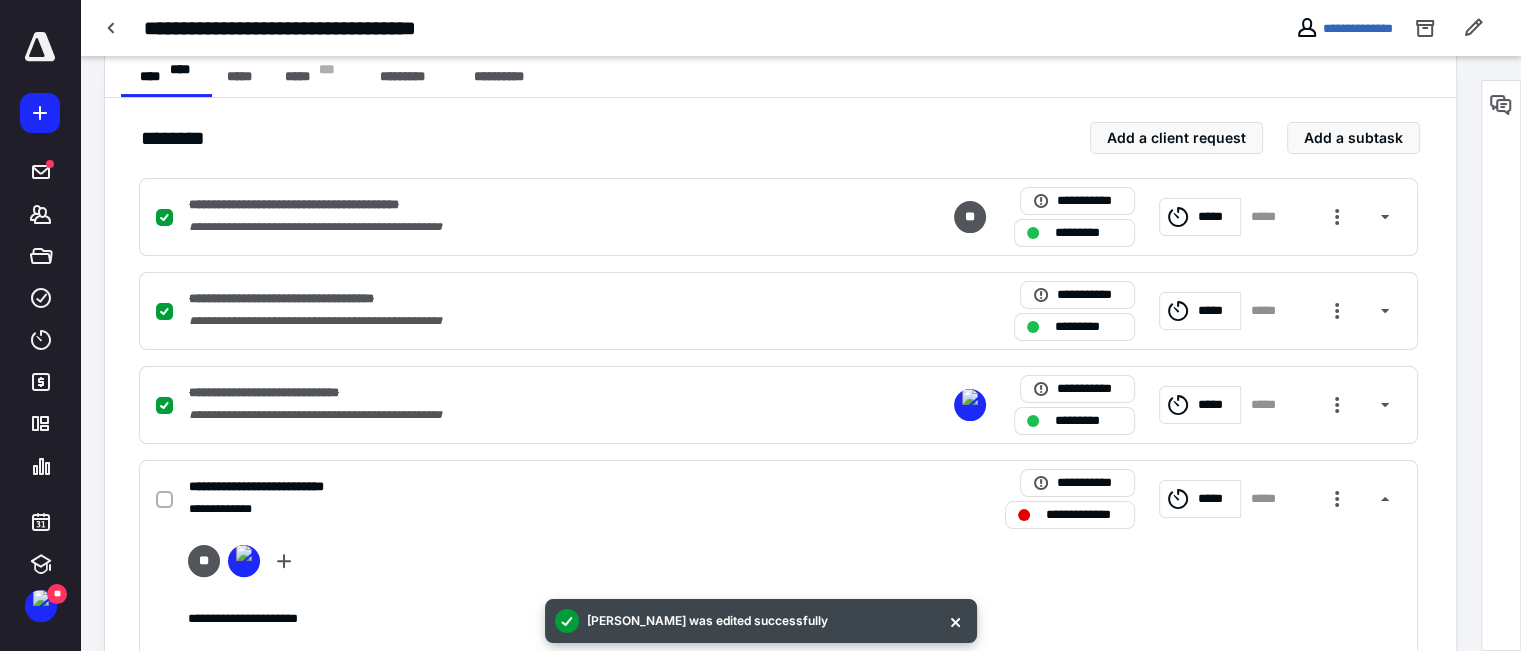 scroll, scrollTop: 700, scrollLeft: 0, axis: vertical 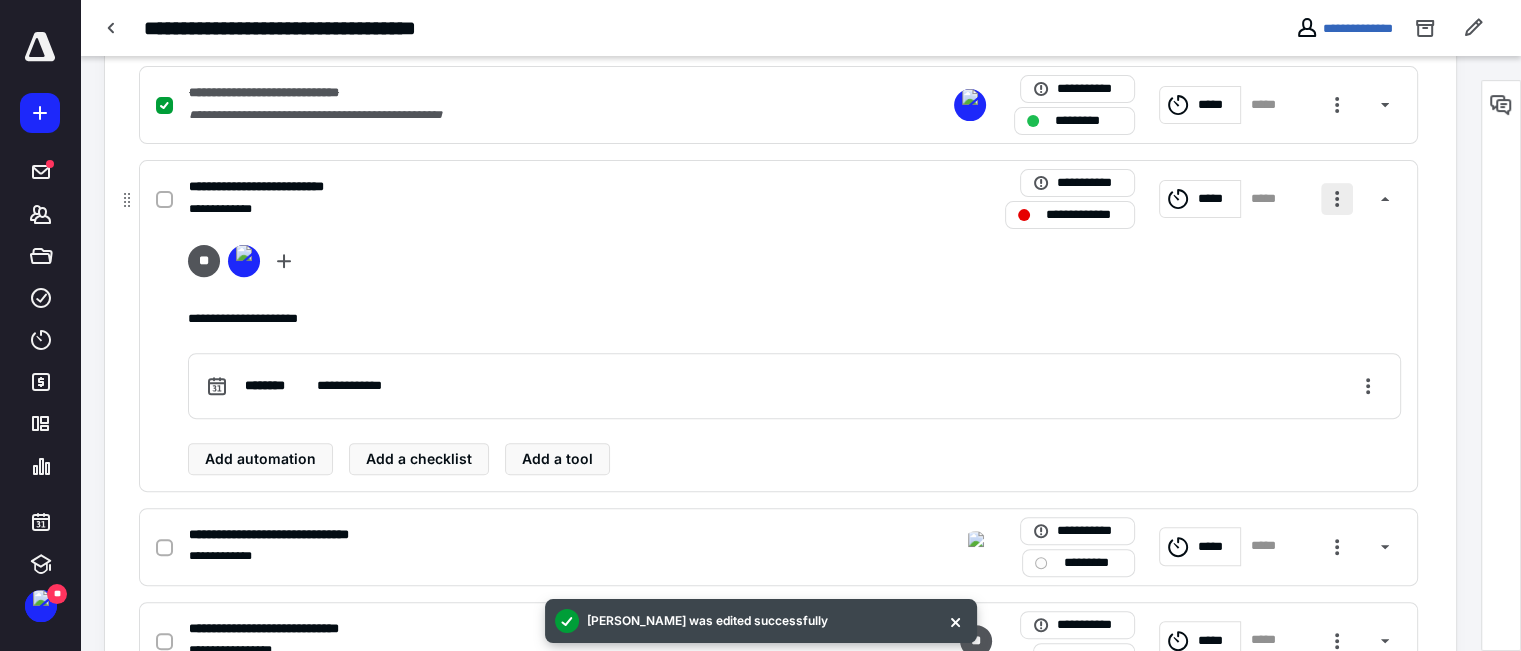 click at bounding box center [1337, 199] 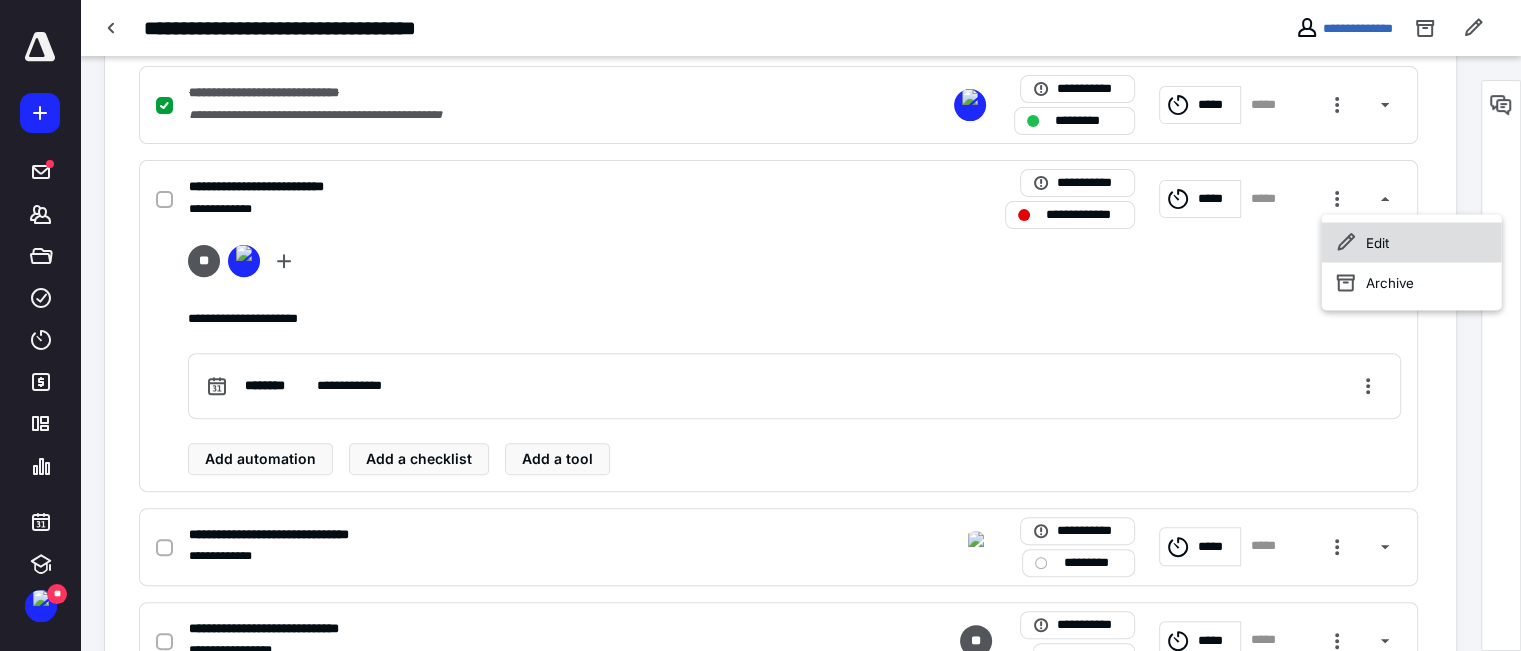 click 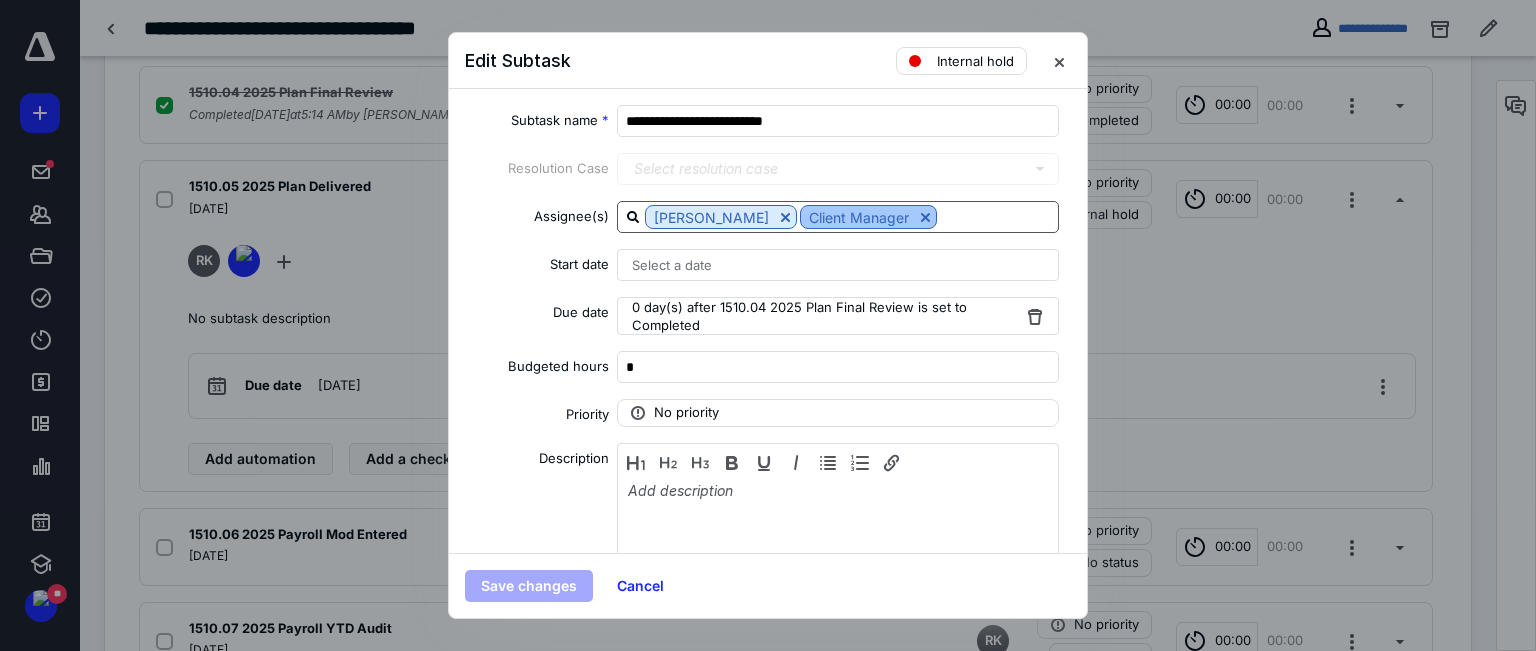 click at bounding box center (925, 217) 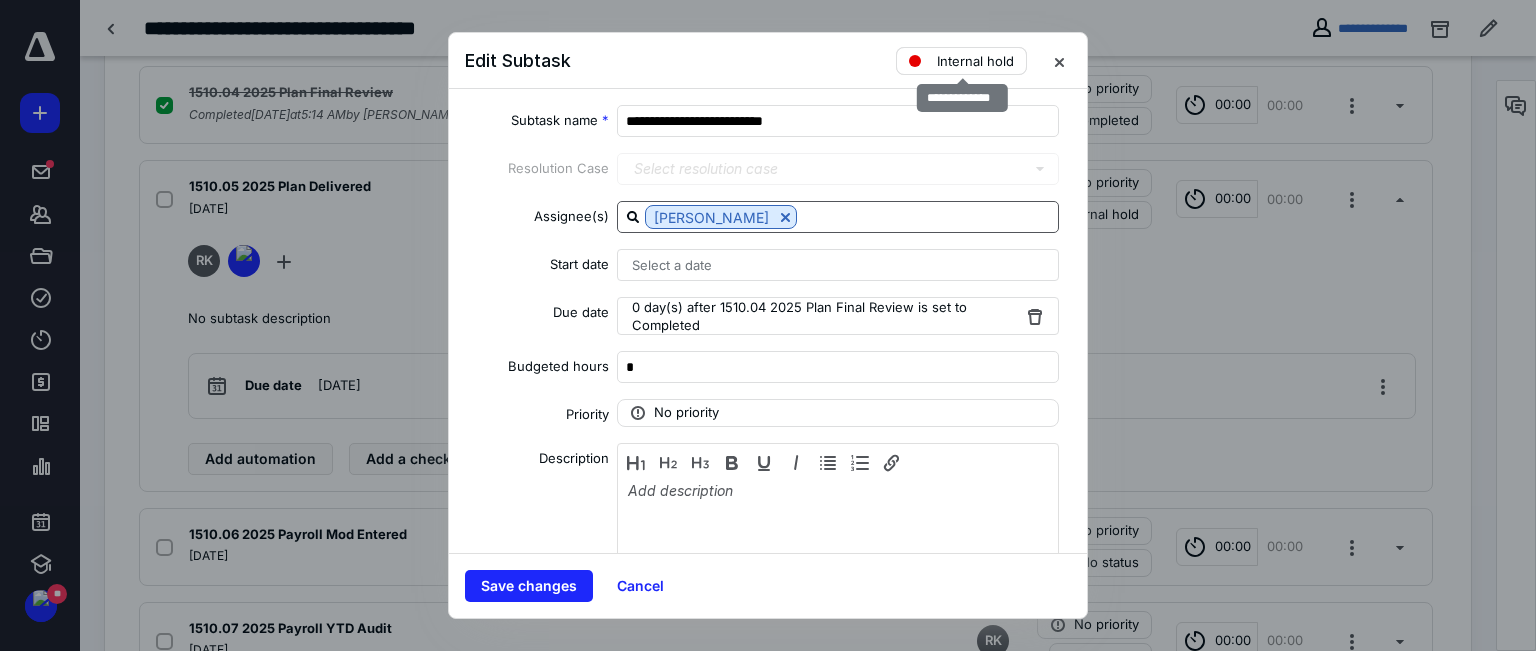 click on "Internal hold" at bounding box center [975, 61] 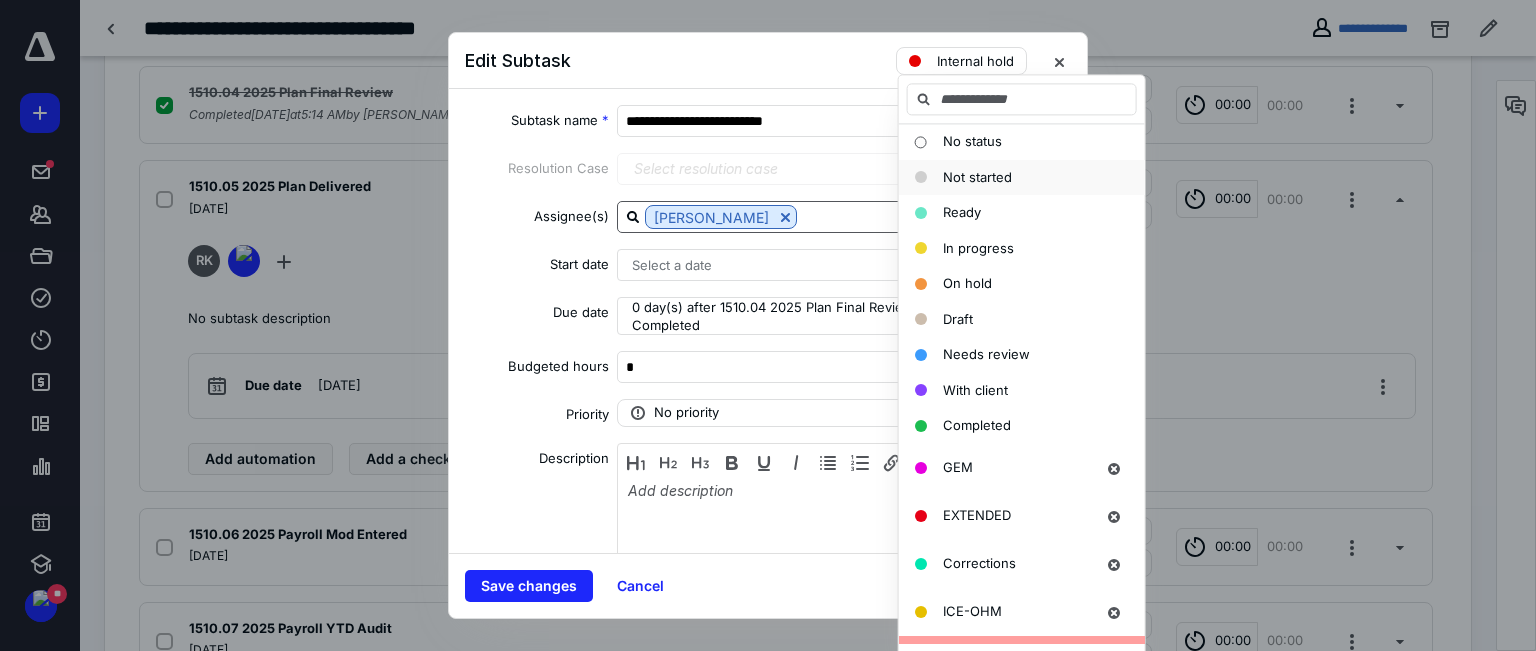 click on "Not started" at bounding box center (977, 177) 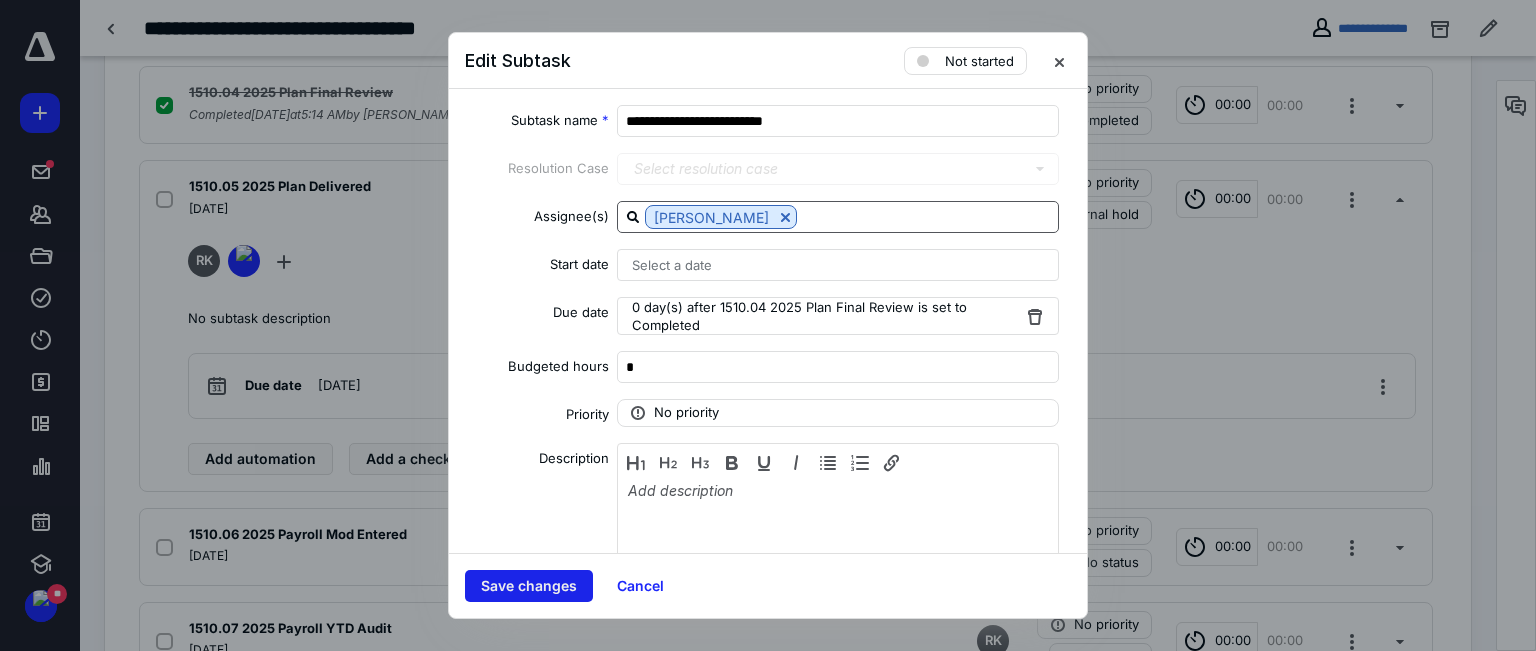 click on "Save changes" at bounding box center [529, 586] 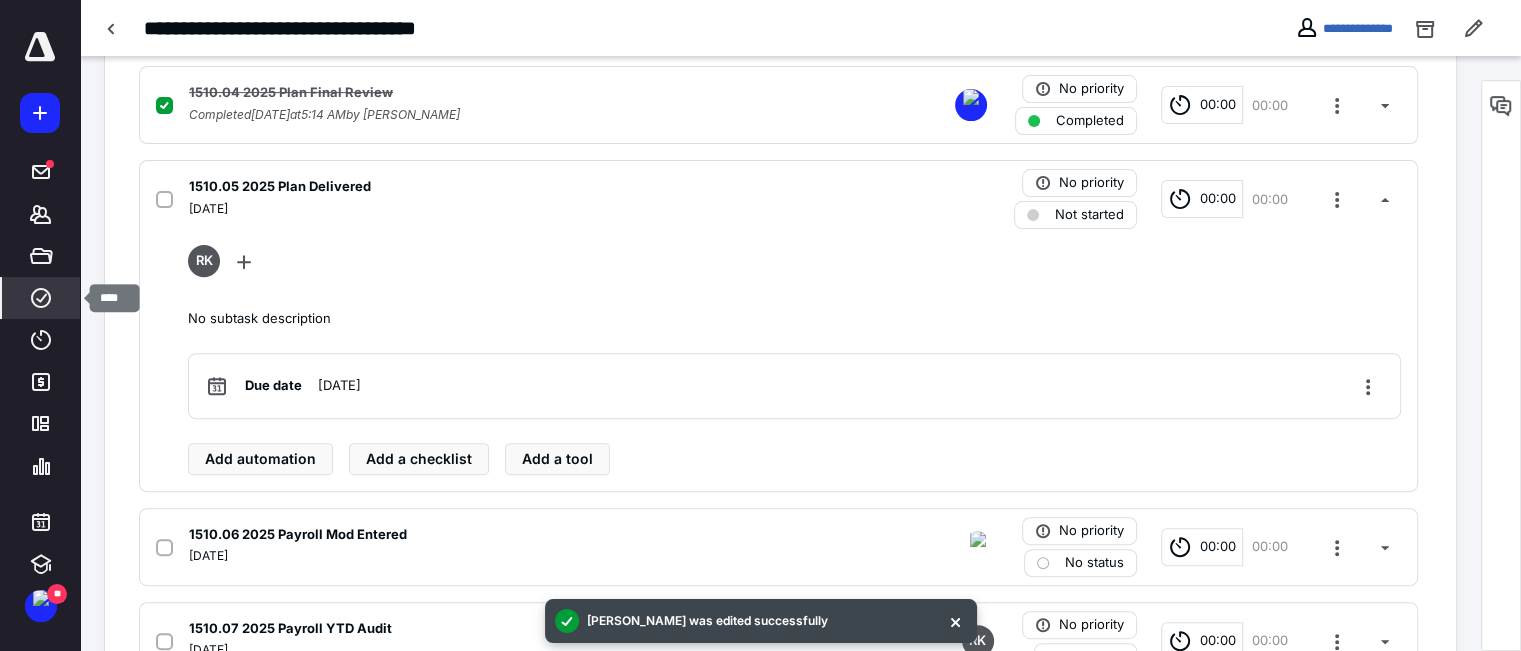 click 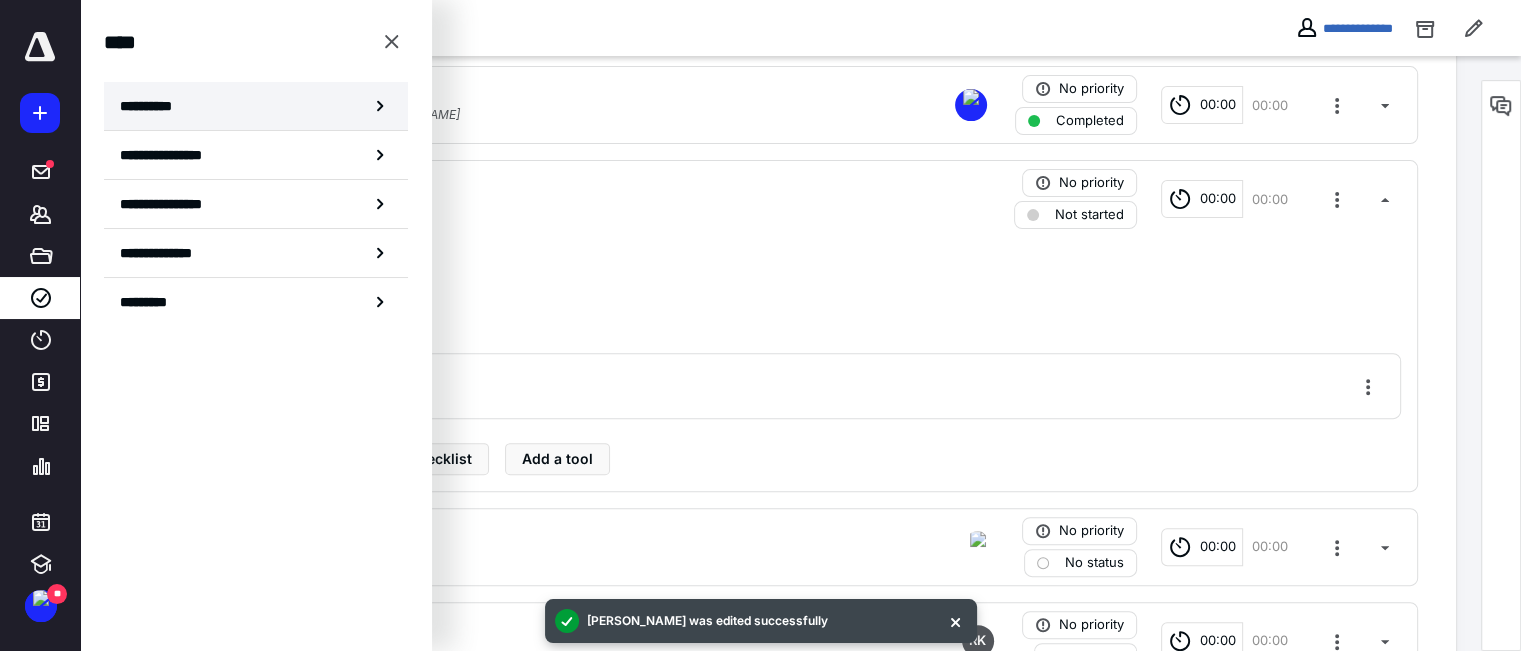 click on "**********" at bounding box center [153, 106] 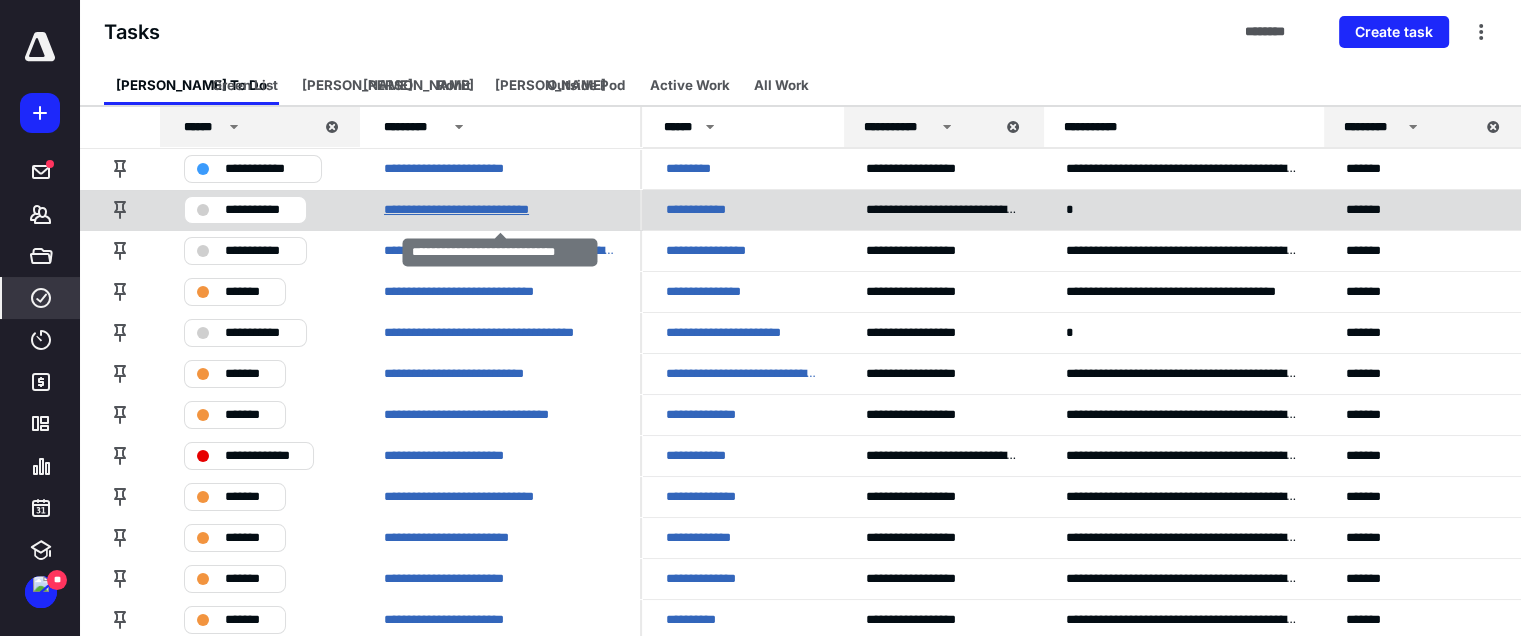 click on "**********" at bounding box center [477, 210] 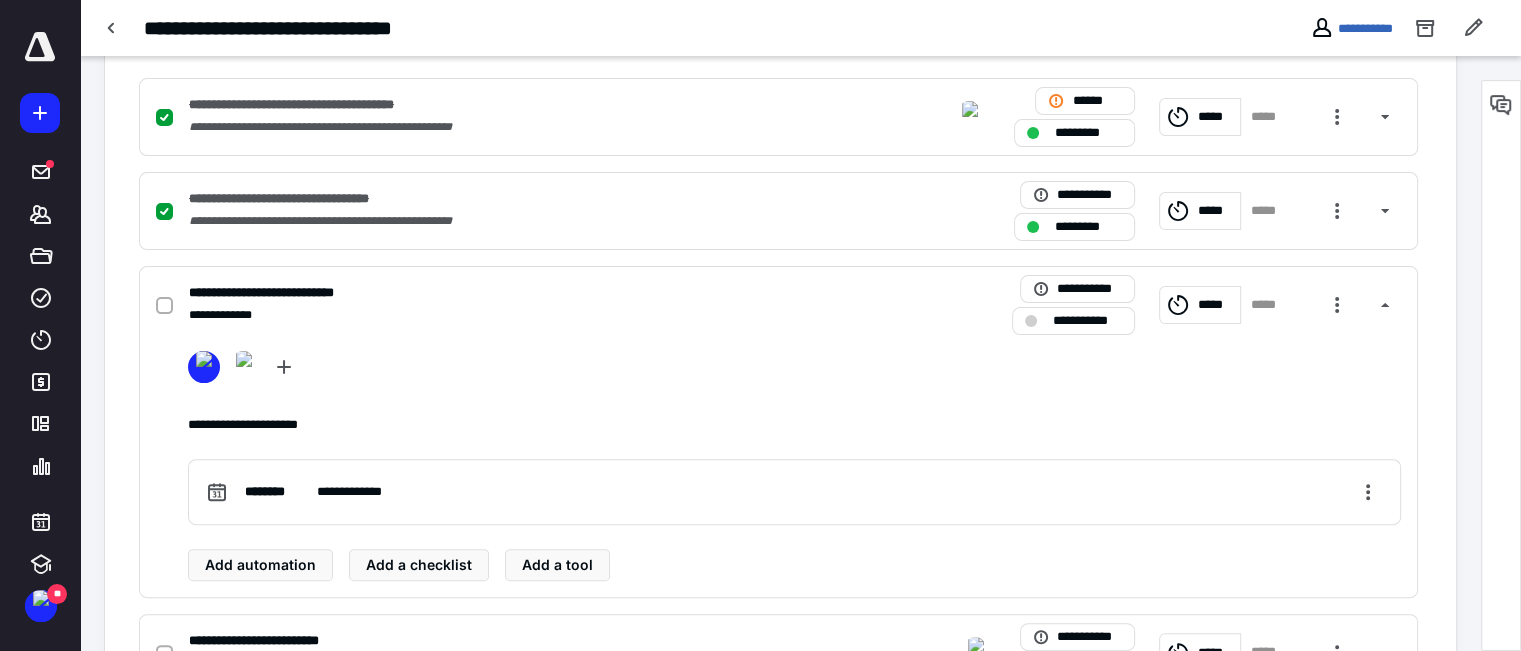 scroll, scrollTop: 600, scrollLeft: 0, axis: vertical 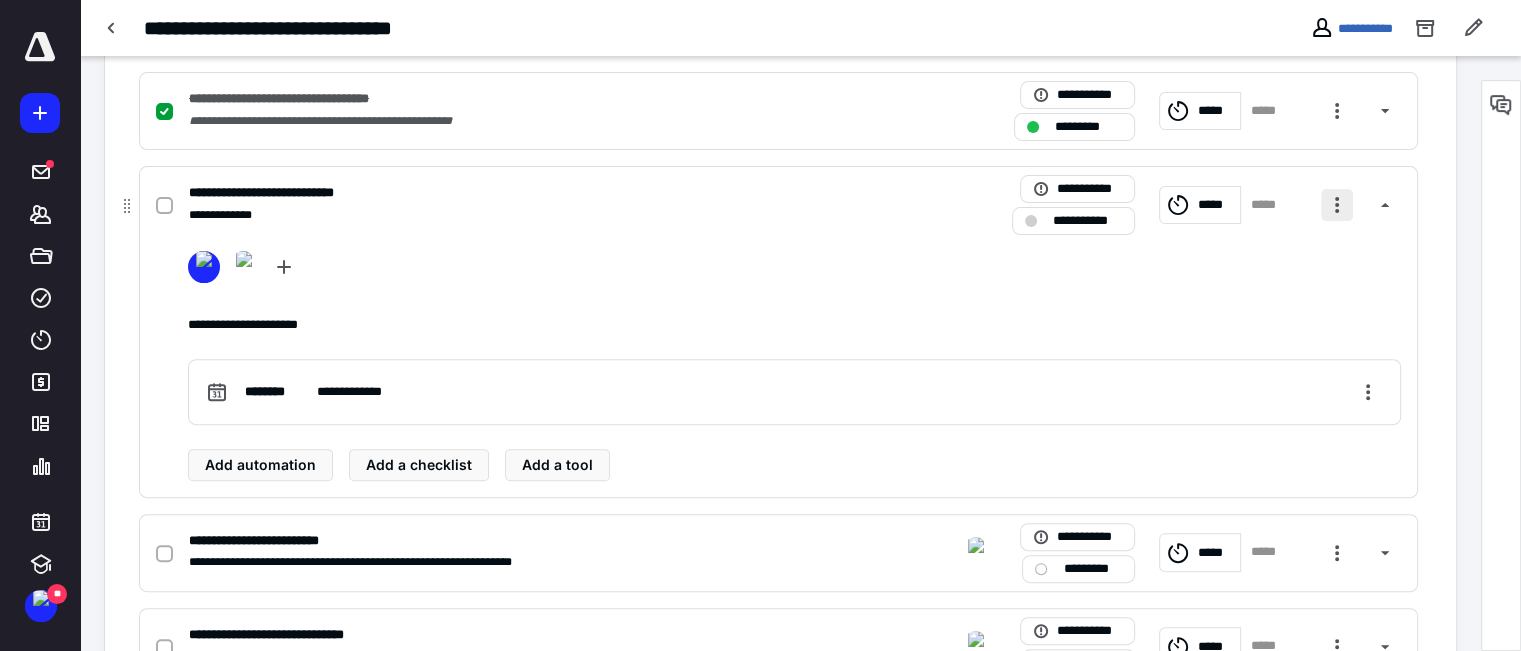 click at bounding box center (1337, 205) 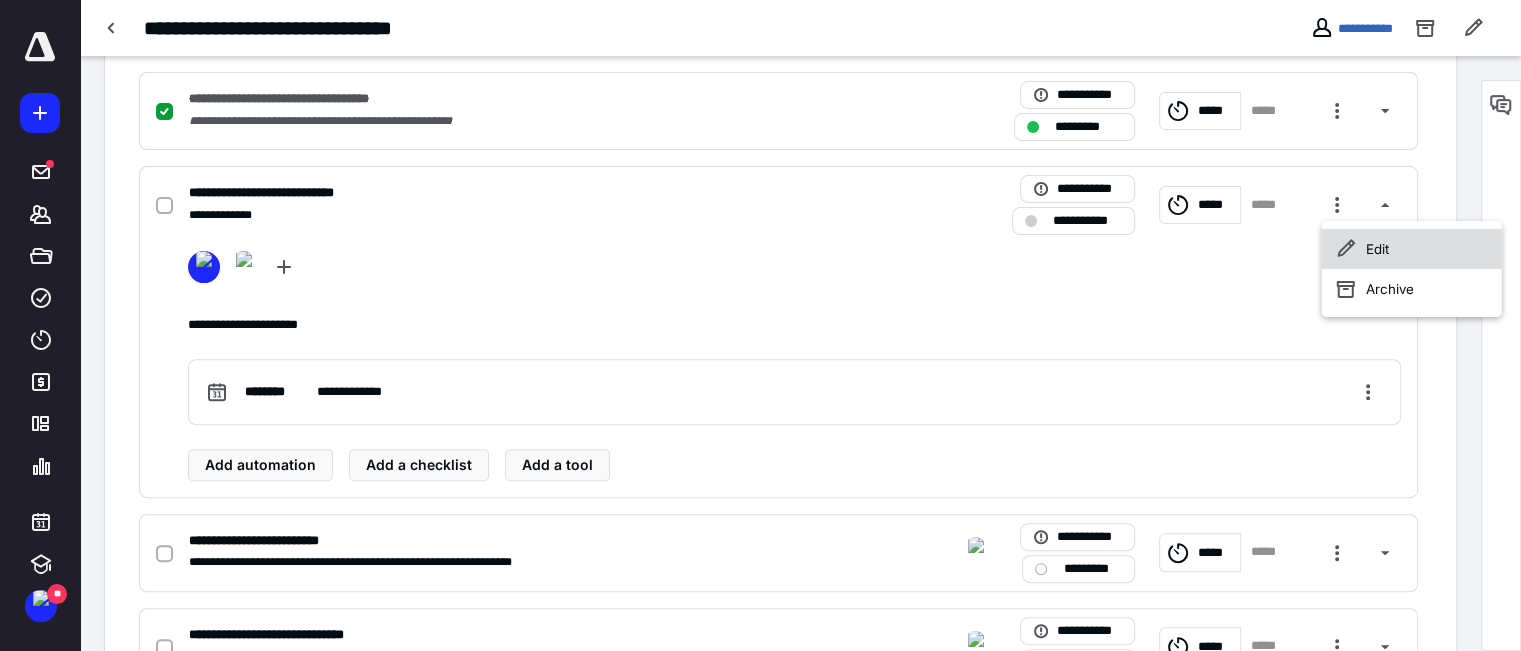 click 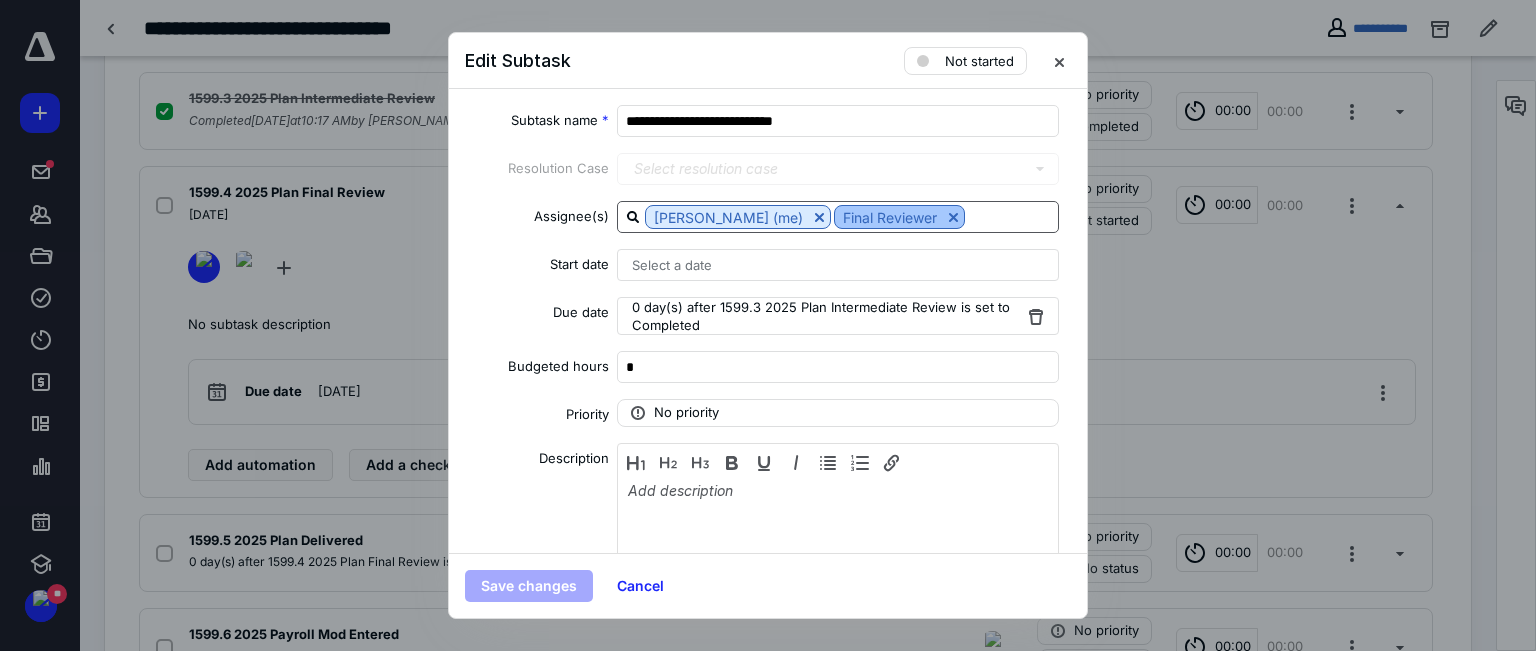 click at bounding box center (953, 217) 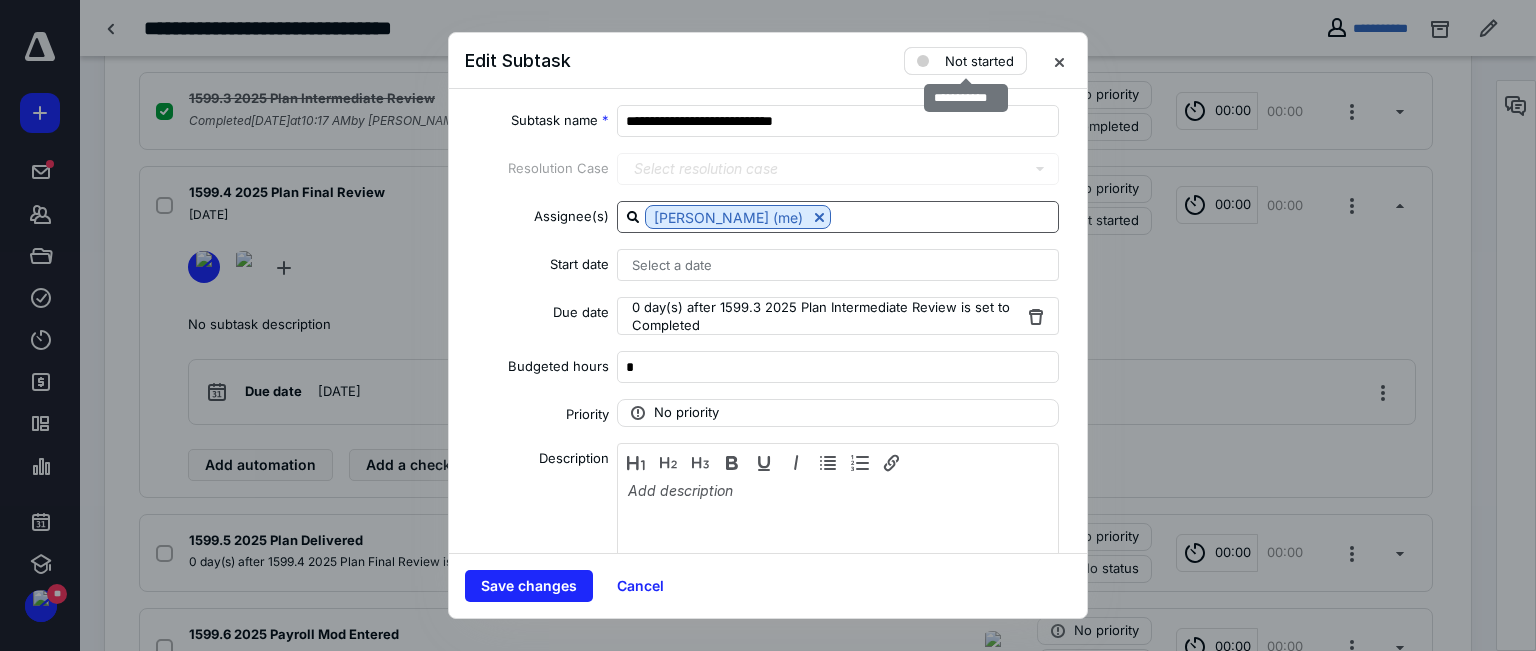 click on "Not started" at bounding box center [979, 61] 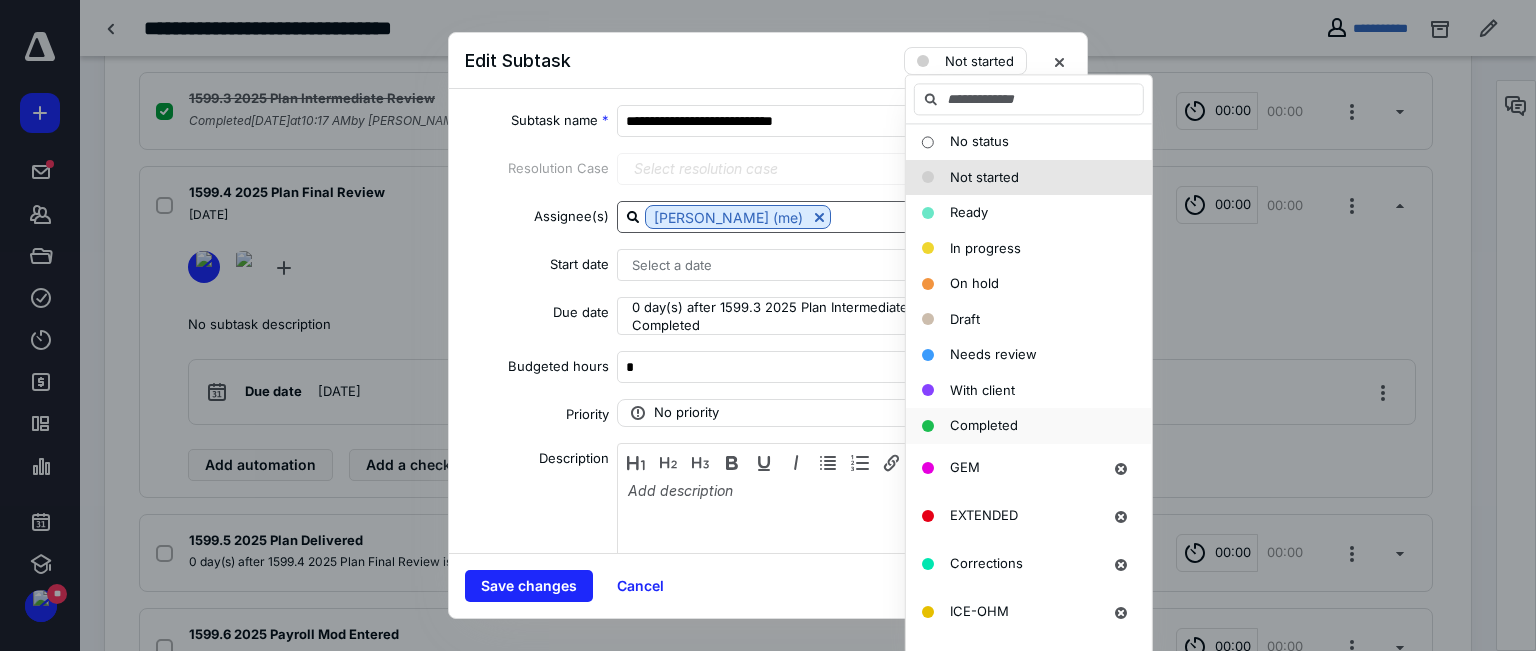click on "Completed" at bounding box center [984, 425] 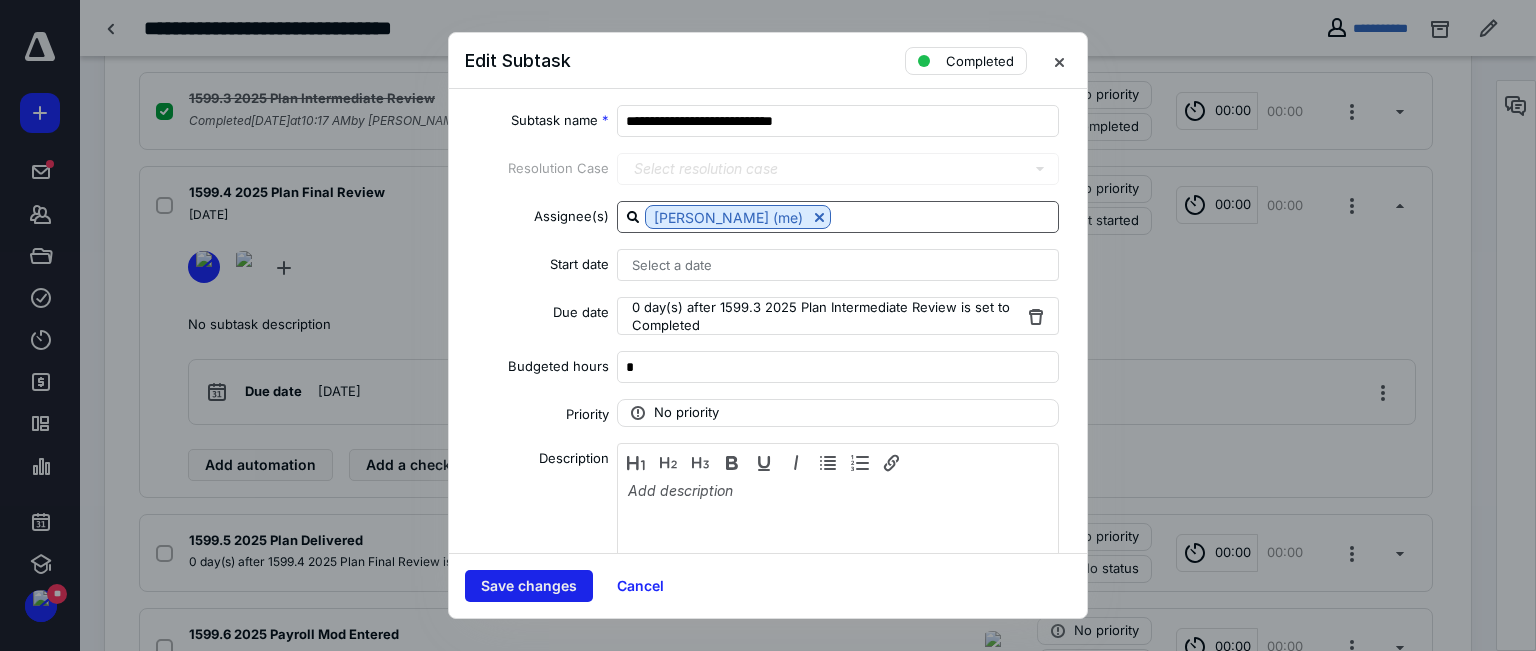 click on "Save changes" at bounding box center (529, 586) 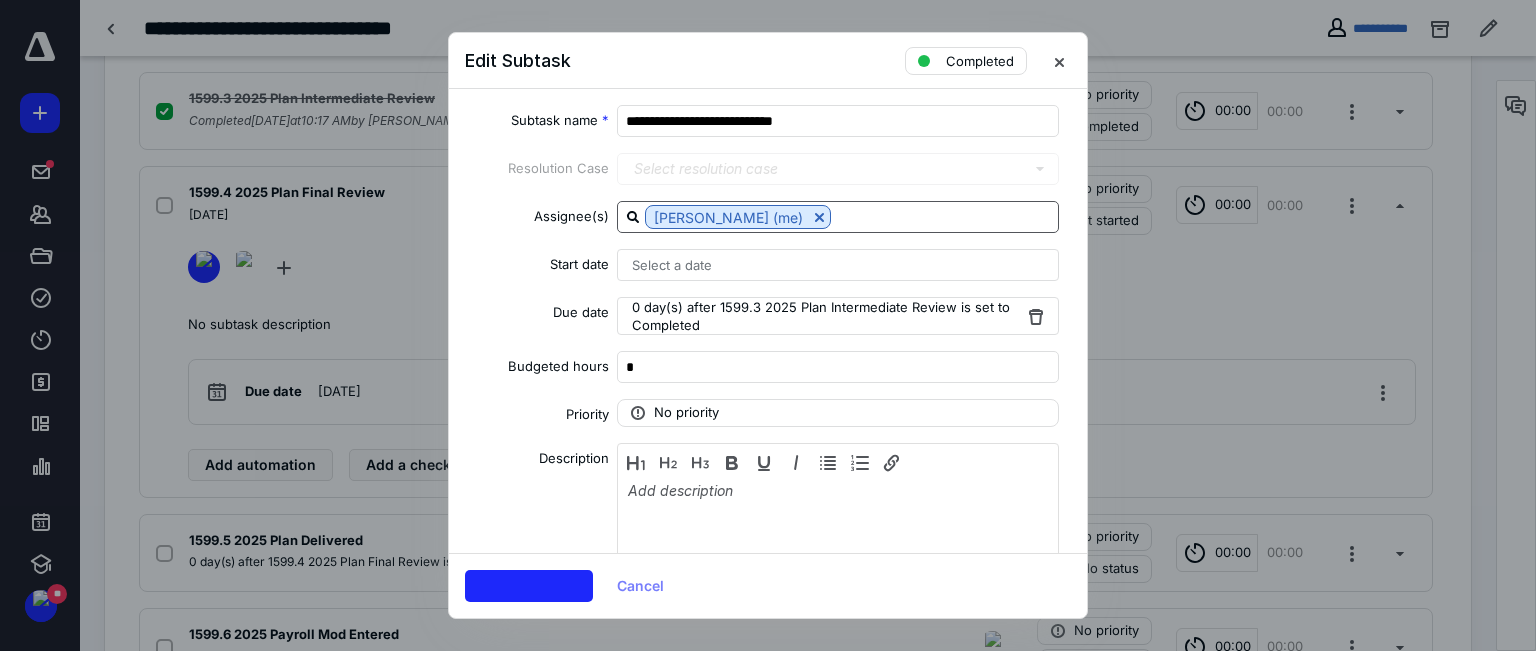 checkbox on "true" 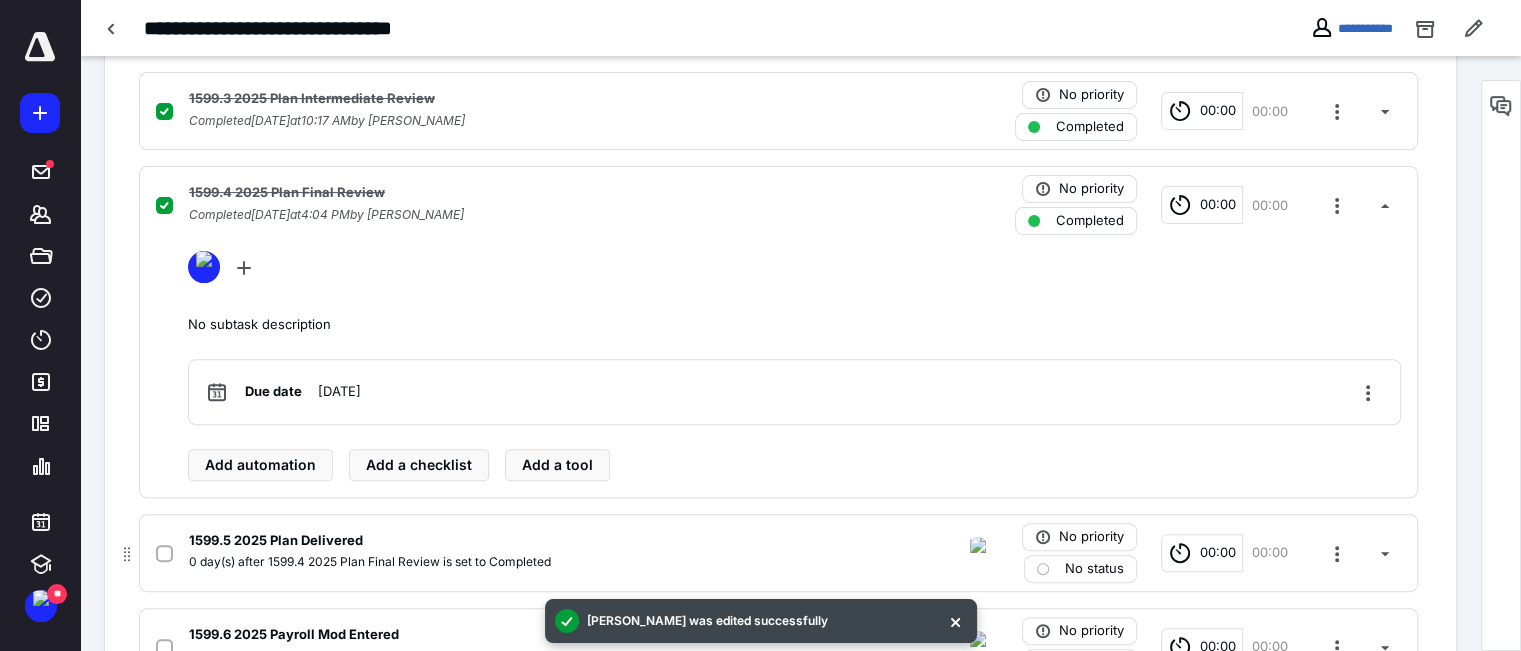 click on "No status" at bounding box center (1094, 569) 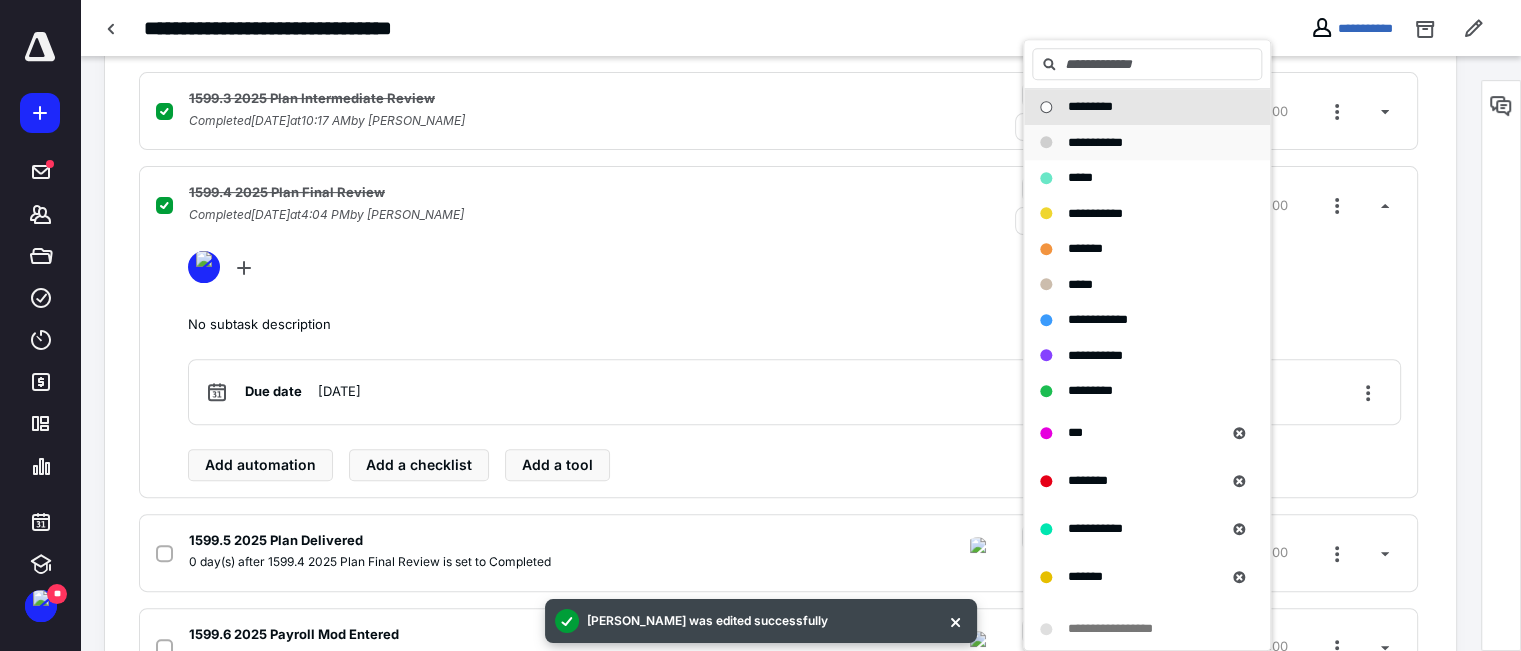 click on "**********" at bounding box center [1095, 142] 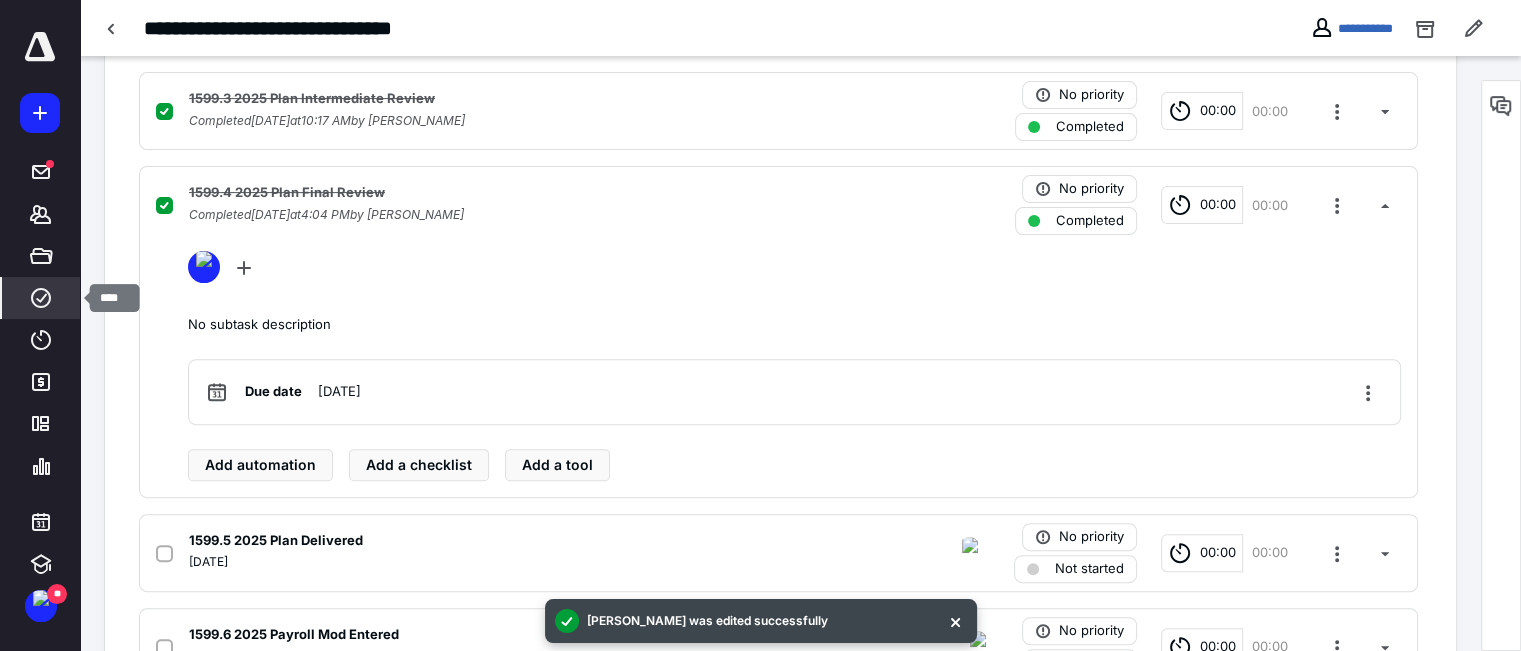 click 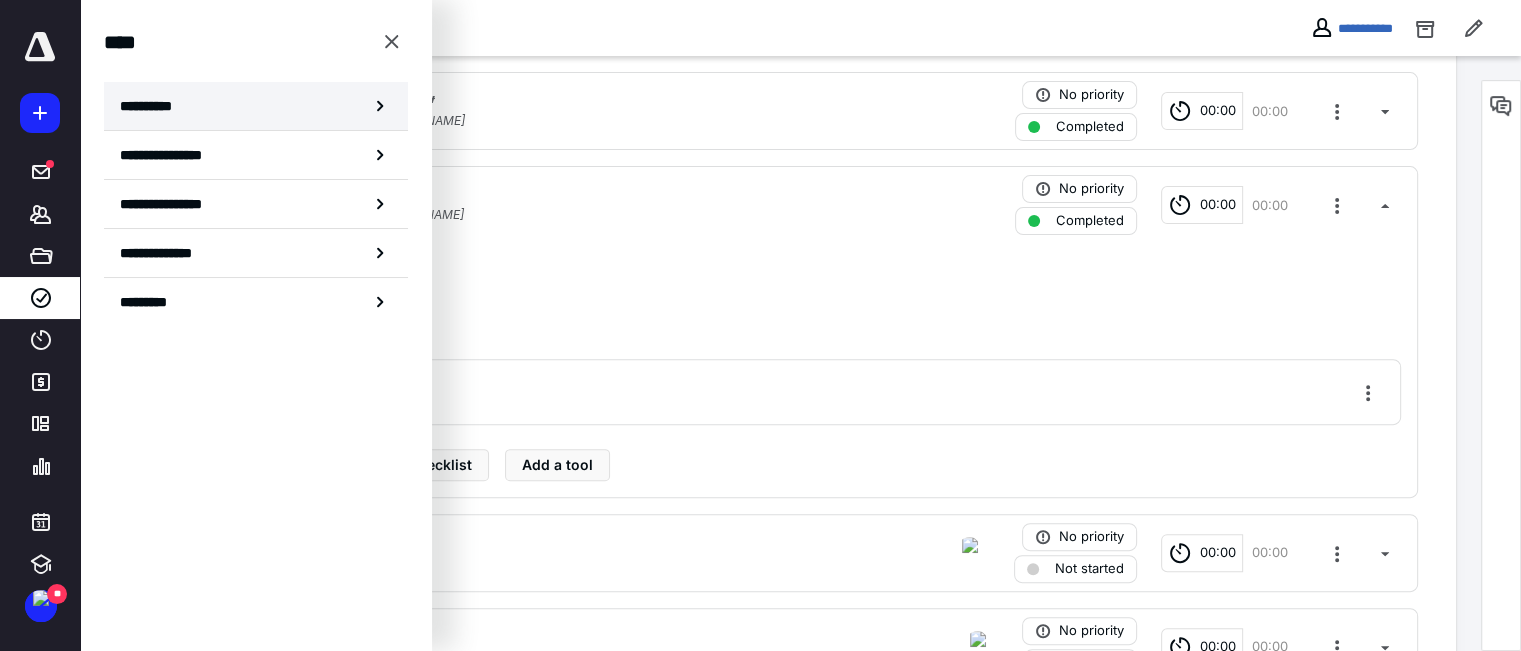 click on "**********" at bounding box center [153, 106] 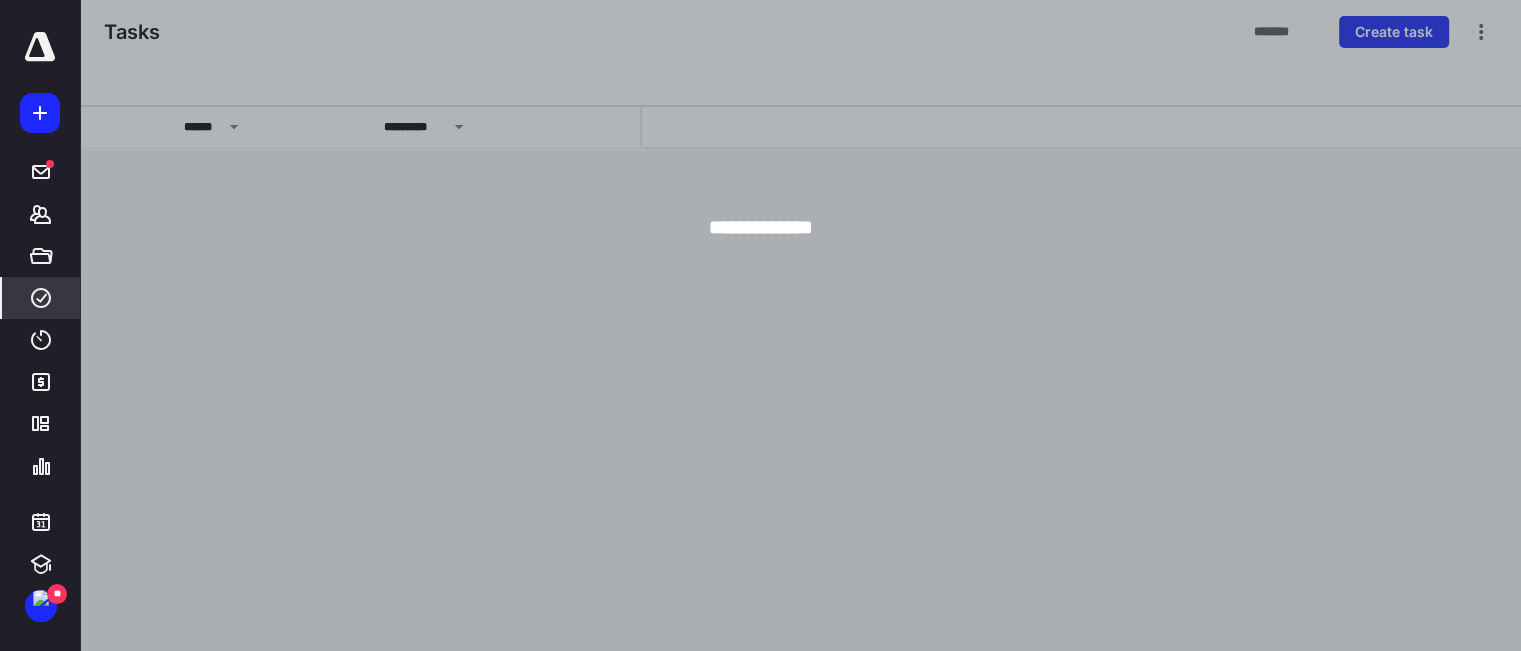 scroll, scrollTop: 0, scrollLeft: 0, axis: both 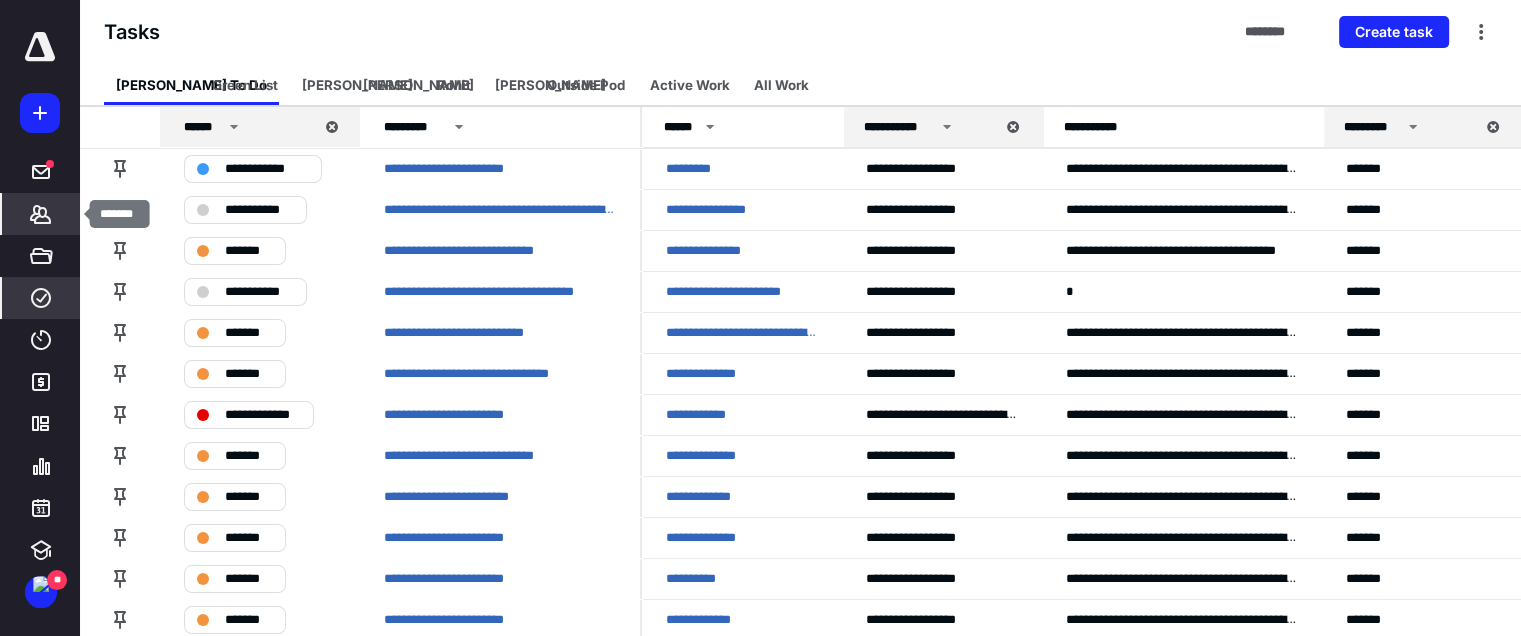 click 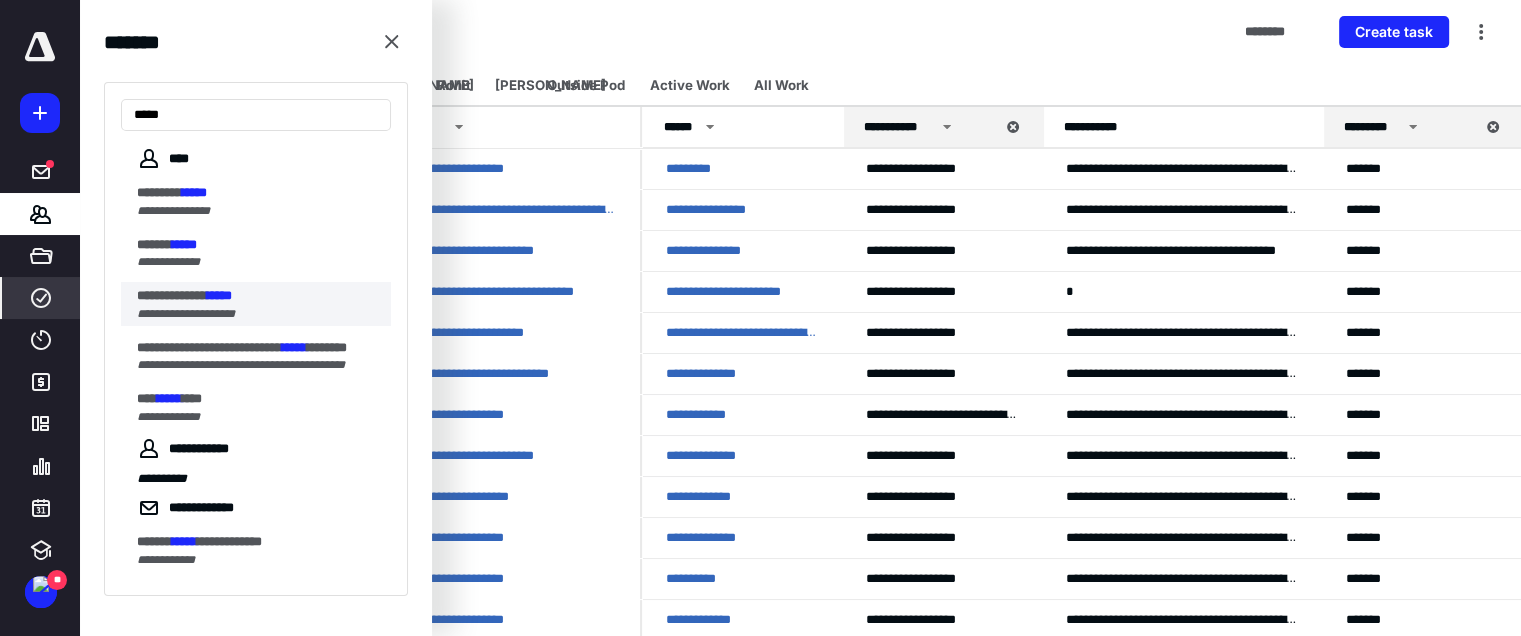 type on "*****" 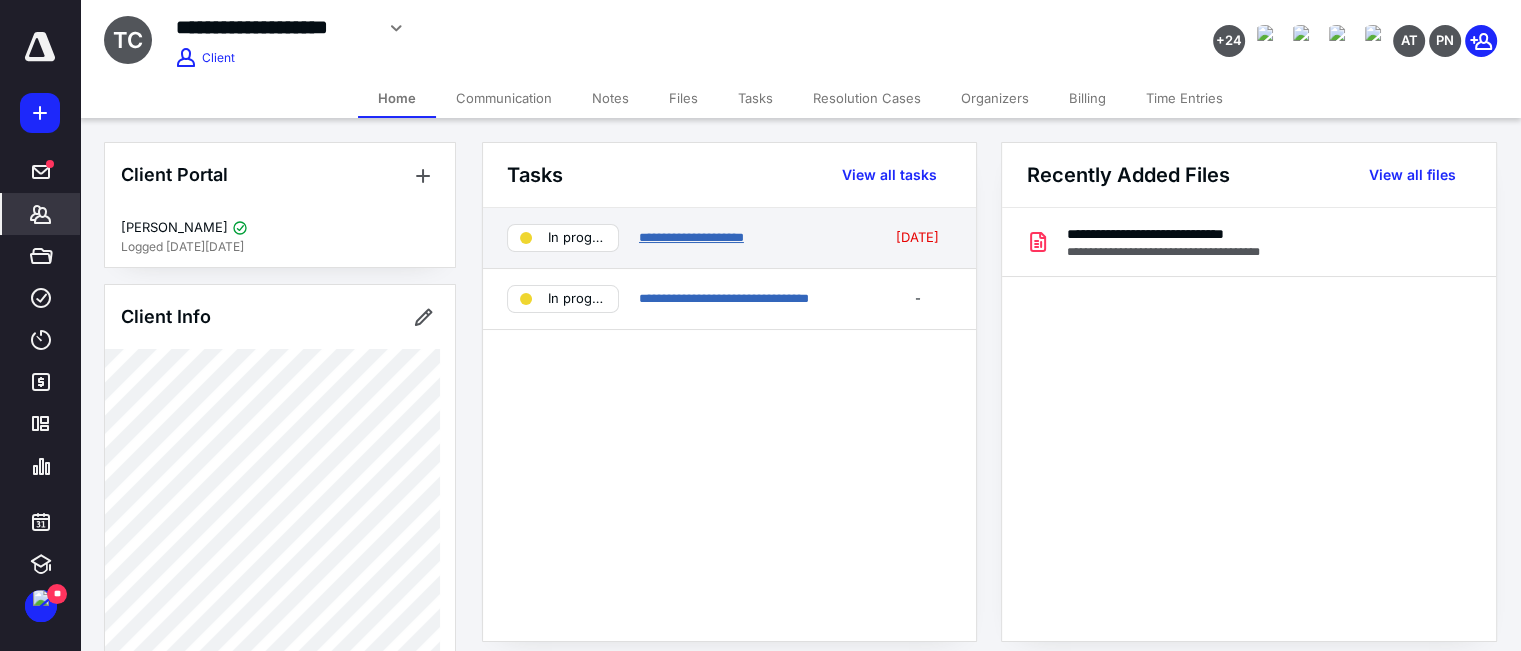 click on "**********" at bounding box center (691, 237) 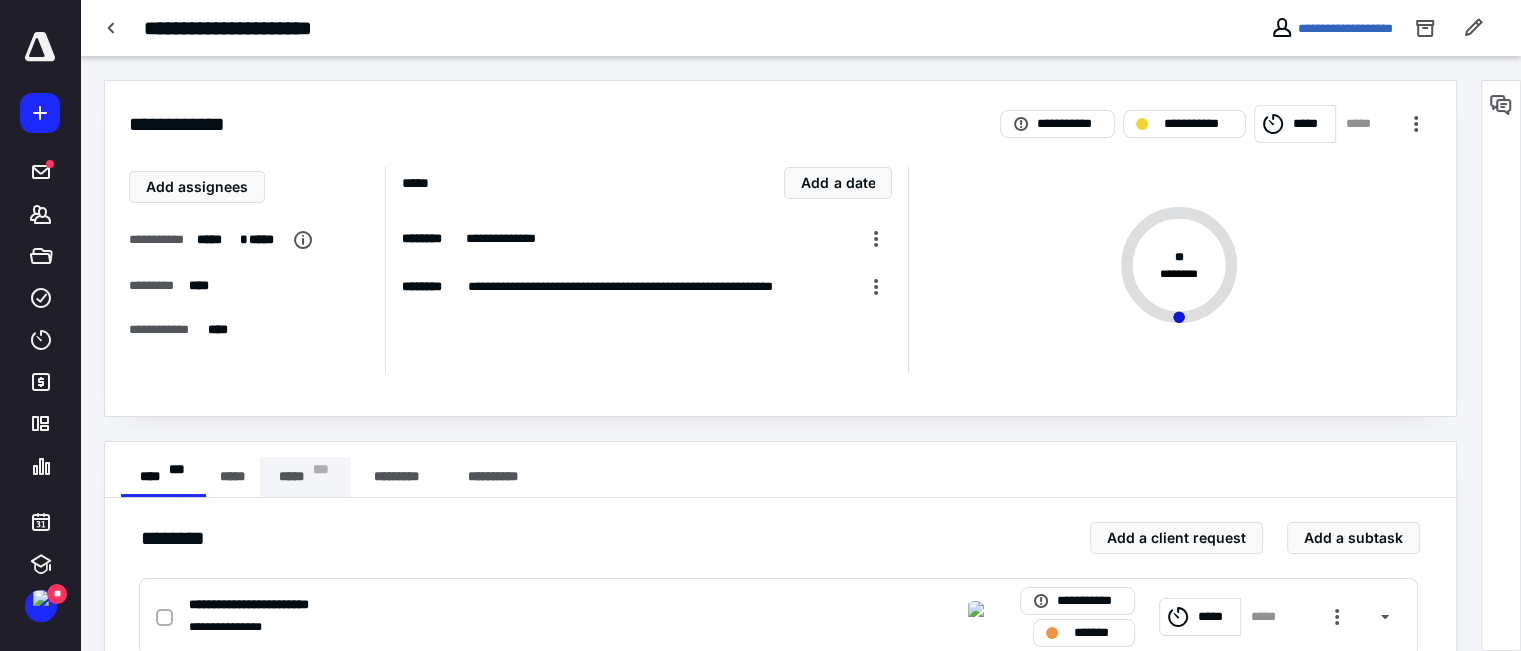 click on "* * *" at bounding box center (321, 477) 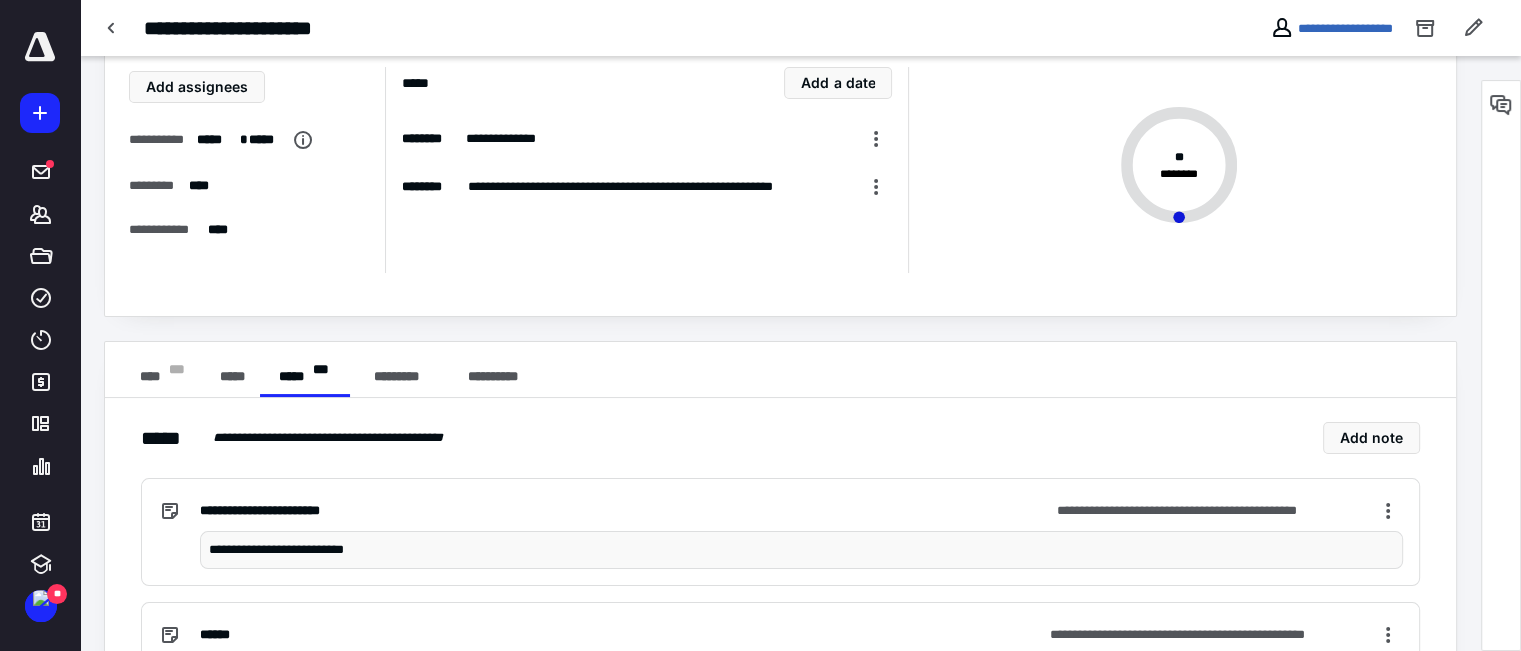 scroll, scrollTop: 200, scrollLeft: 0, axis: vertical 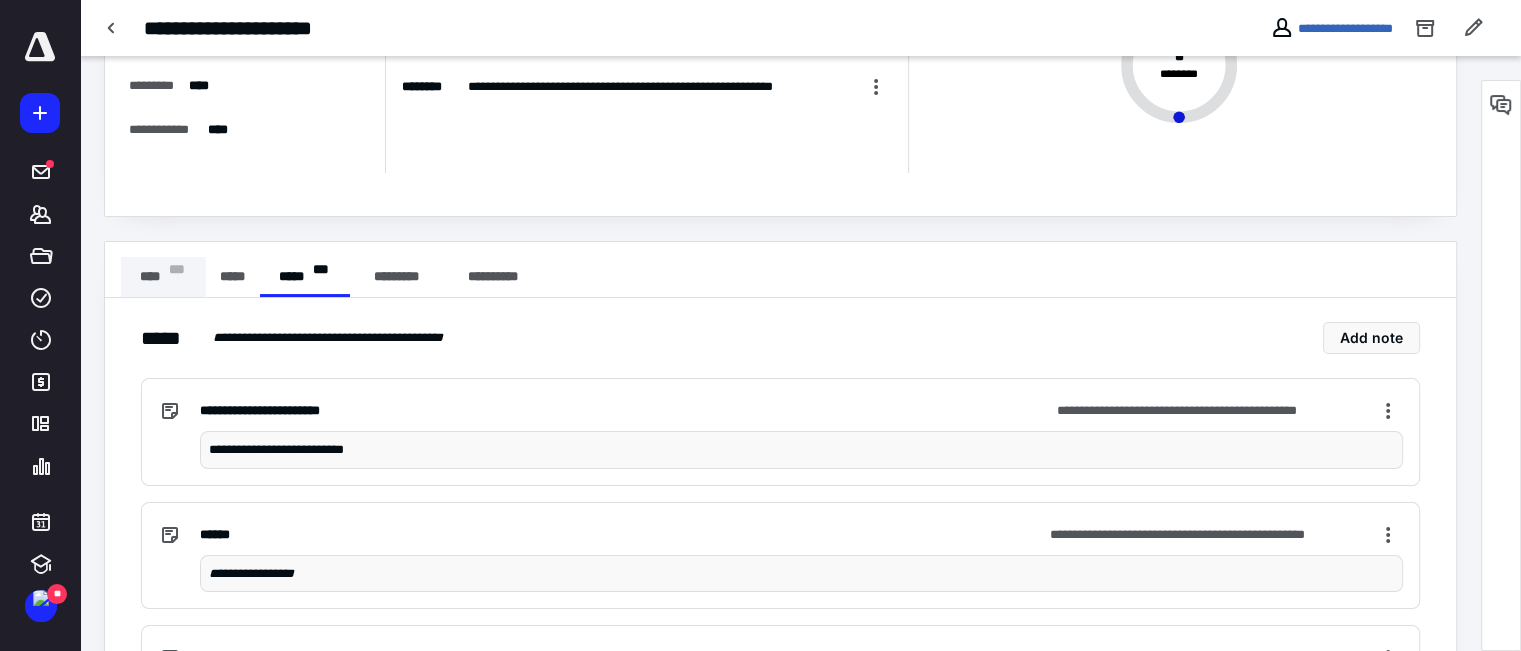click on "**** * * *" at bounding box center (163, 277) 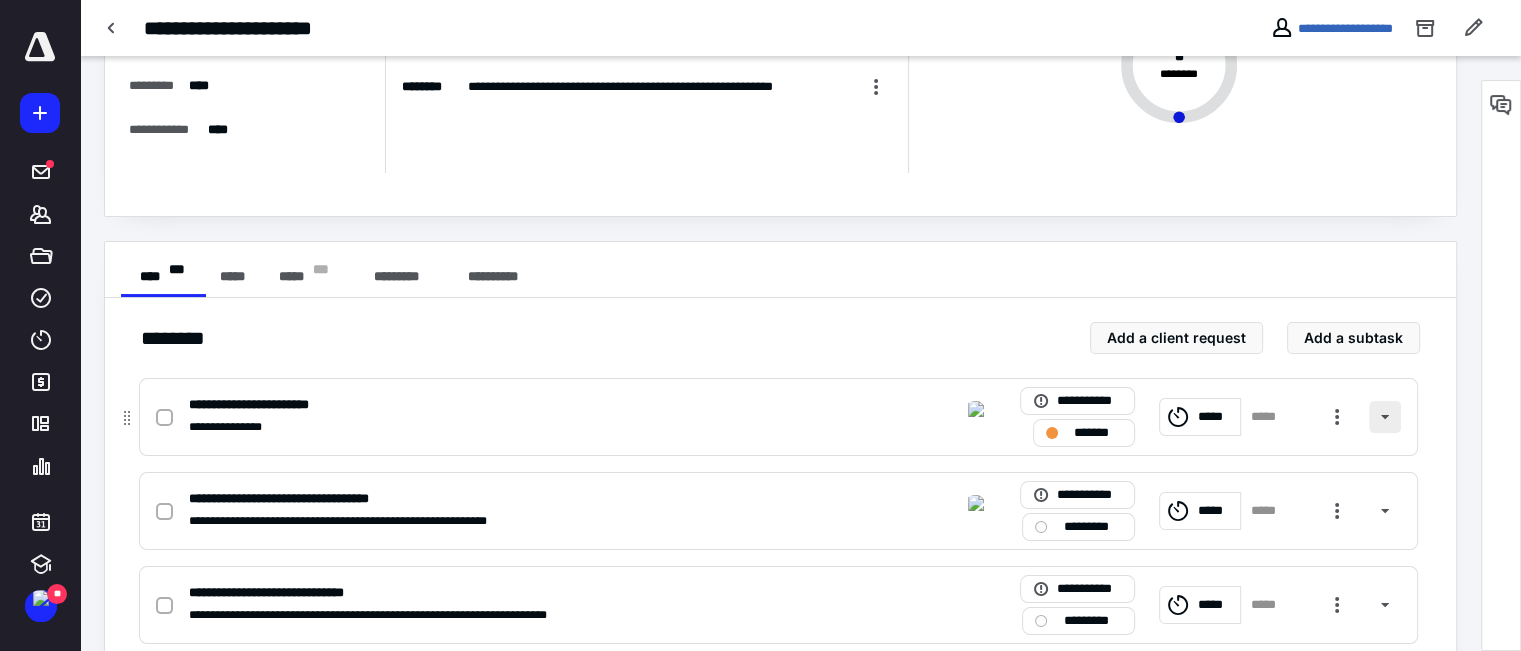 click at bounding box center (1385, 417) 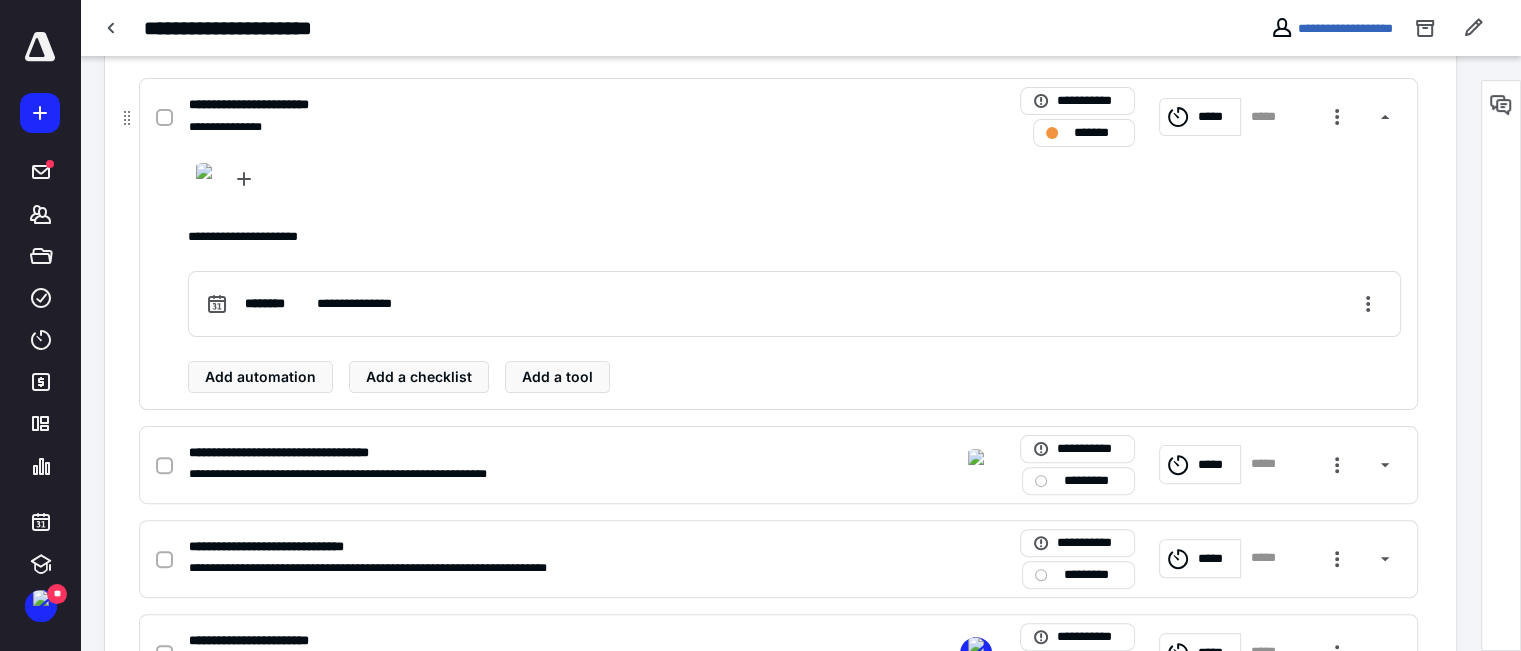scroll, scrollTop: 200, scrollLeft: 0, axis: vertical 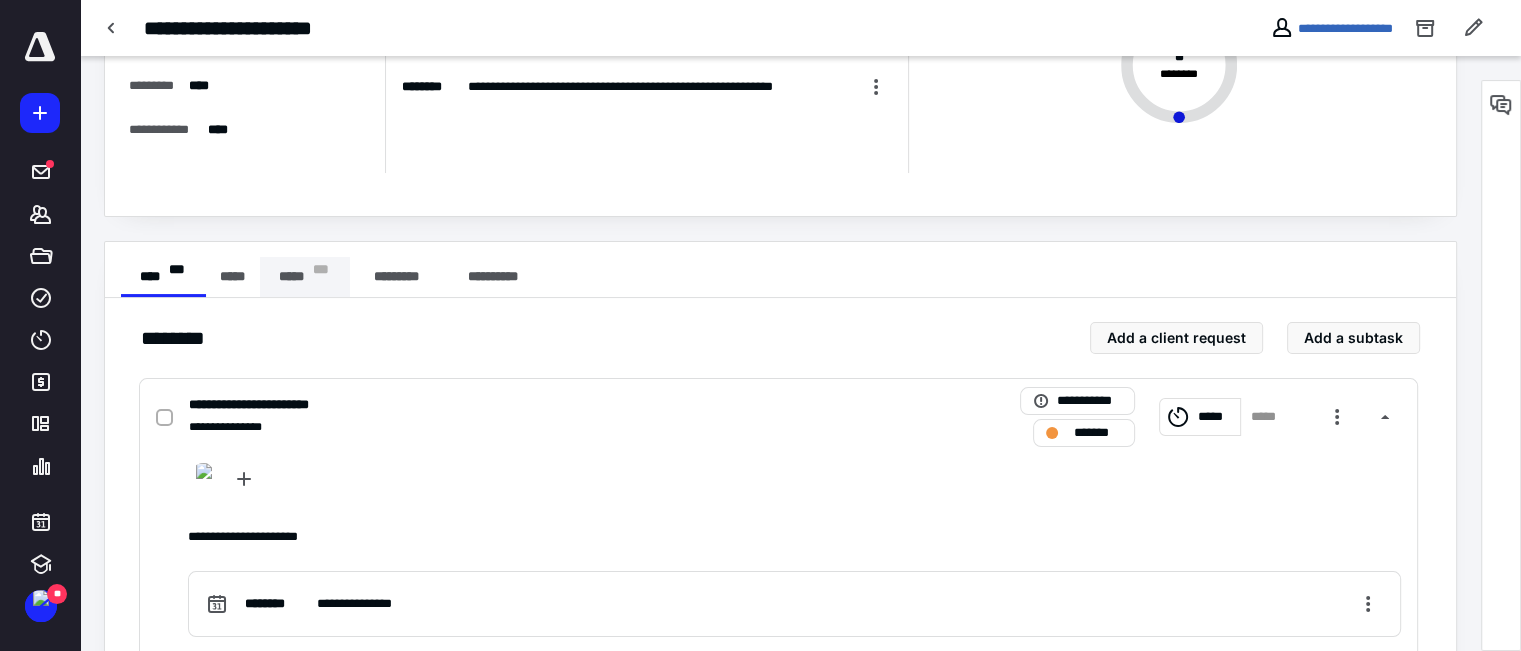 click on "***** * * *" at bounding box center [305, 277] 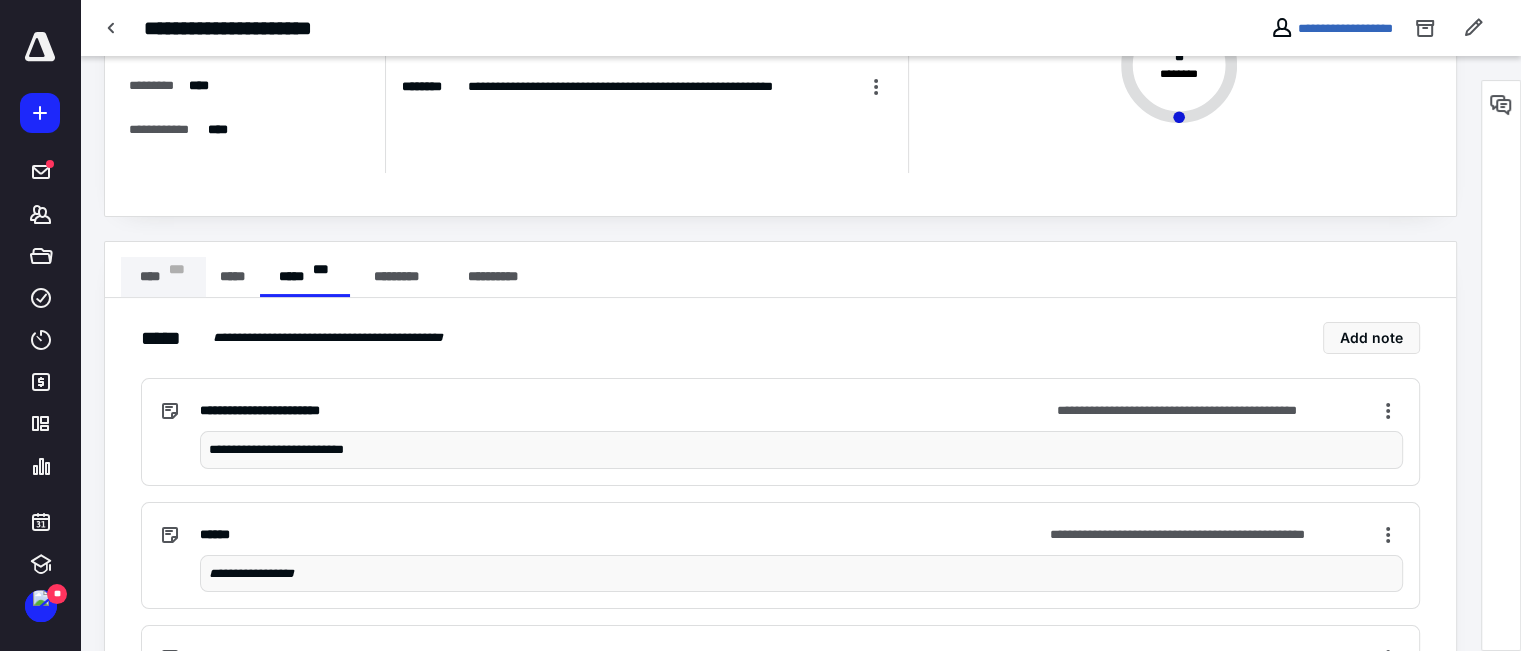 click on "**** * * *" at bounding box center [163, 277] 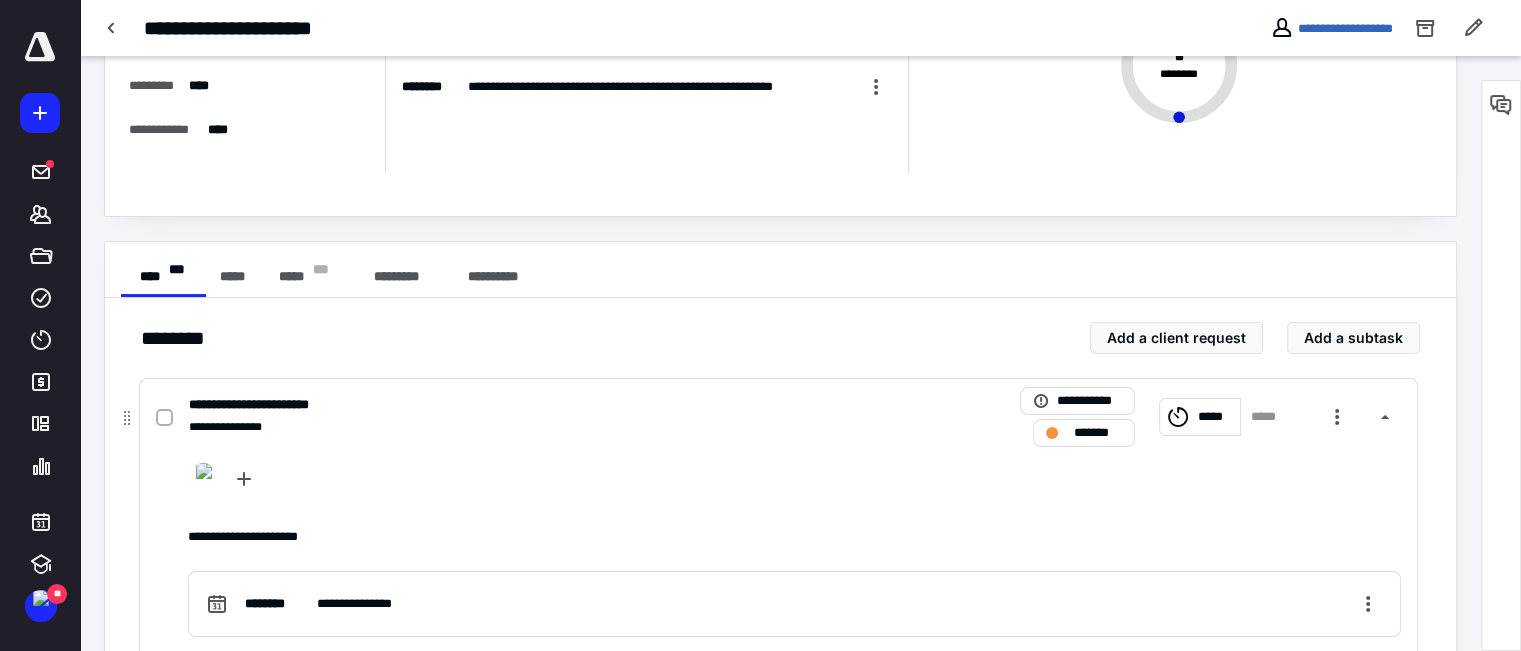 click on "*******" at bounding box center (1098, 433) 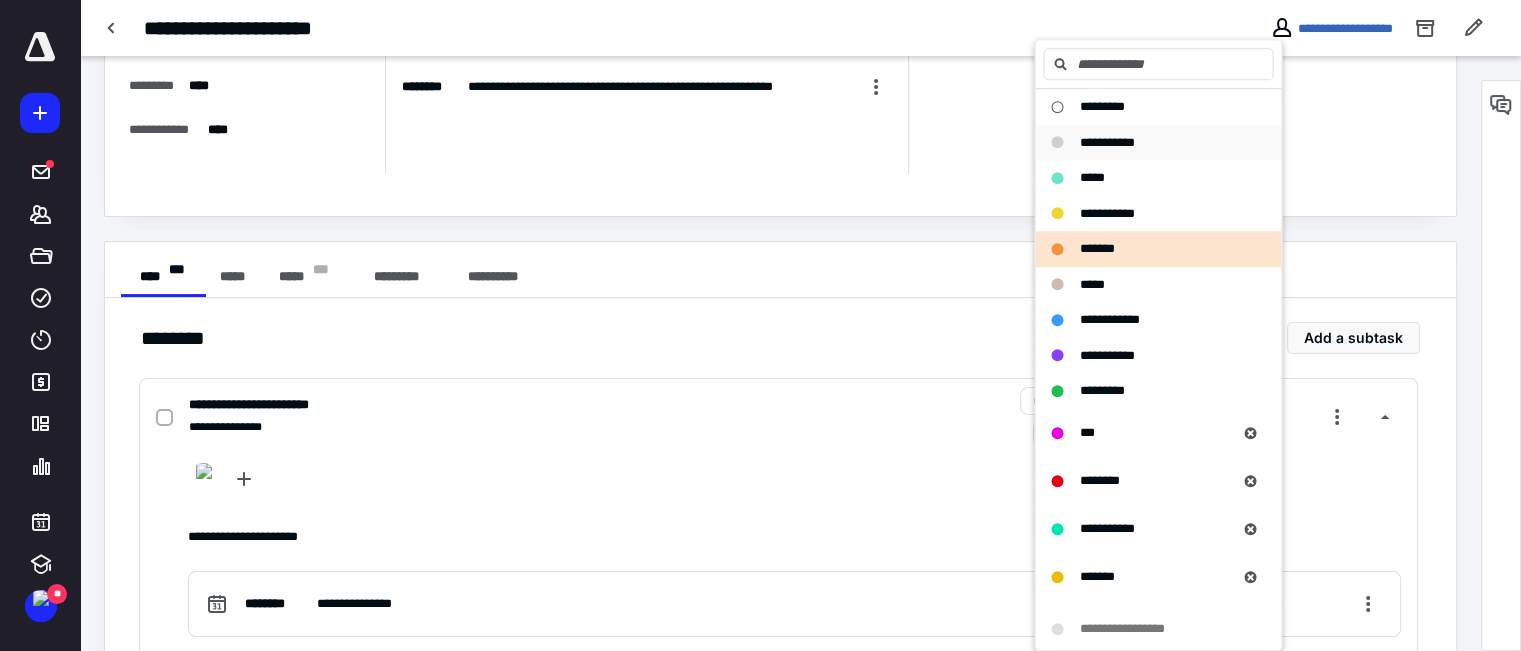 click on "**********" at bounding box center [1106, 142] 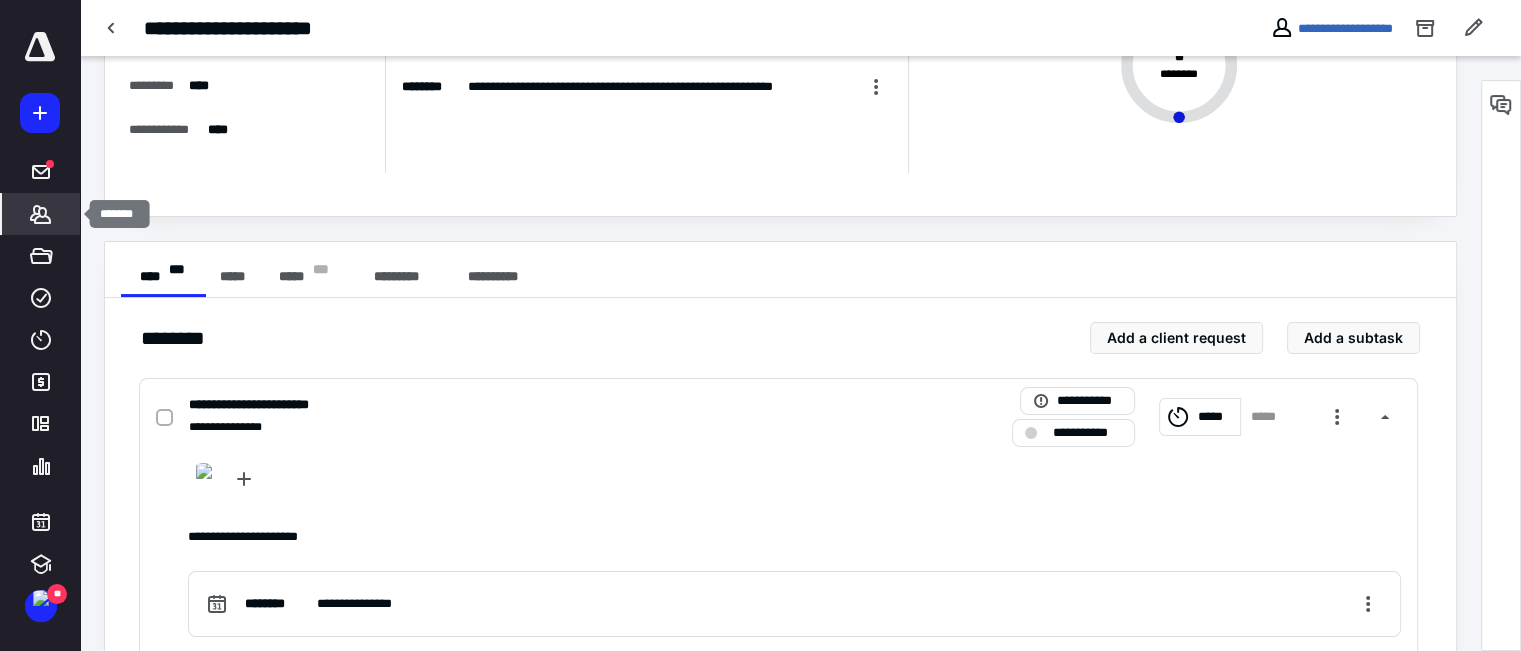 click 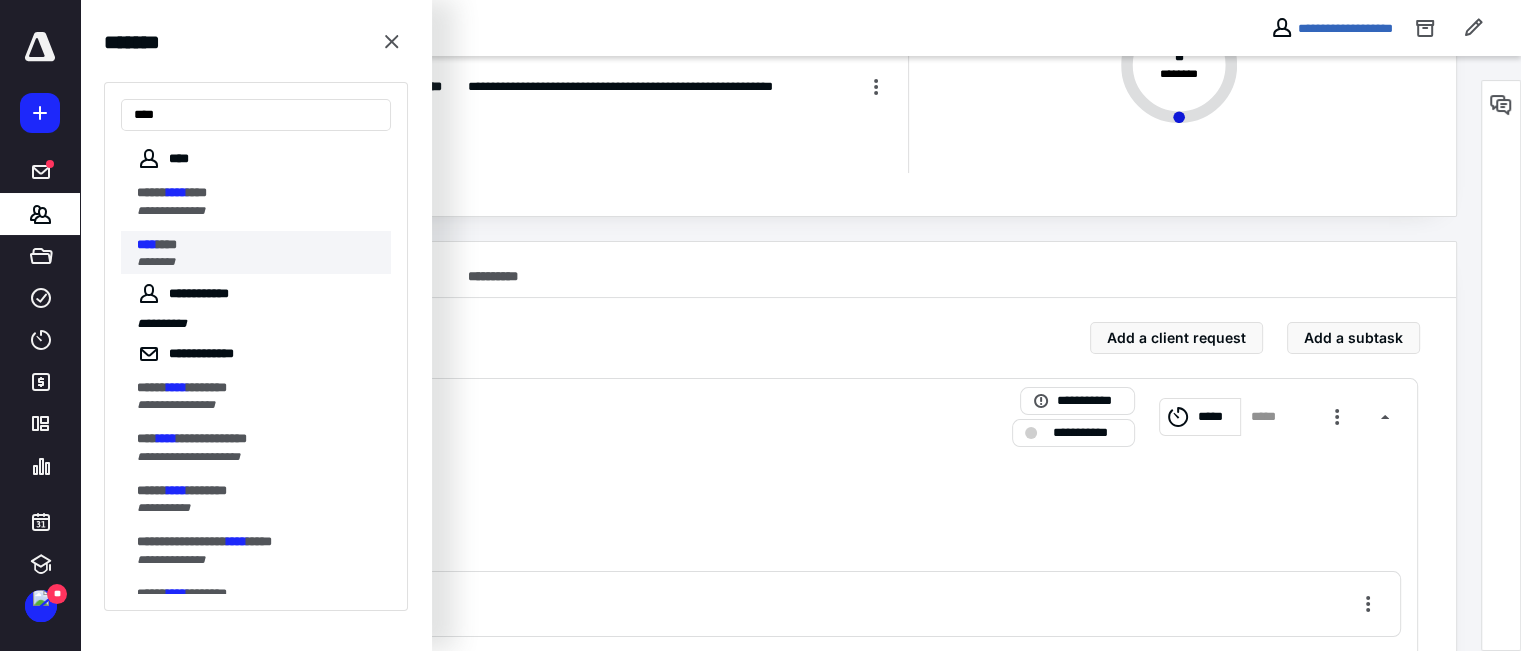 type on "****" 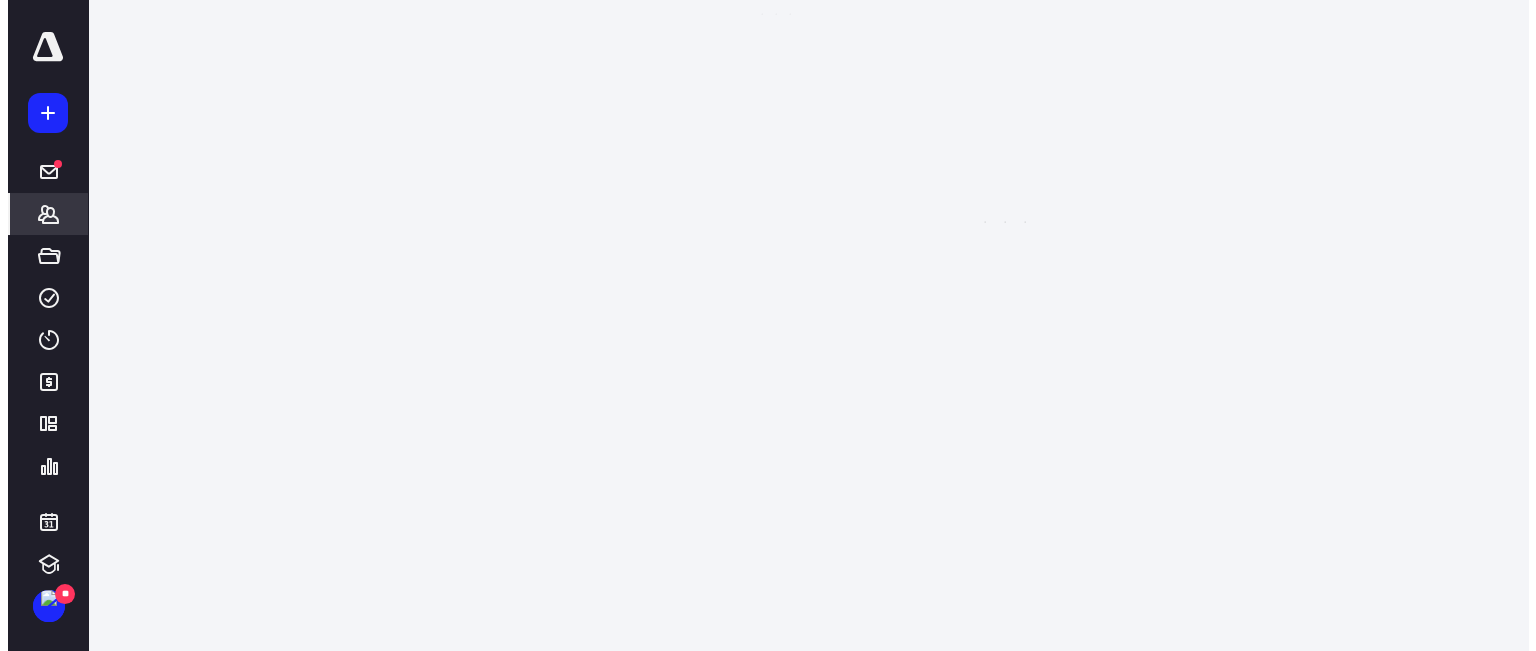 scroll, scrollTop: 0, scrollLeft: 0, axis: both 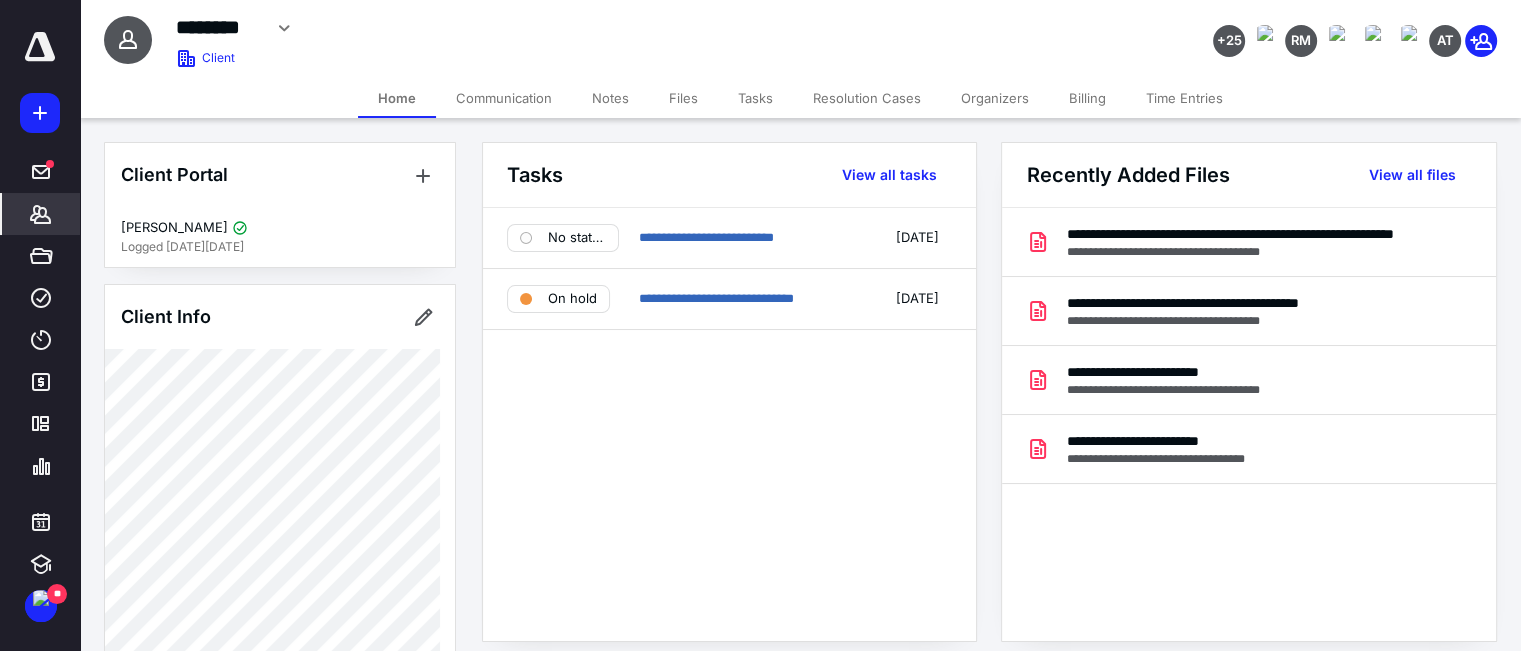click 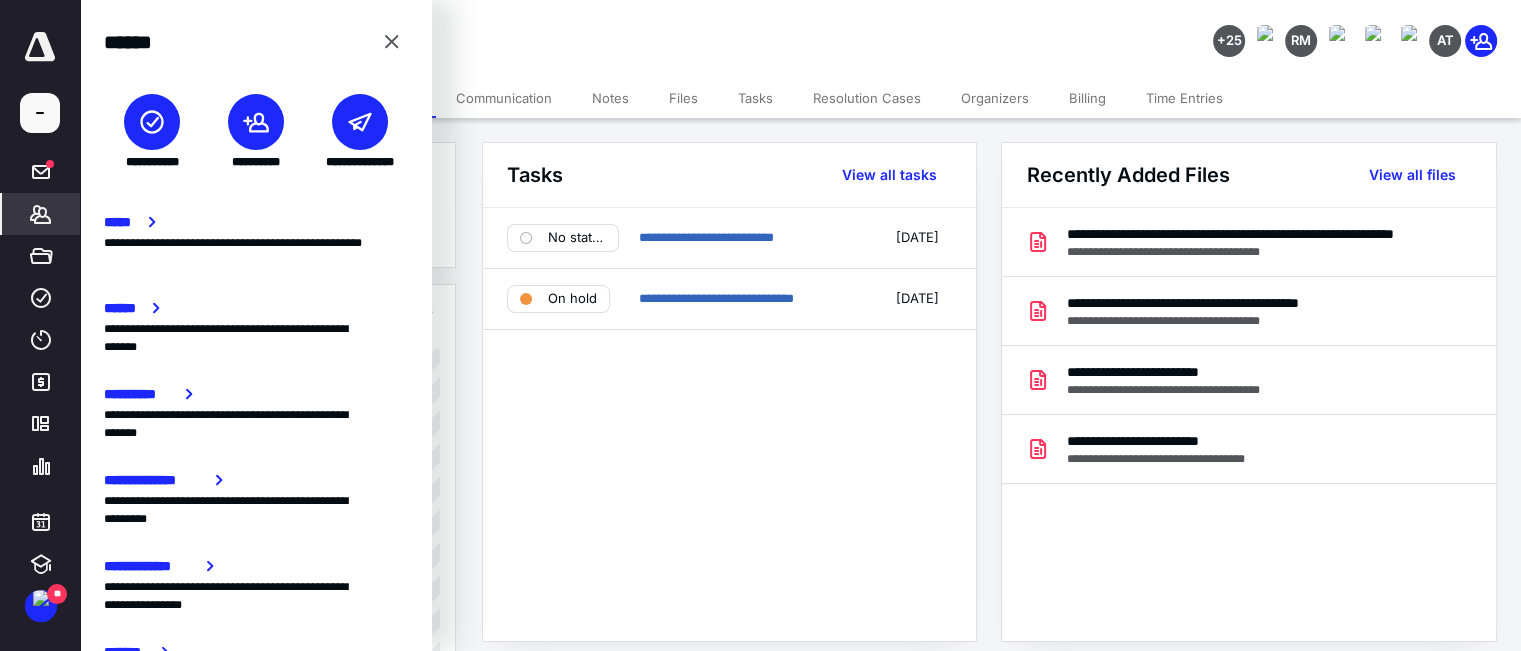 click at bounding box center [152, 122] 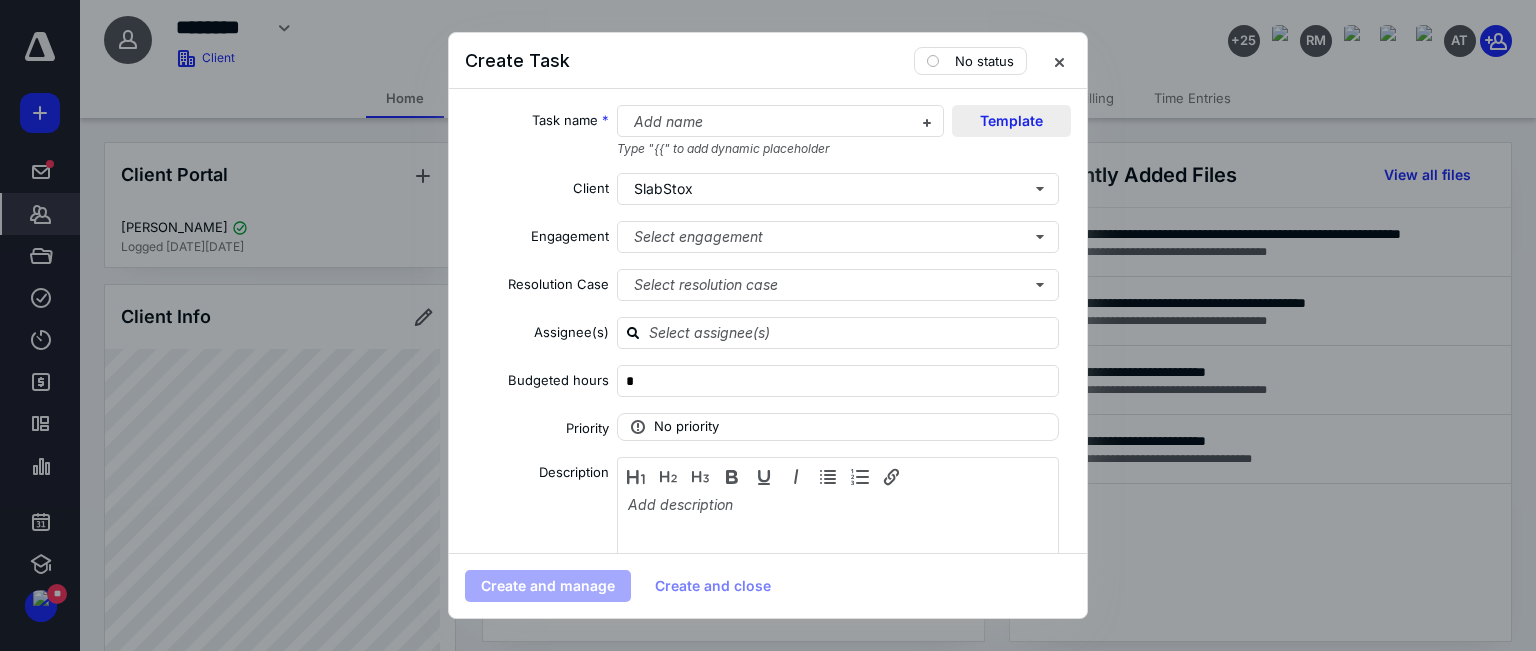 click on "Template" at bounding box center (1011, 121) 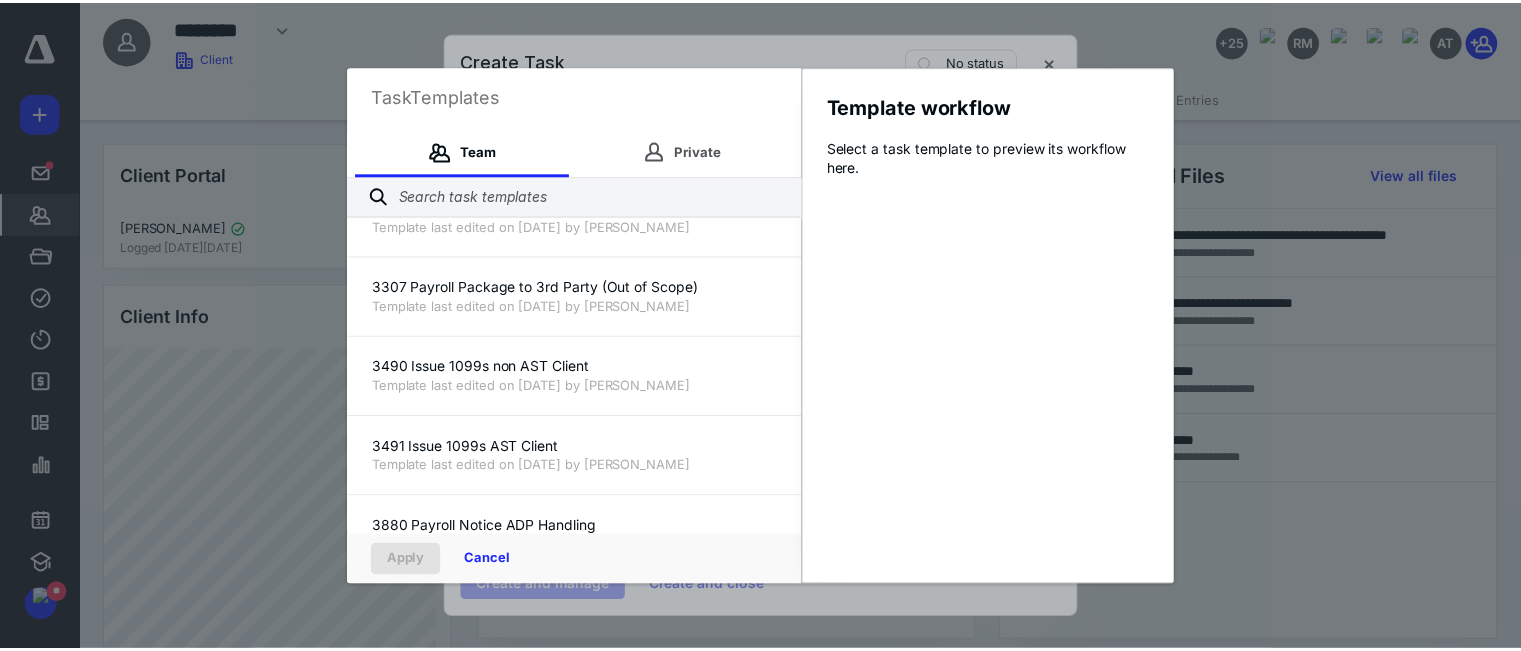 scroll, scrollTop: 6500, scrollLeft: 0, axis: vertical 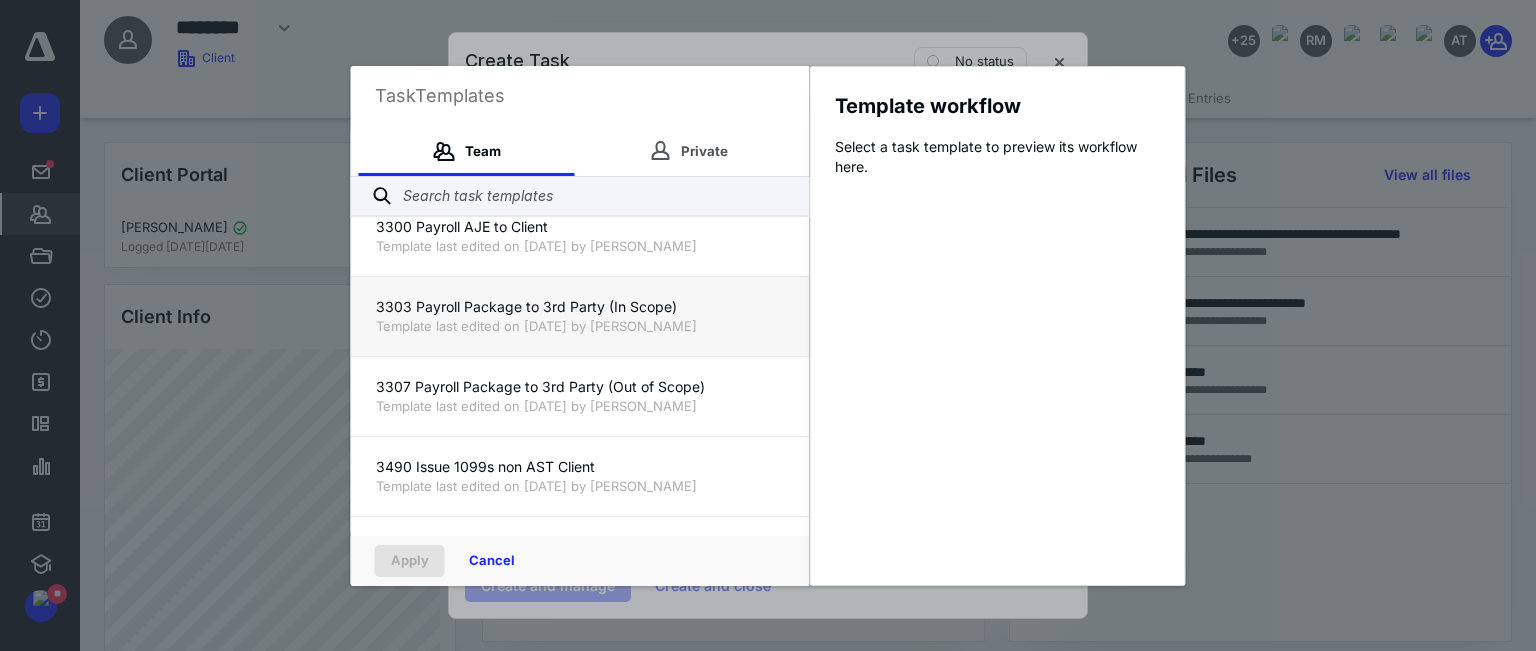 click on "3303 Payroll Package to 3rd Party (In Scope)" at bounding box center (580, 307) 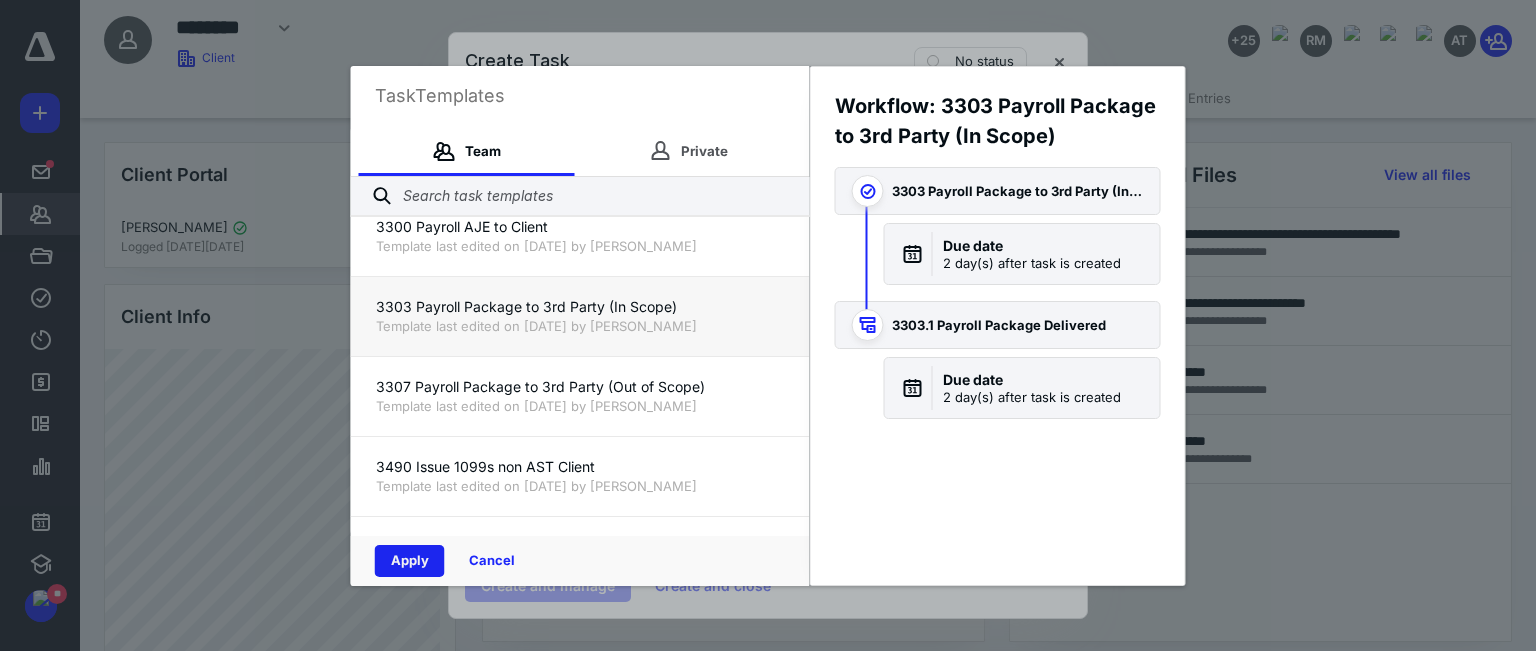 click on "Apply" at bounding box center (410, 561) 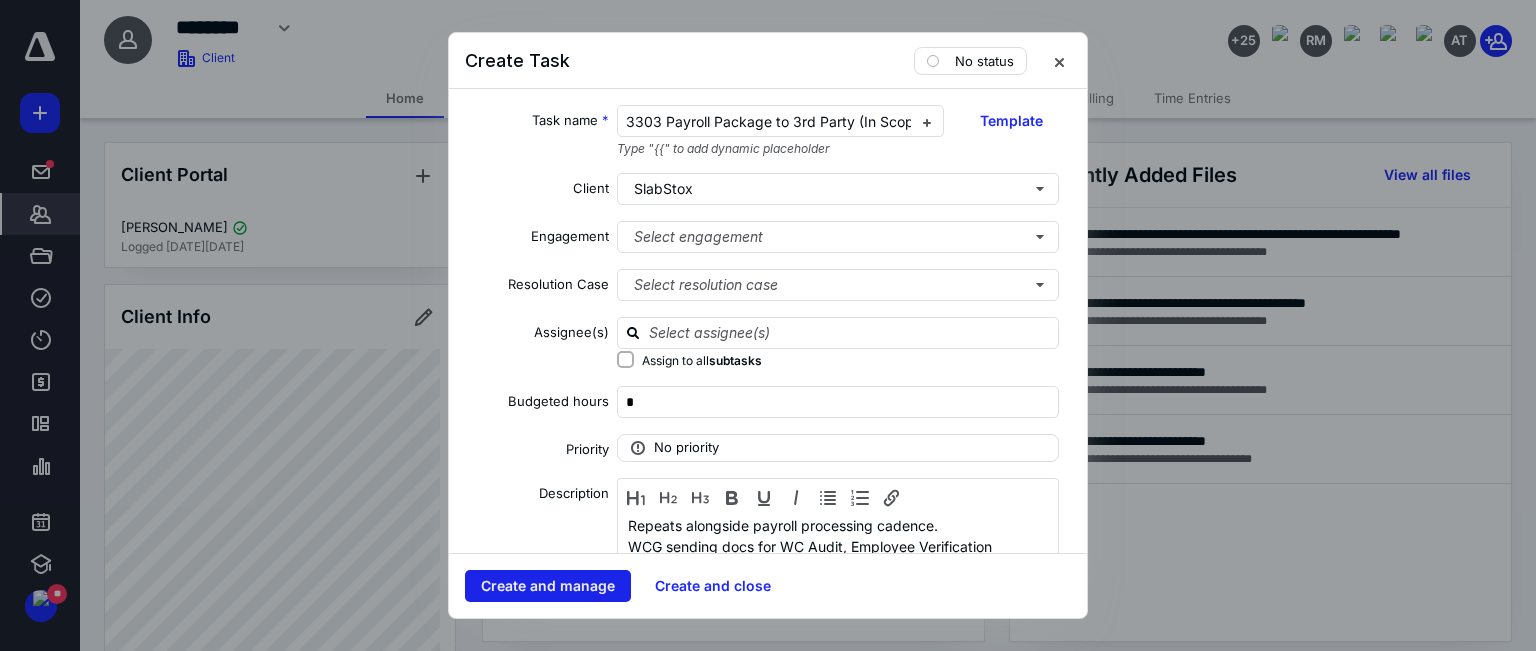 click on "Create and manage" at bounding box center (548, 586) 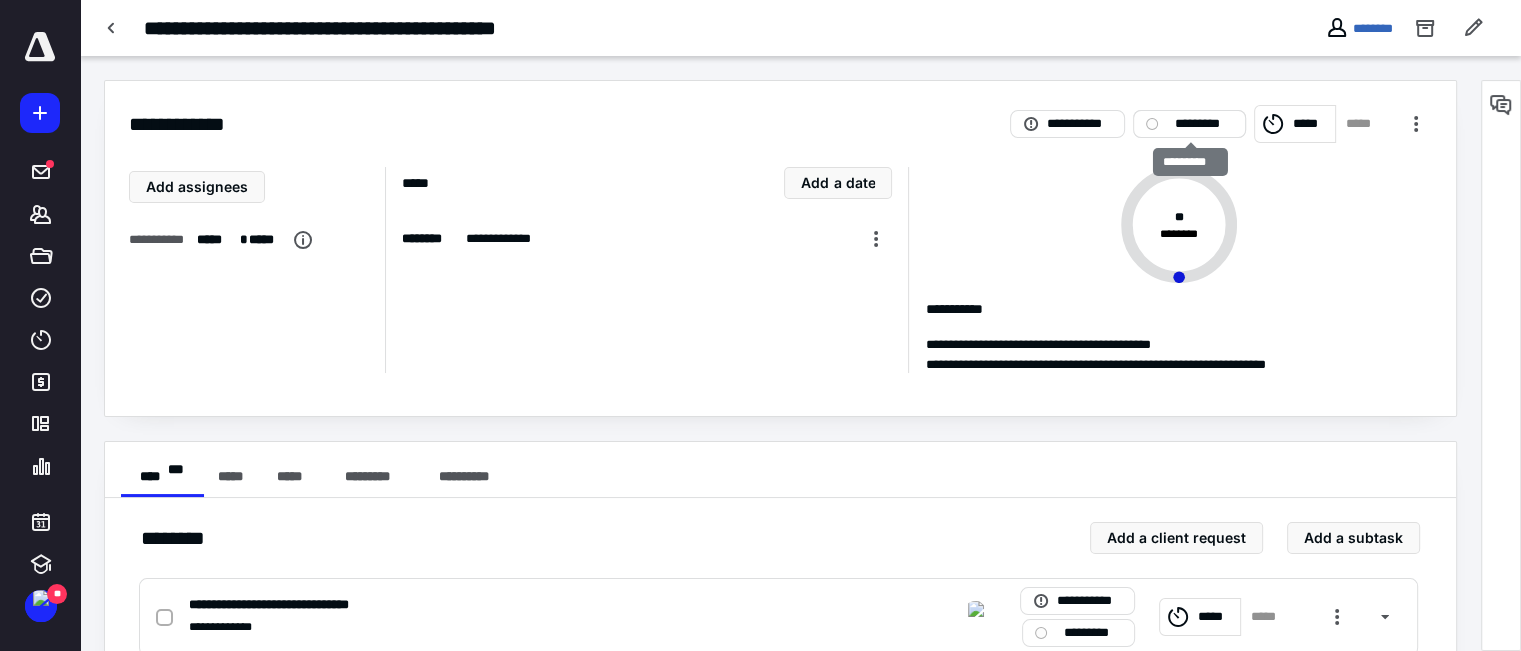 click on "*********" at bounding box center [1203, 124] 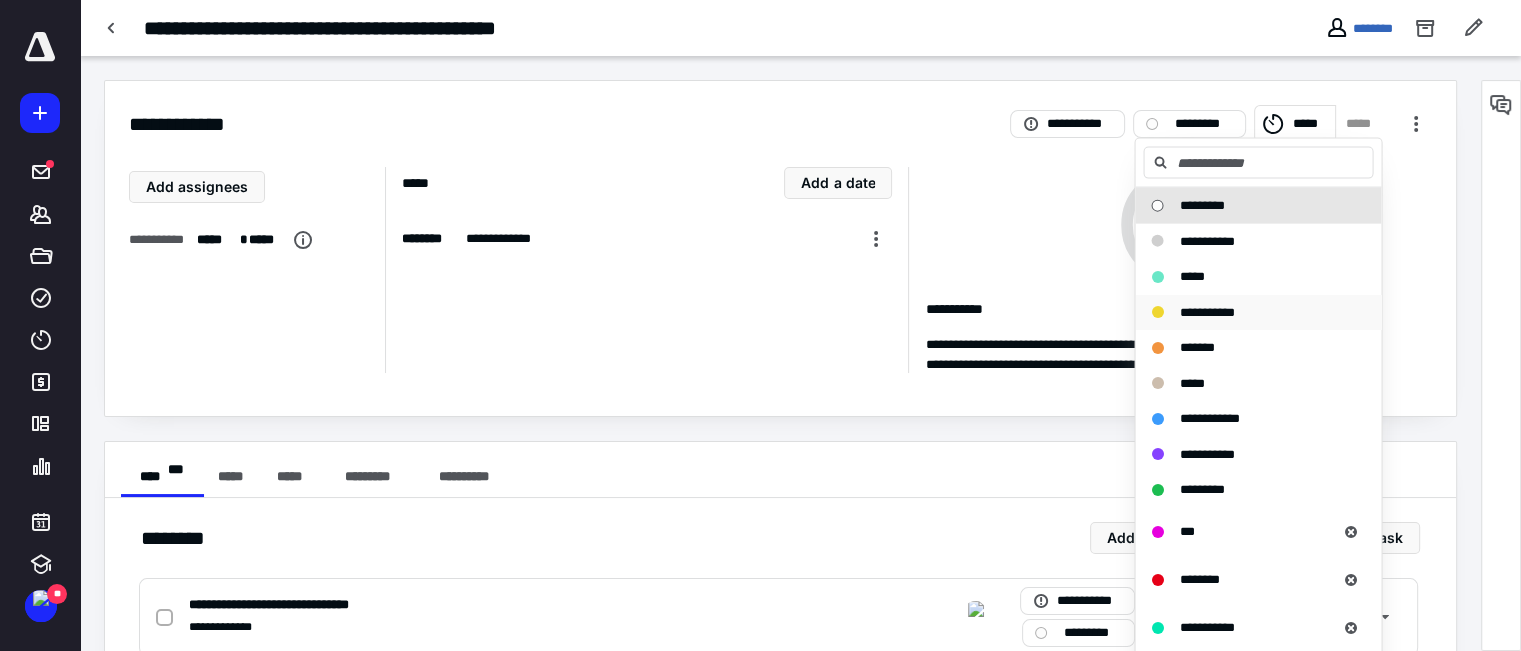 click on "**********" at bounding box center (1206, 311) 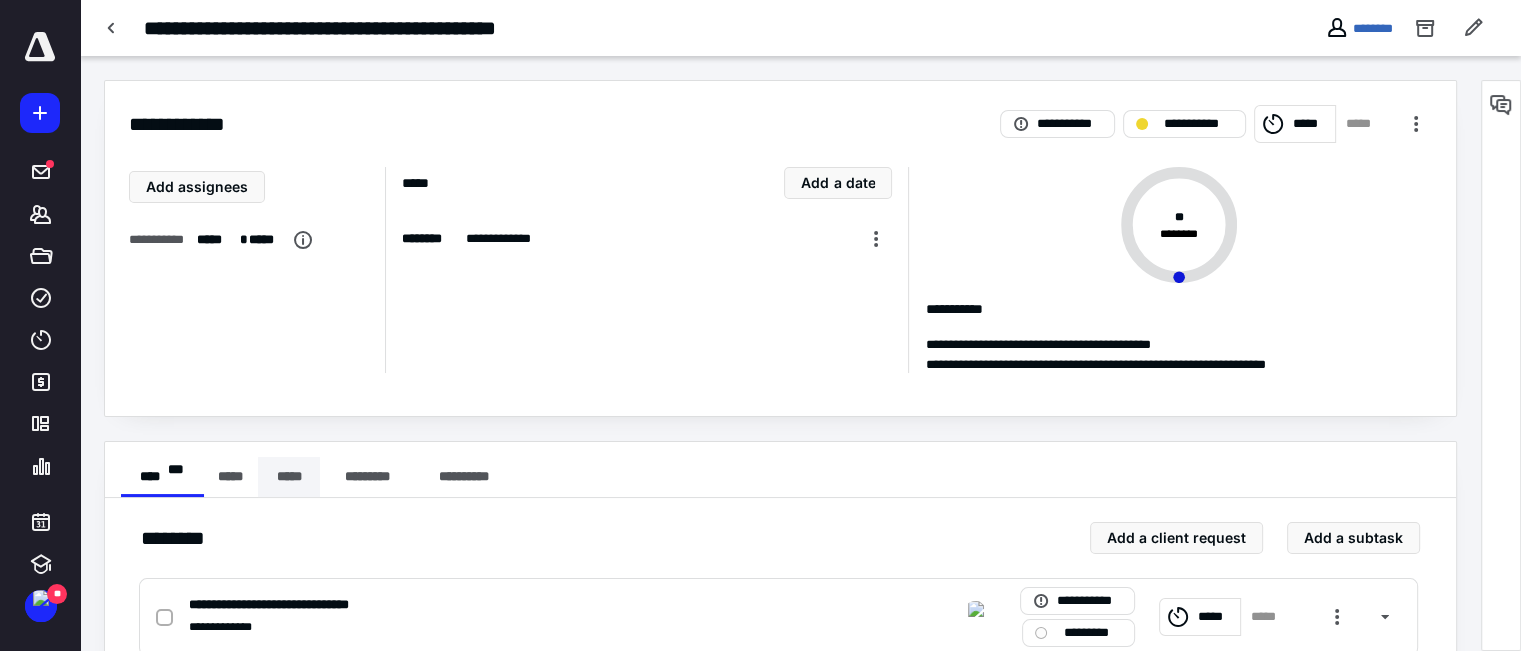 click on "*****" at bounding box center (289, 477) 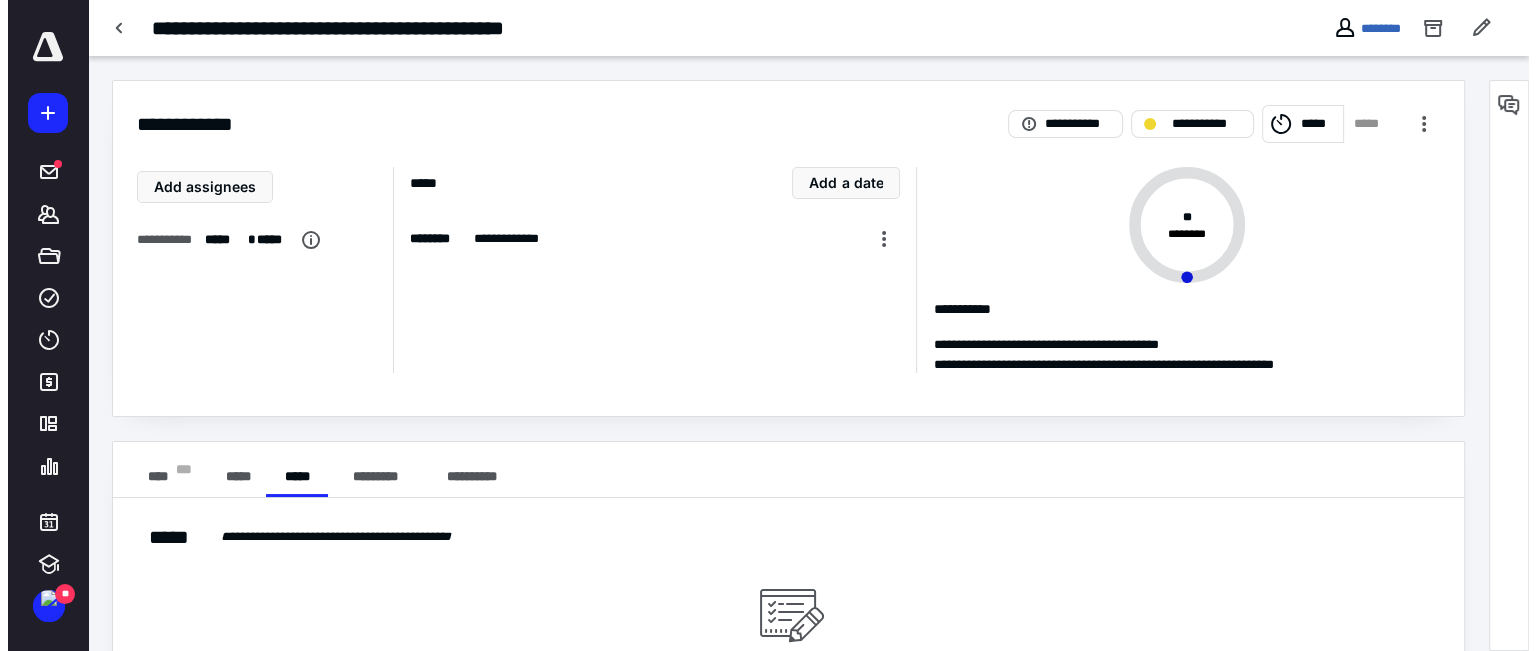 scroll, scrollTop: 166, scrollLeft: 0, axis: vertical 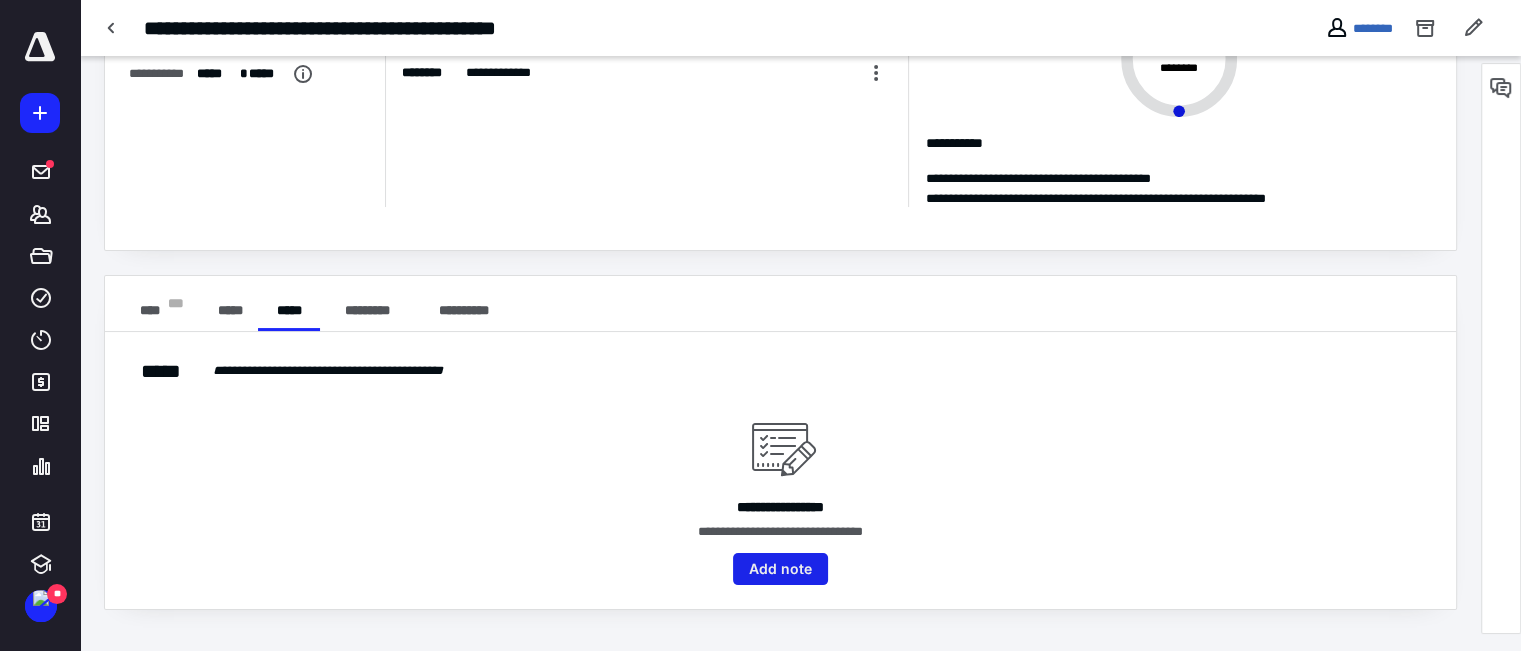 click on "Add note" at bounding box center (780, 569) 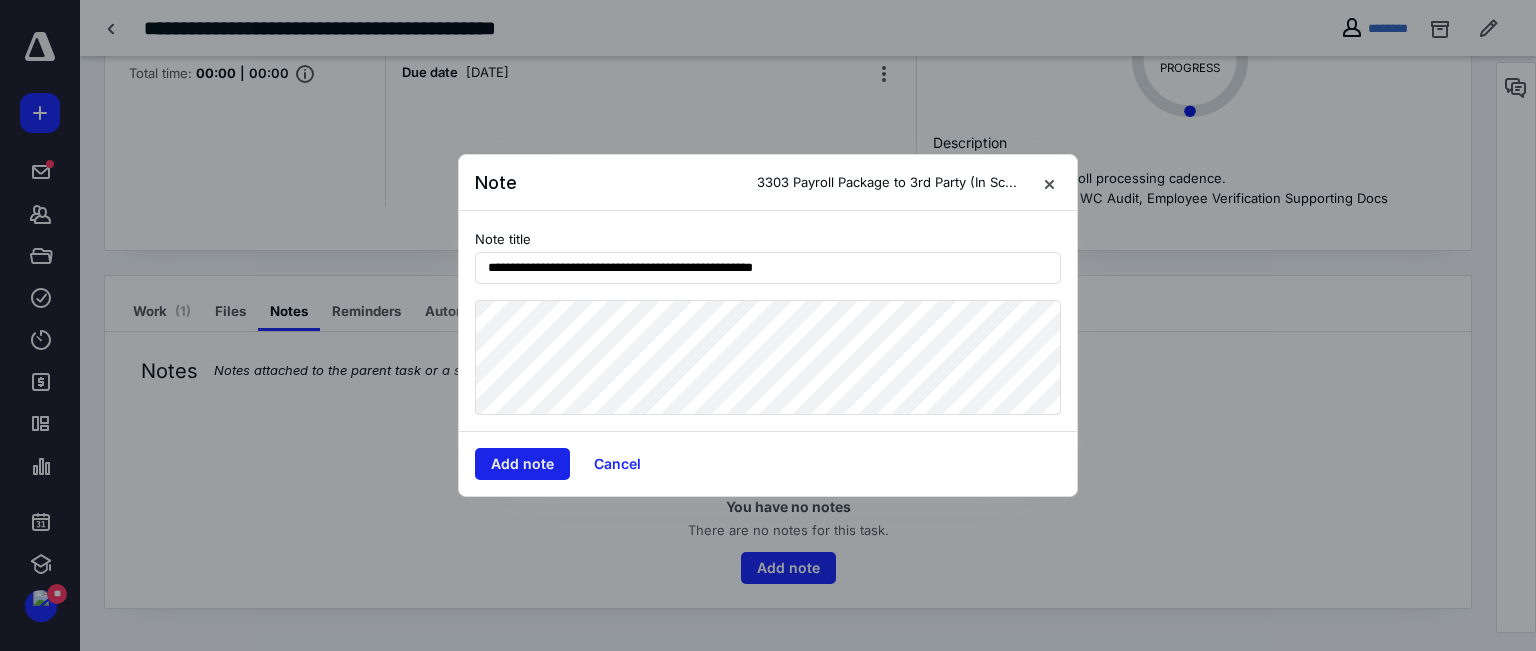 type on "**********" 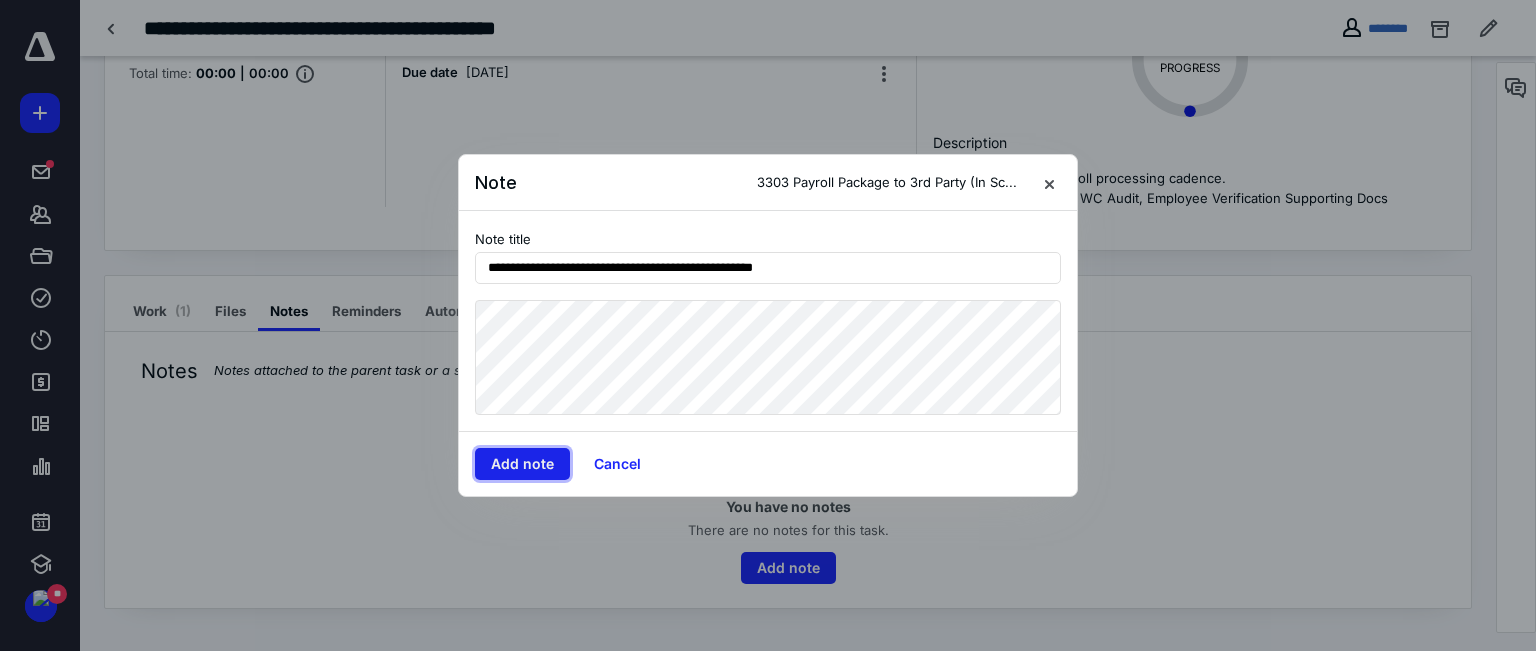 click on "Add note" at bounding box center [522, 464] 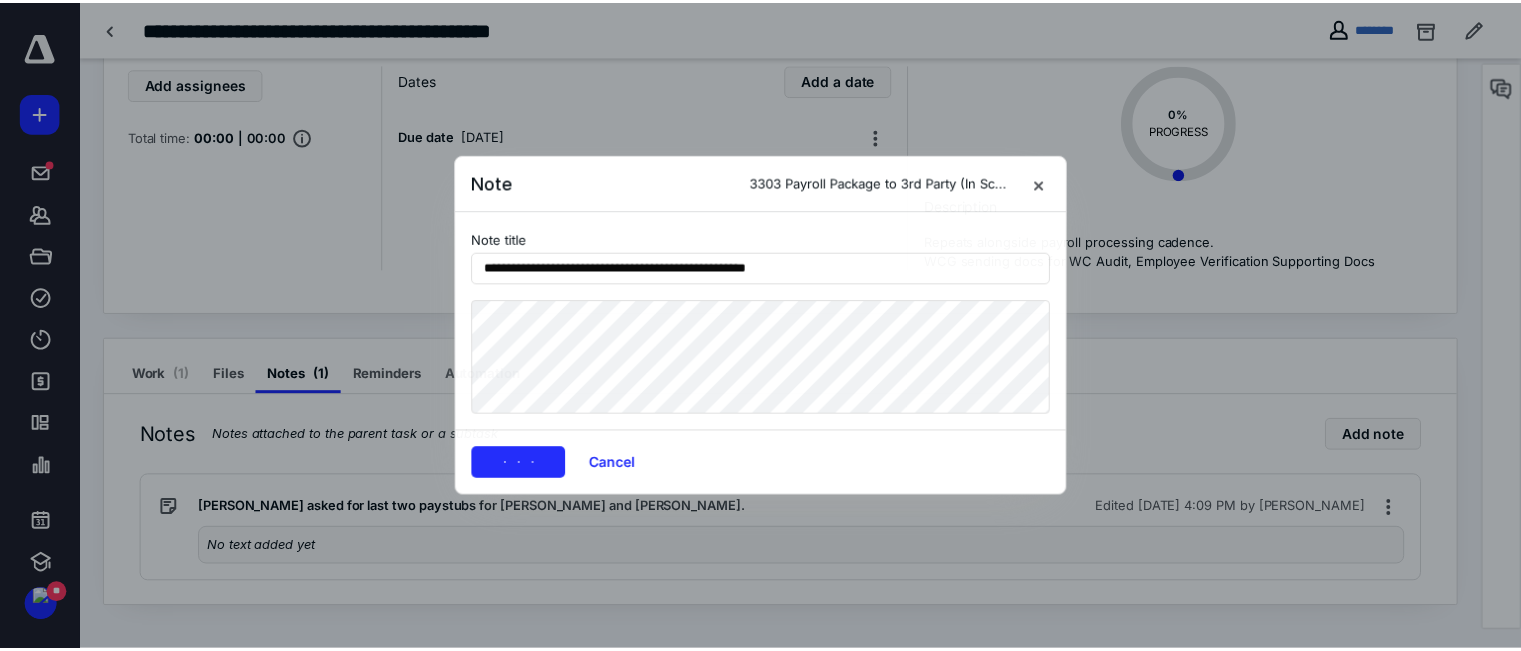 scroll, scrollTop: 101, scrollLeft: 0, axis: vertical 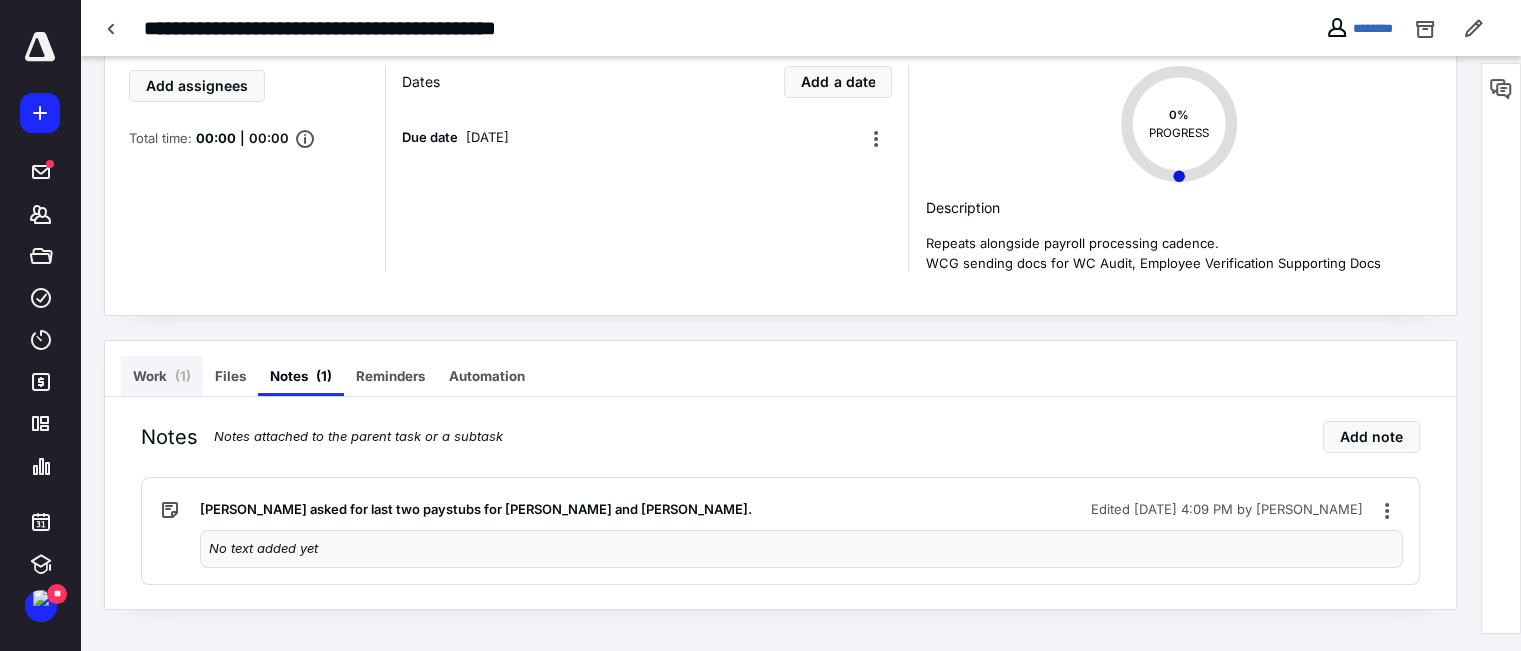 click on "Work ( 1 )" at bounding box center (162, 376) 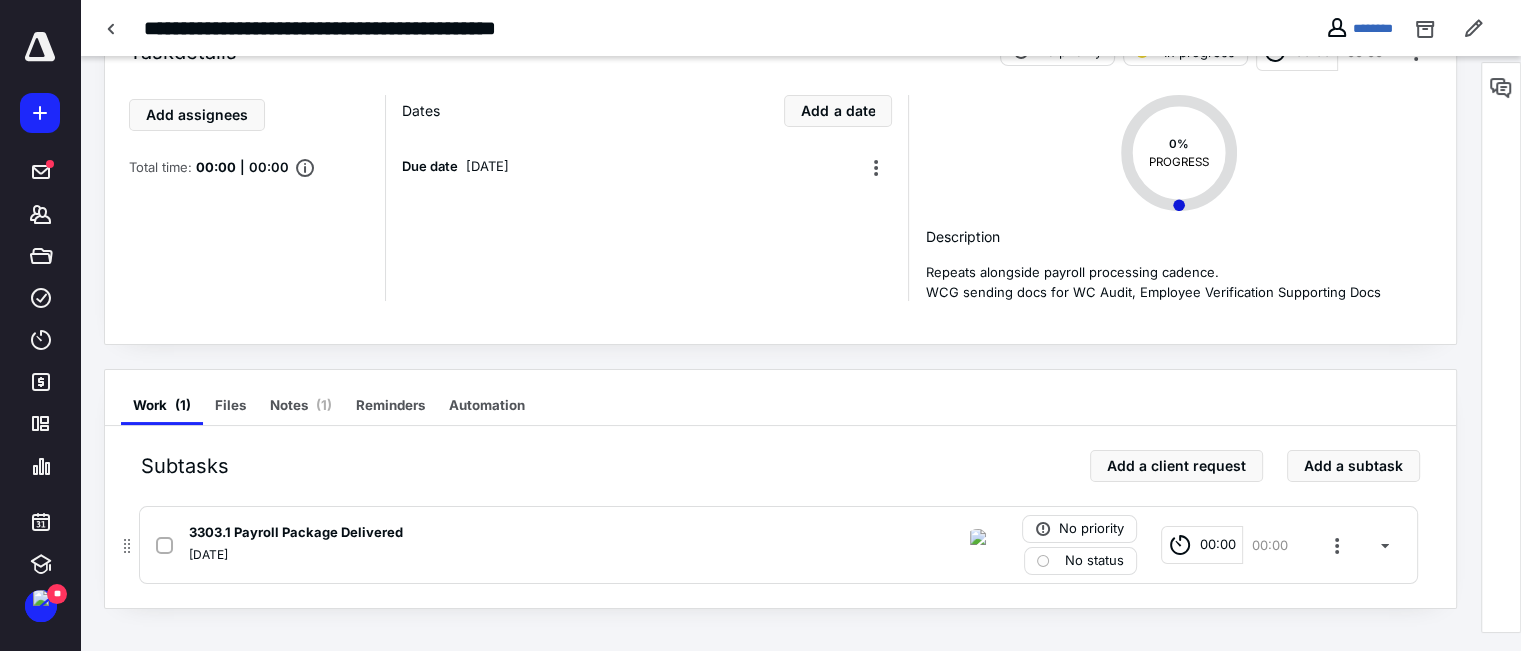 click on "No status" at bounding box center [1080, 561] 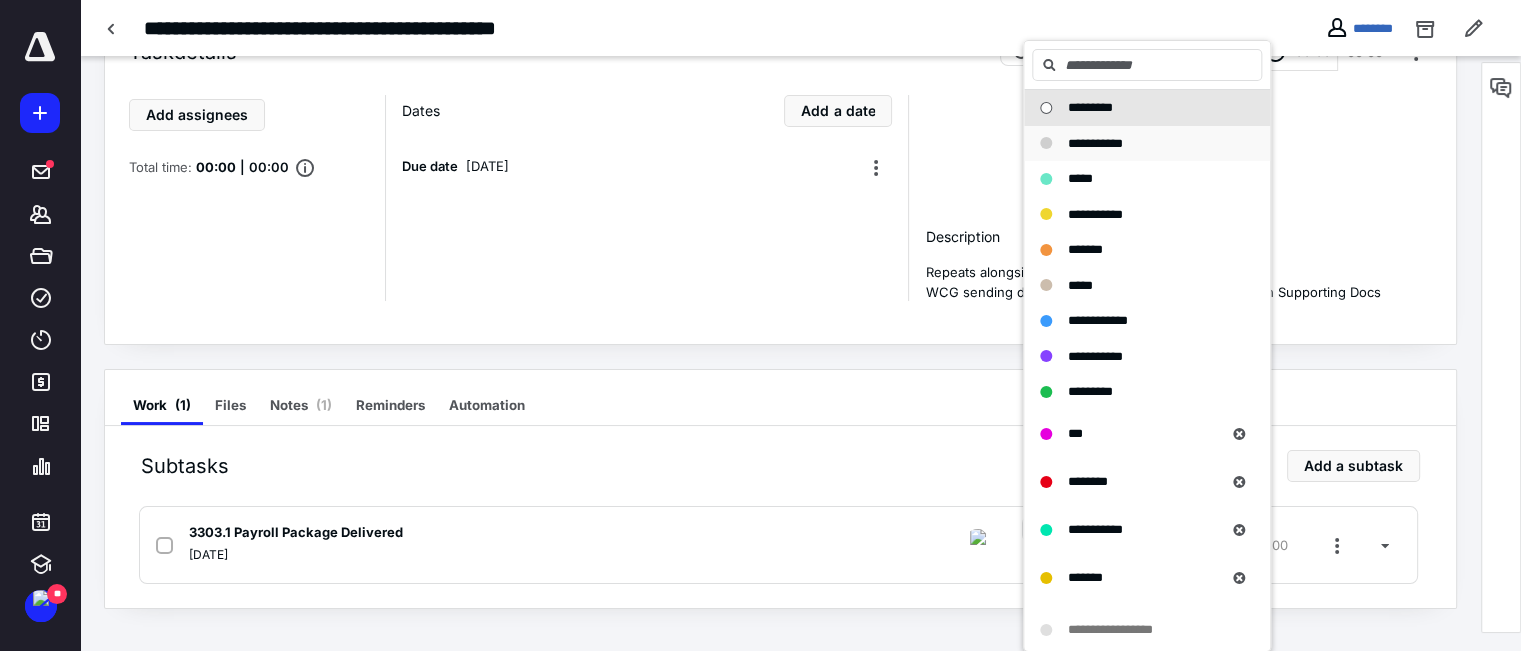 click on "**********" at bounding box center [1095, 143] 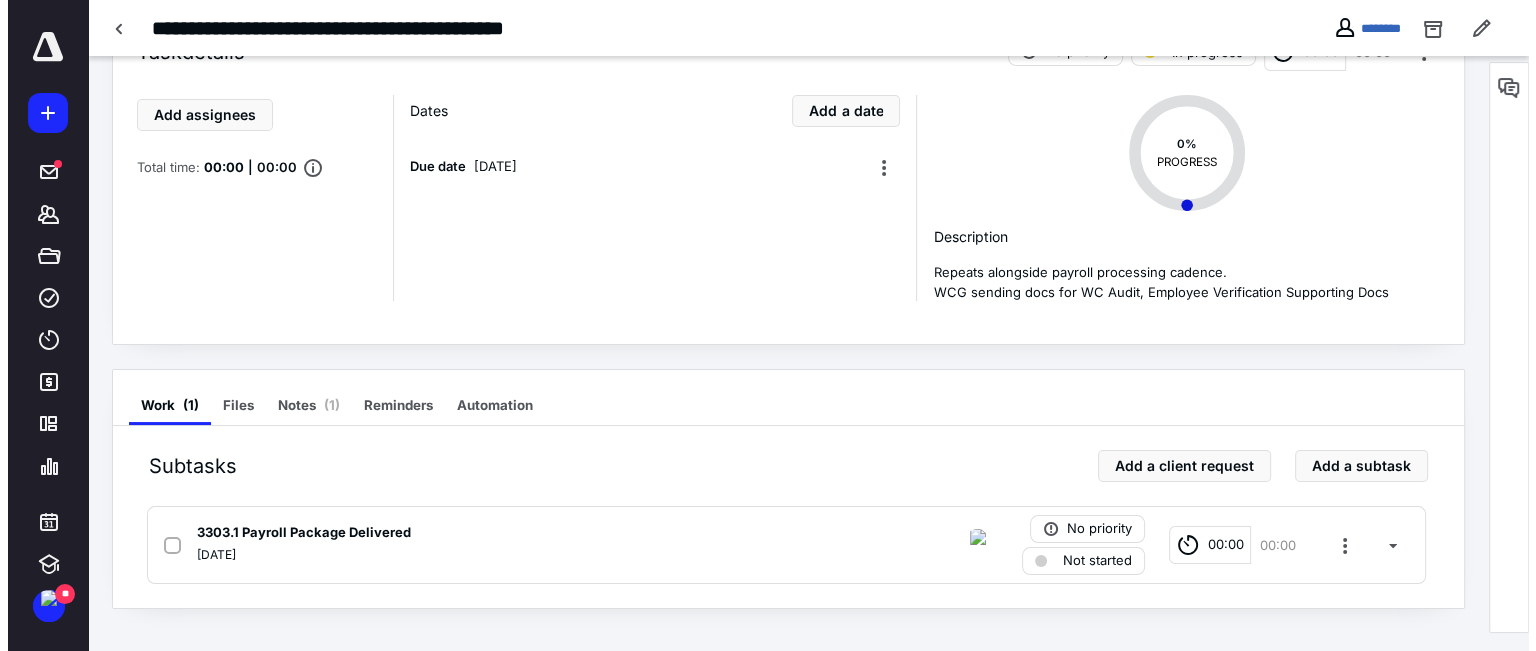 scroll, scrollTop: 0, scrollLeft: 0, axis: both 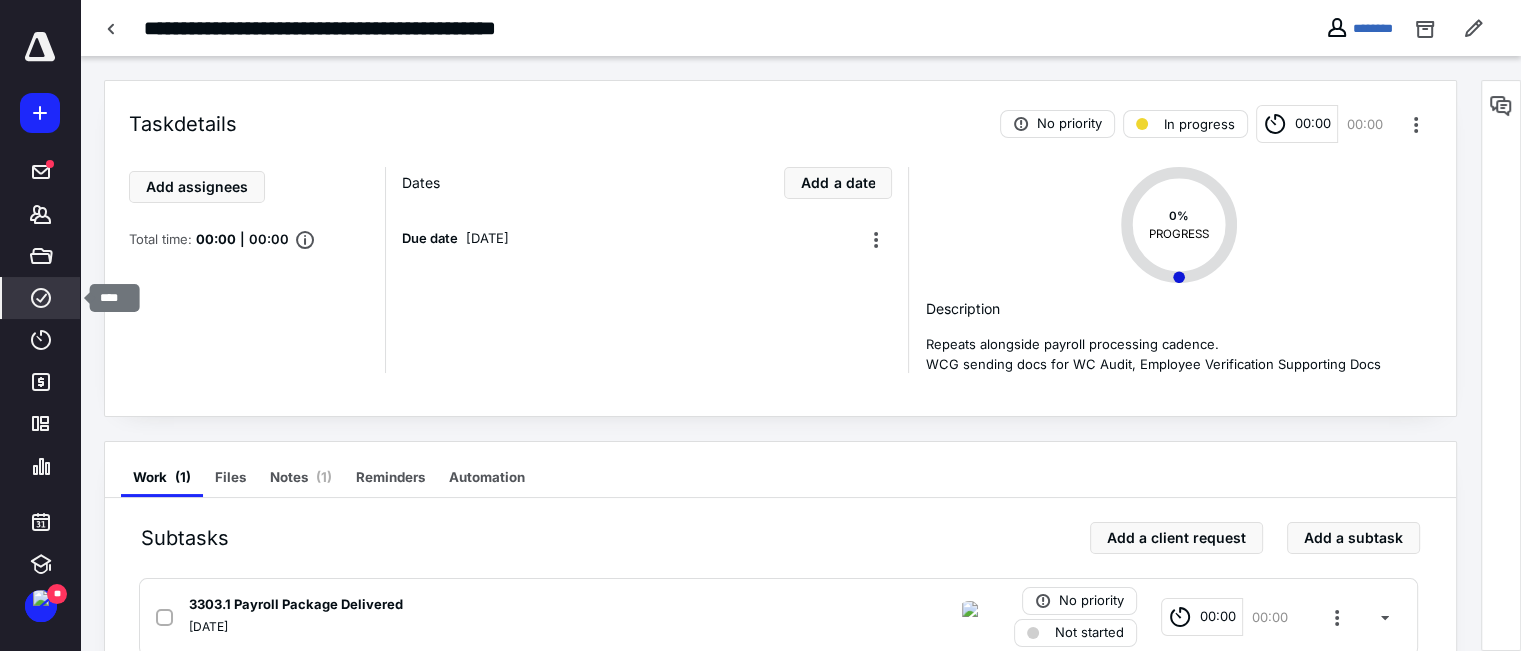 click 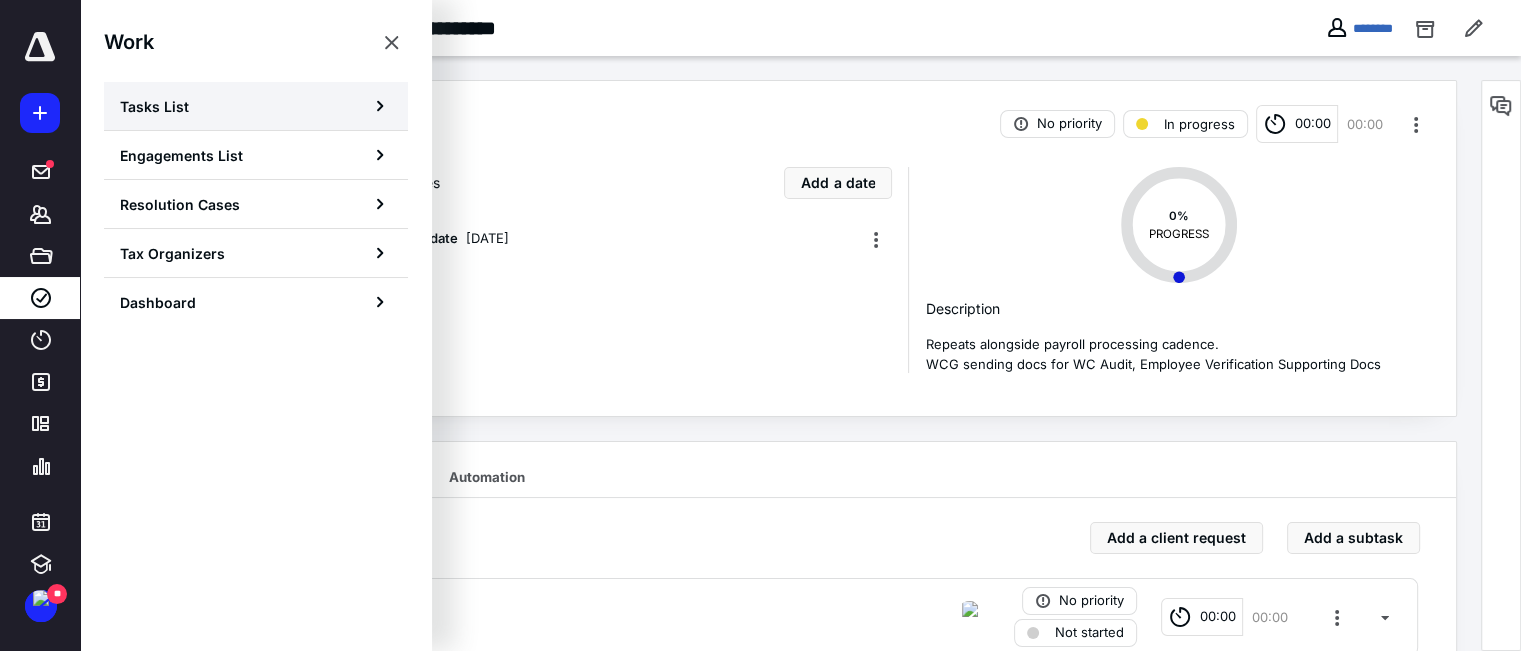 click on "Tasks List" at bounding box center [154, 106] 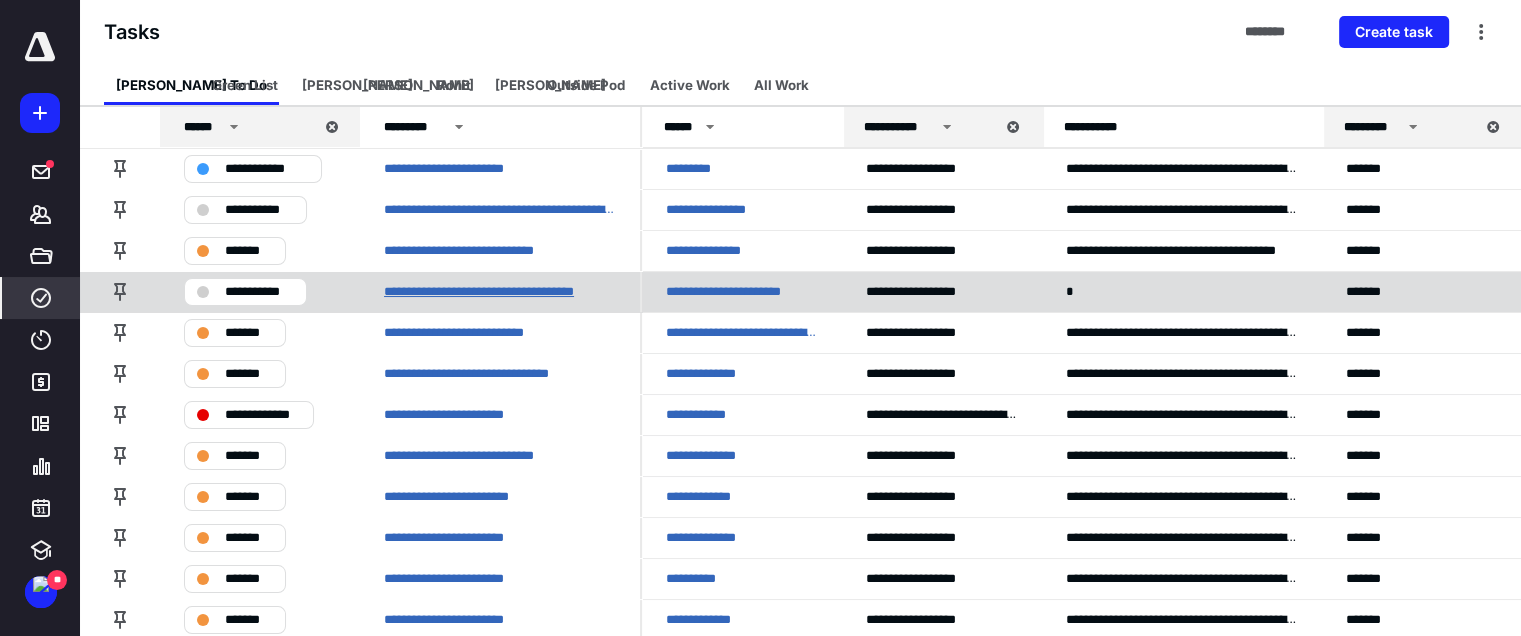 click on "**********" at bounding box center (500, 292) 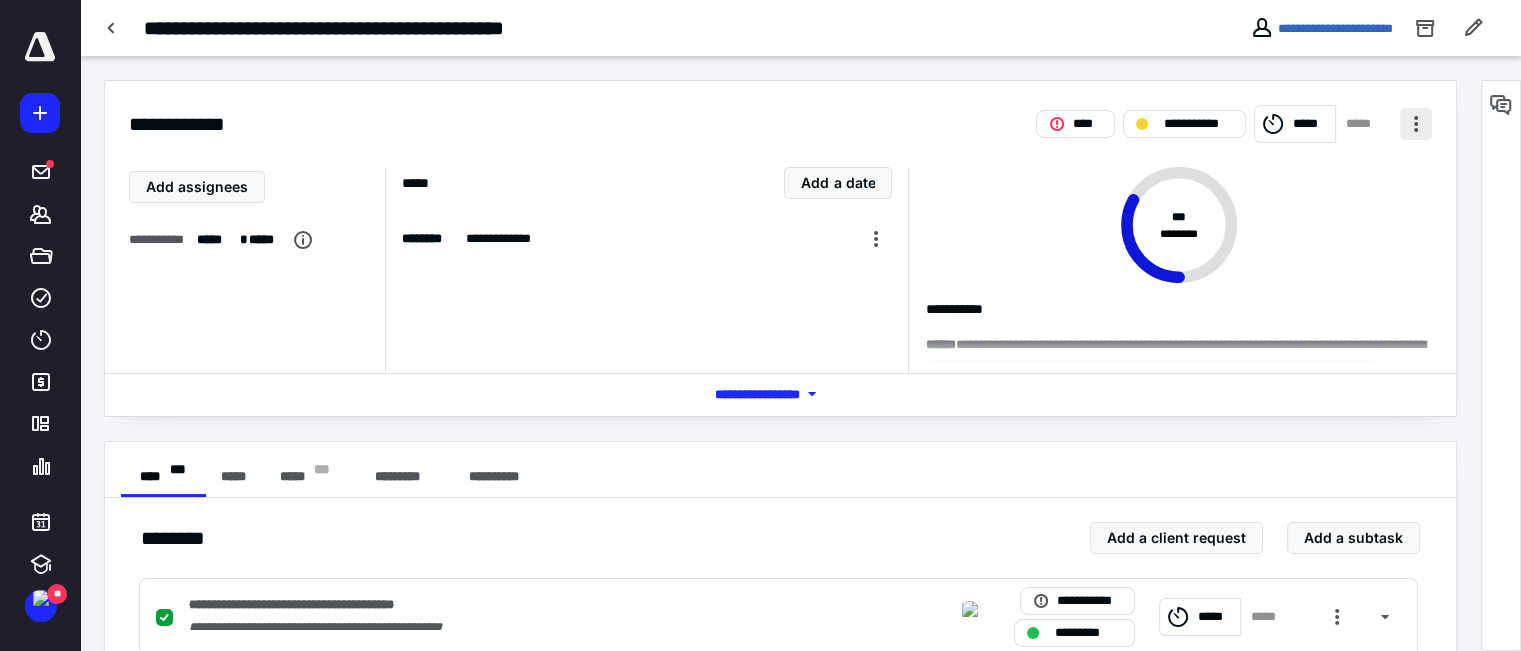 click at bounding box center (1416, 124) 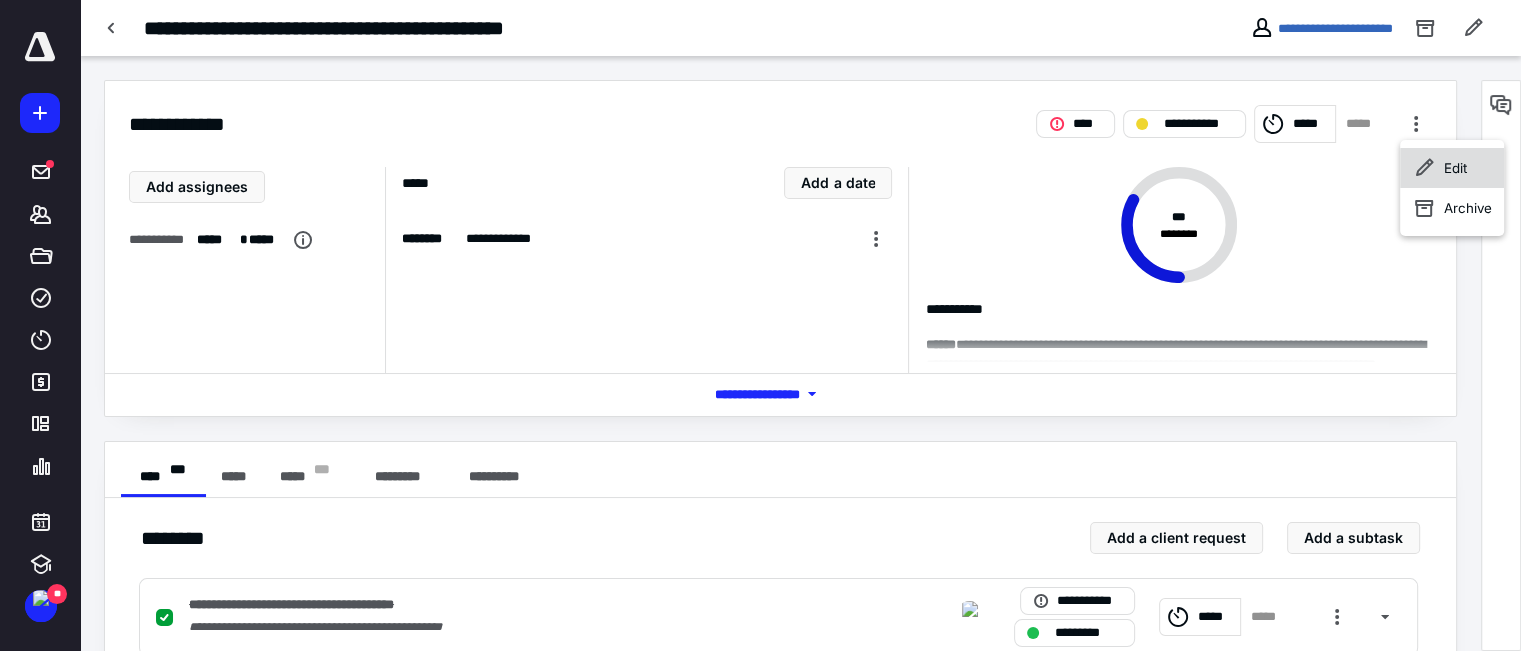 click 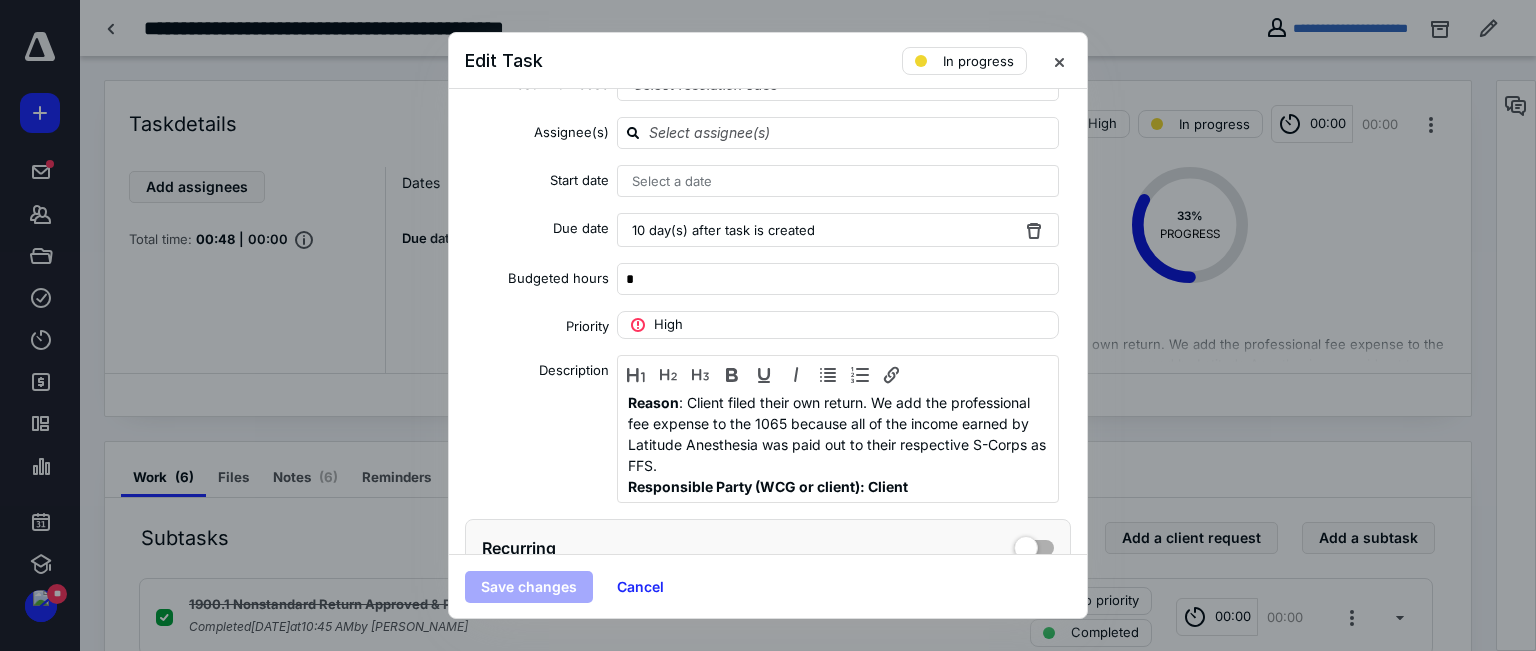 scroll, scrollTop: 300, scrollLeft: 0, axis: vertical 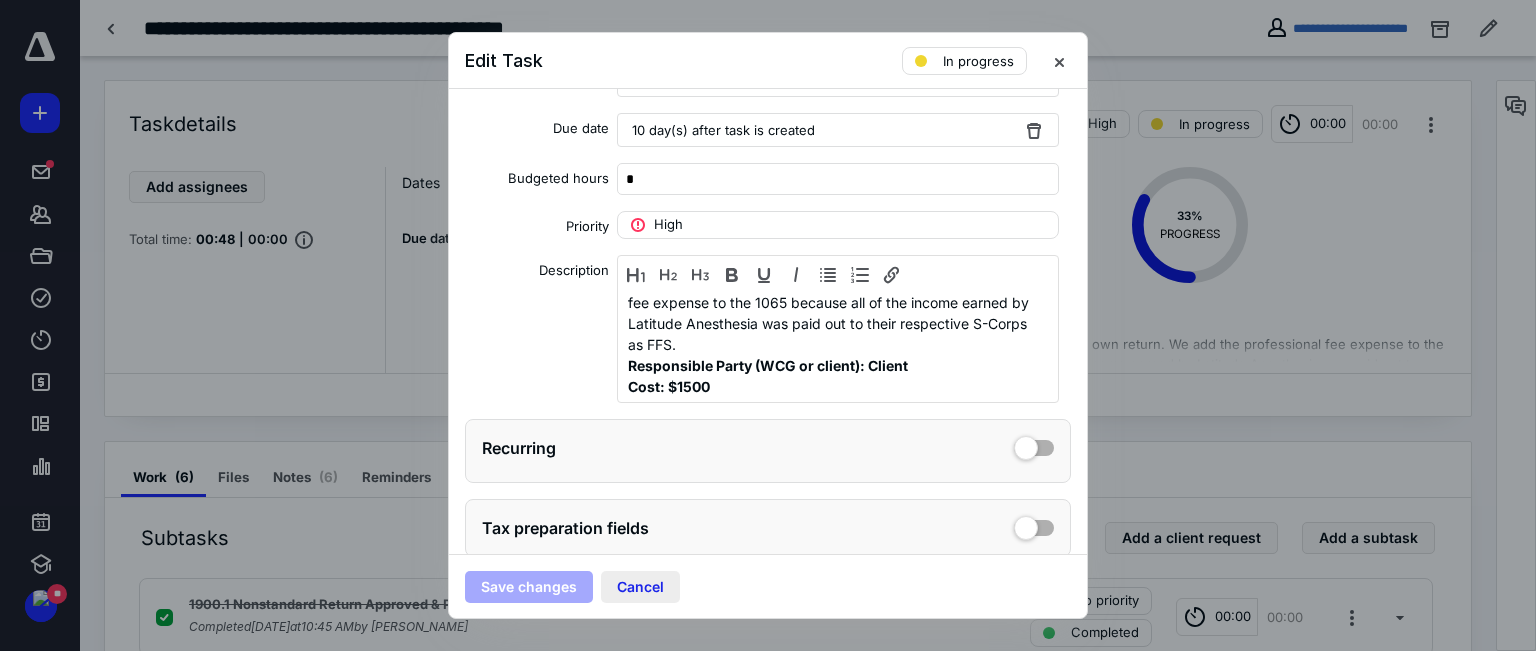 click on "Cancel" at bounding box center [640, 587] 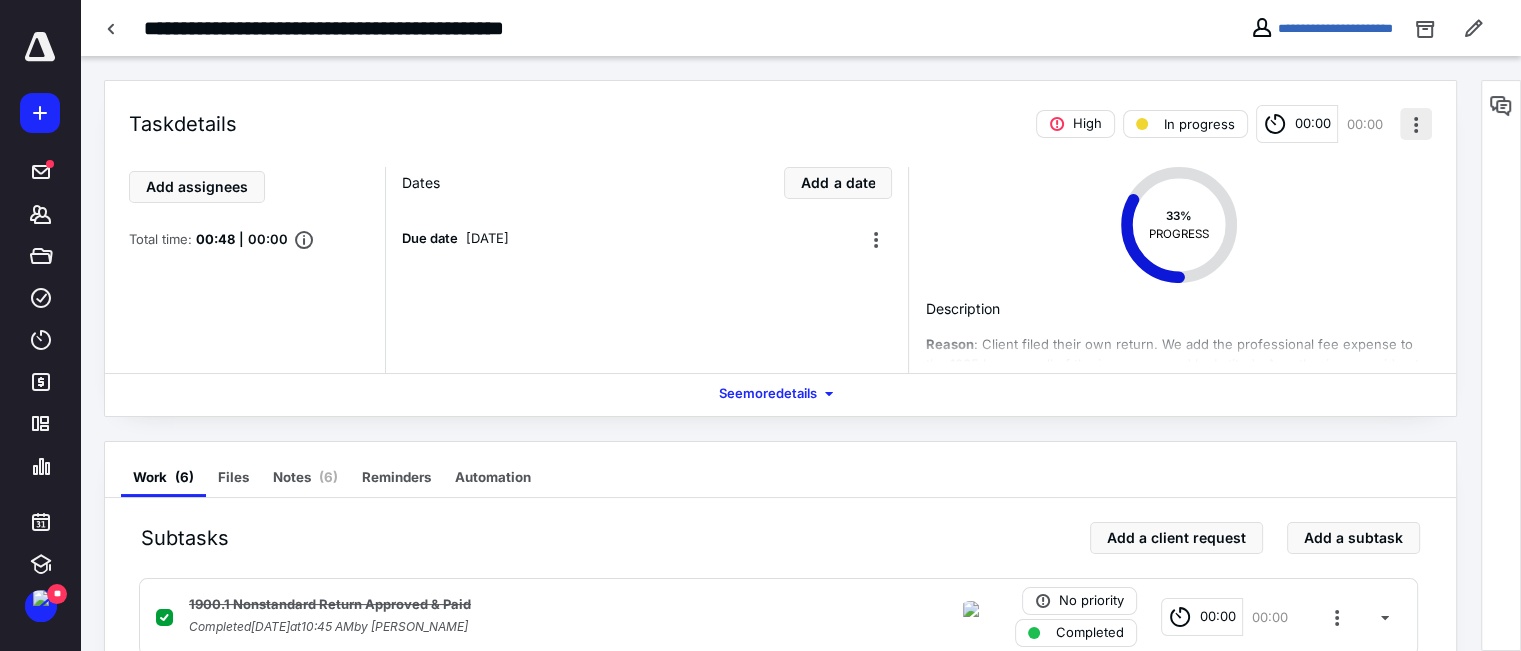 click at bounding box center [1416, 124] 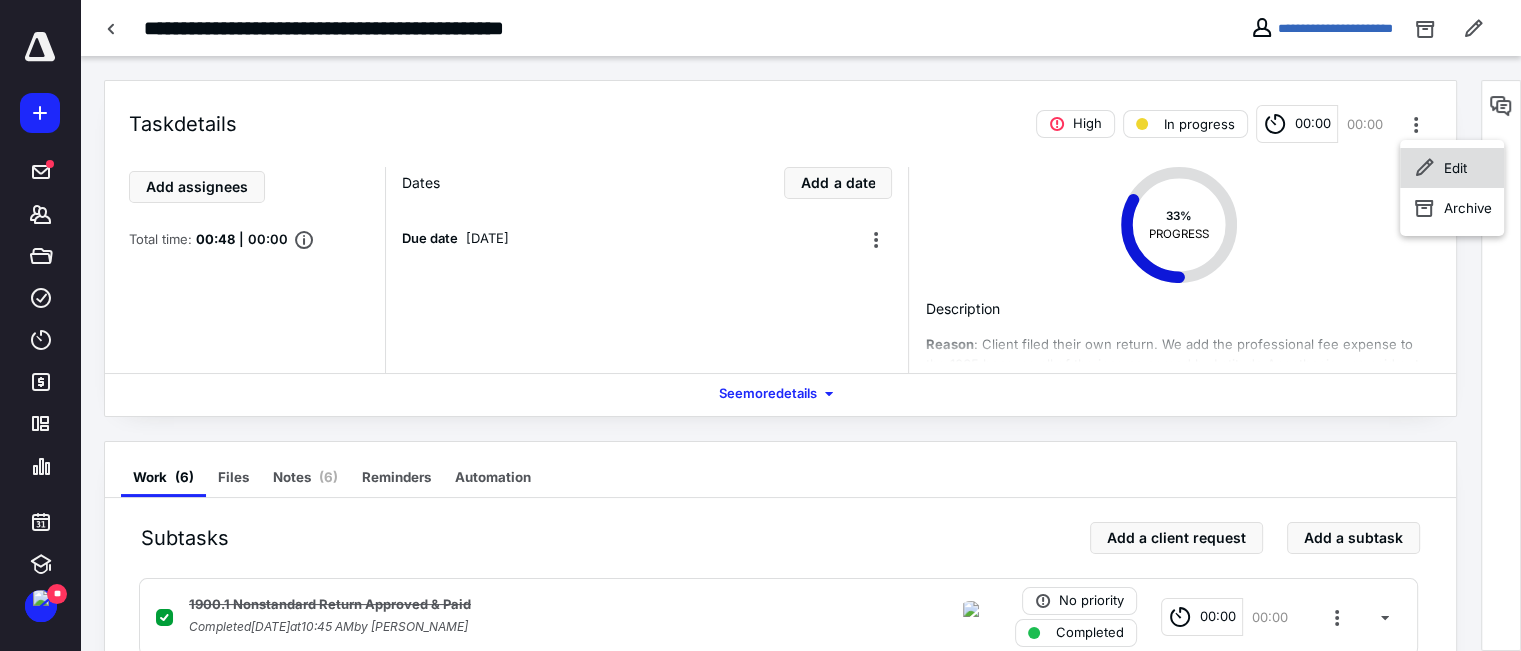 click 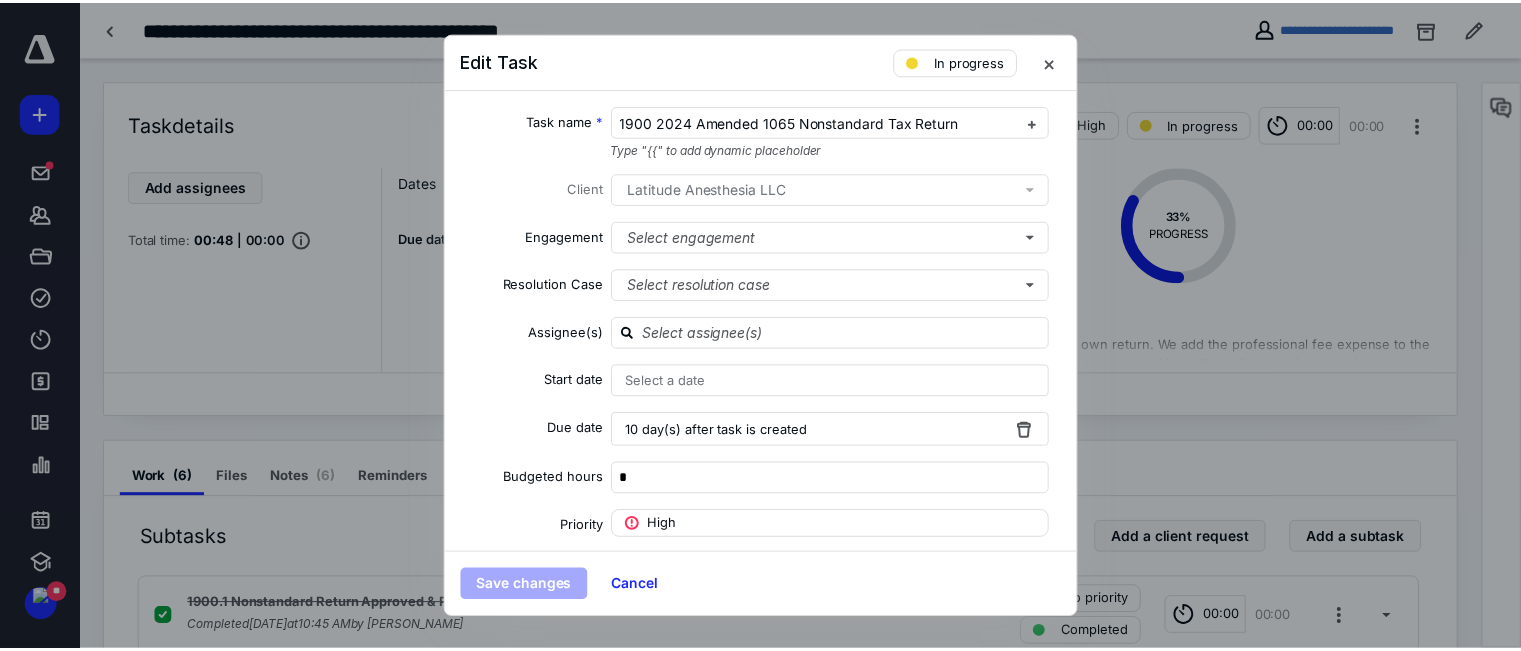 scroll, scrollTop: 334, scrollLeft: 0, axis: vertical 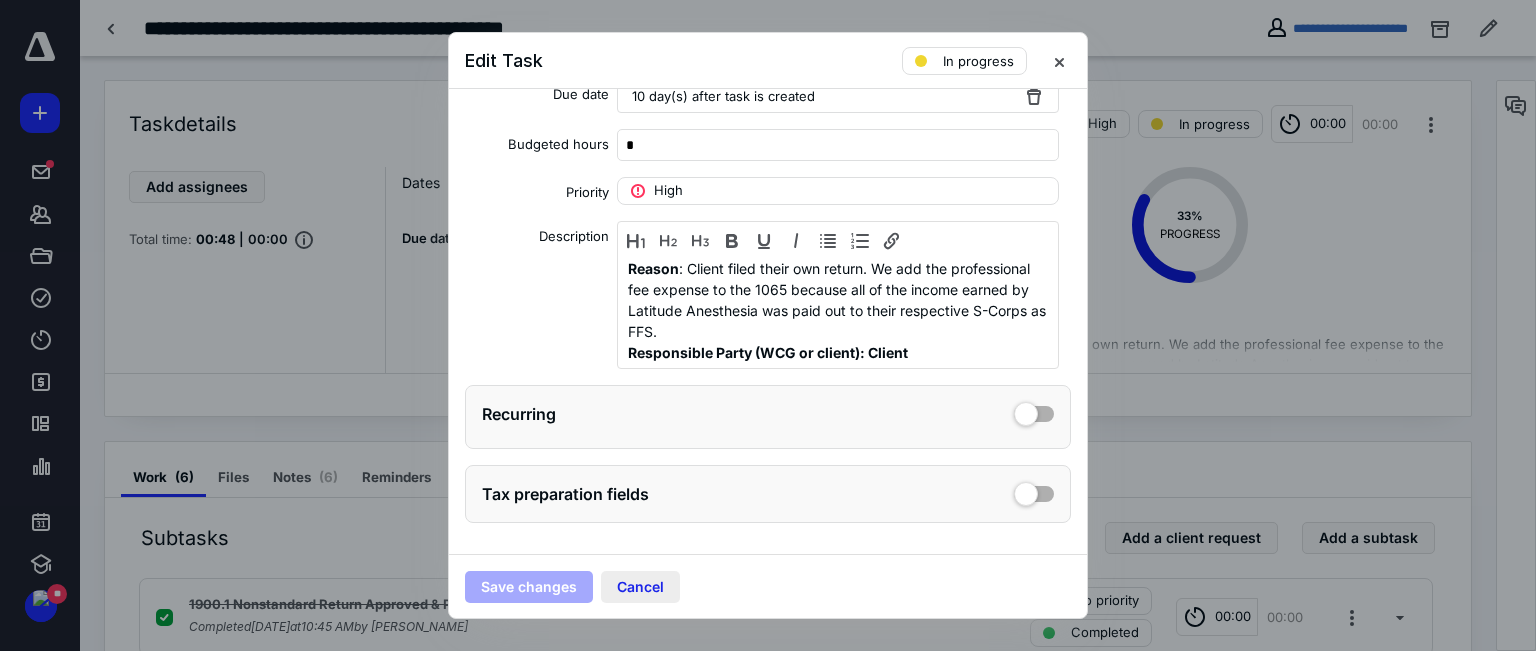 click on "Cancel" at bounding box center [640, 587] 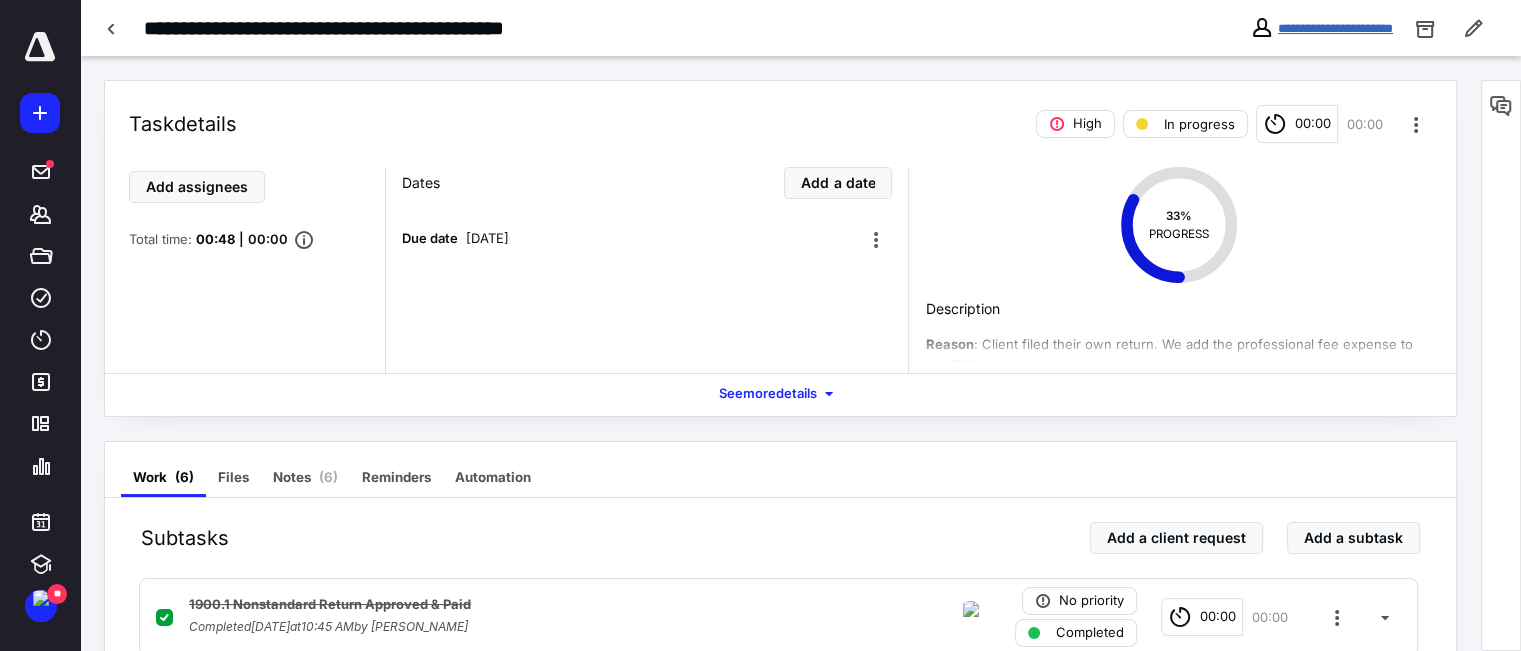 click on "**********" at bounding box center [1335, 28] 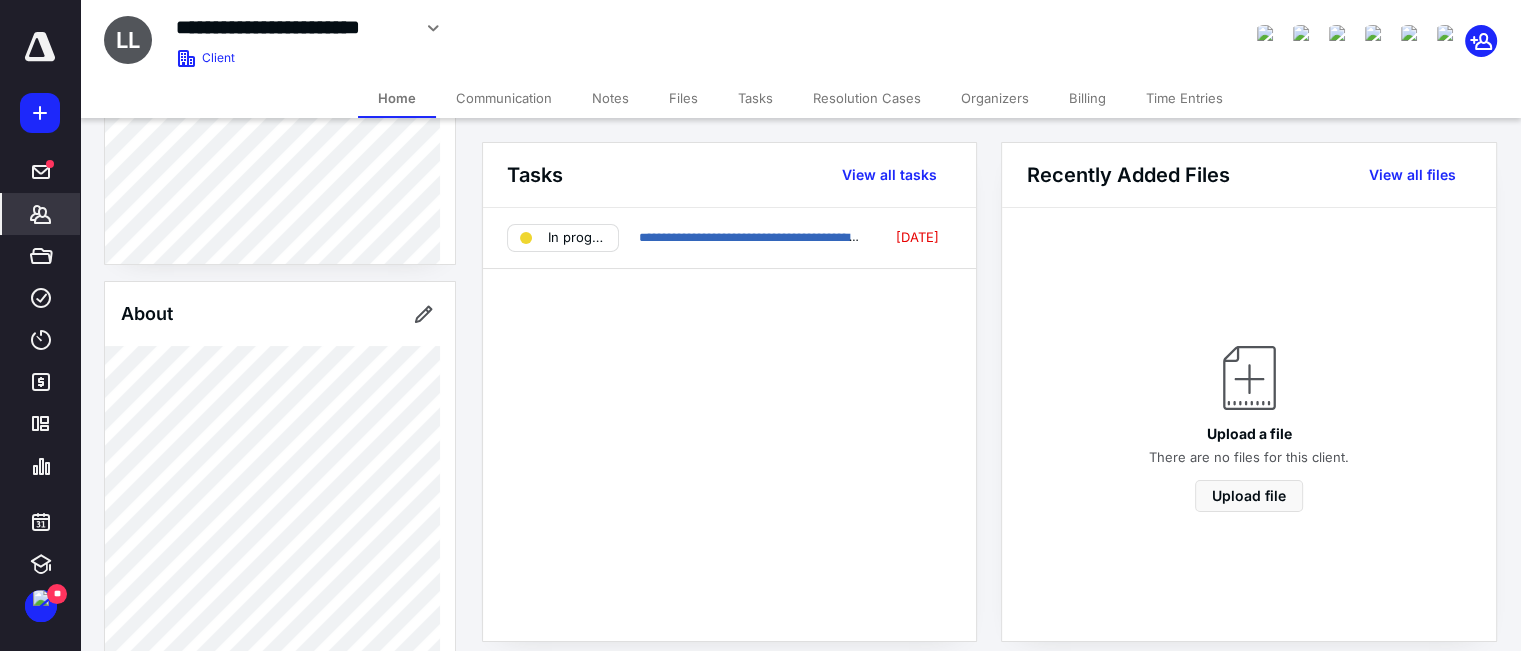scroll, scrollTop: 900, scrollLeft: 0, axis: vertical 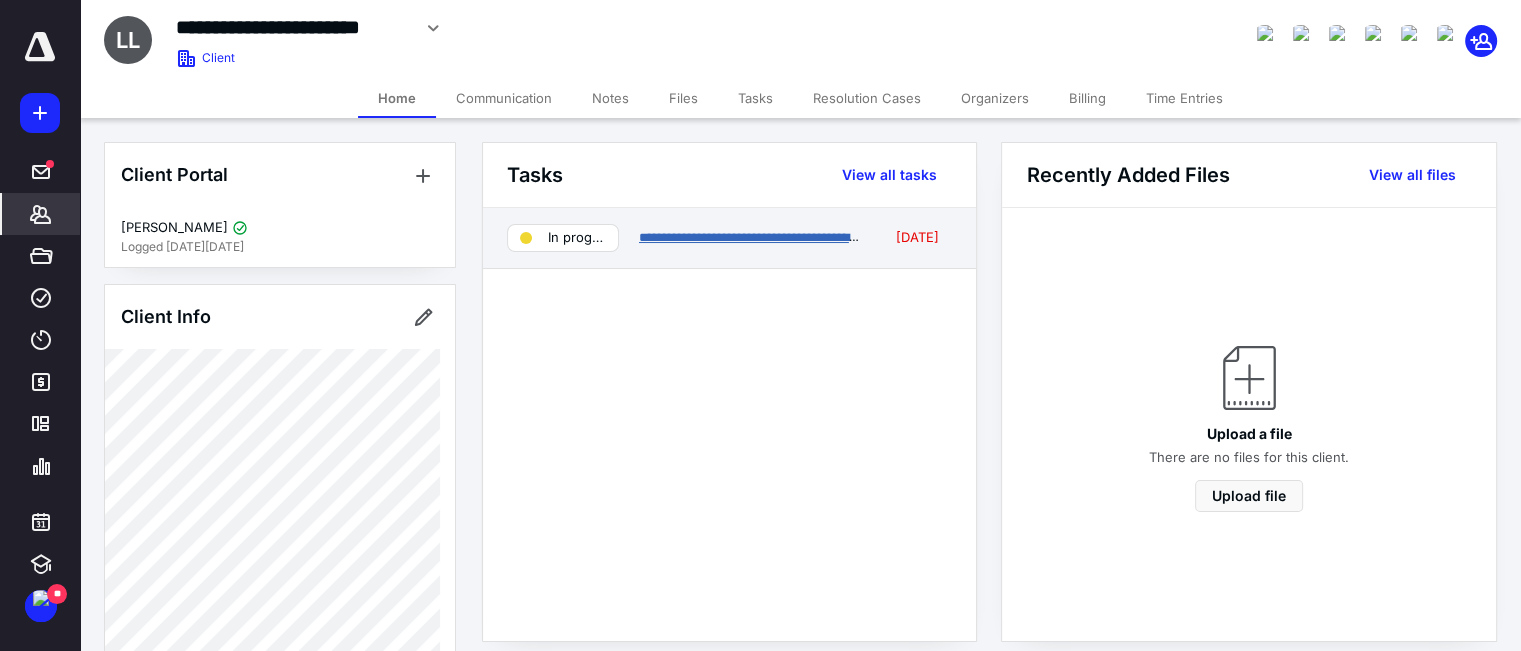 click on "**********" at bounding box center [751, 237] 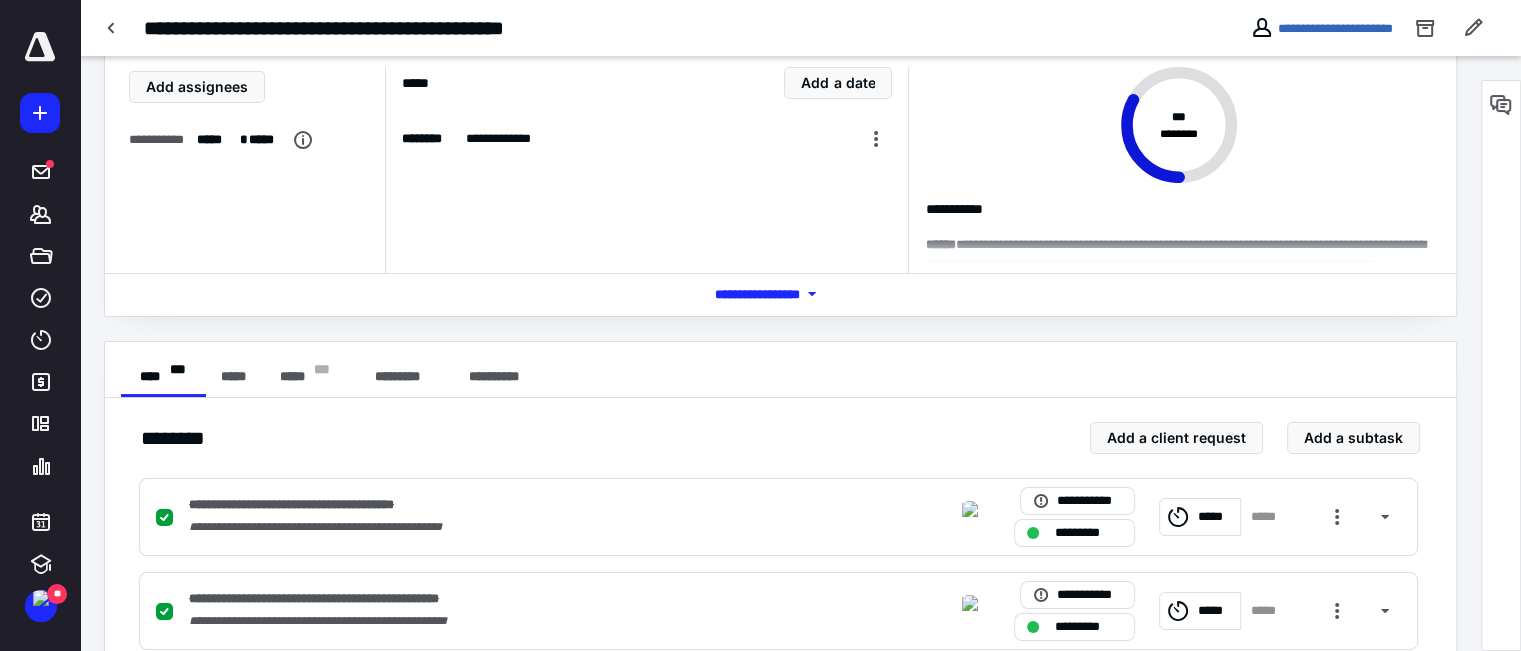 scroll, scrollTop: 400, scrollLeft: 0, axis: vertical 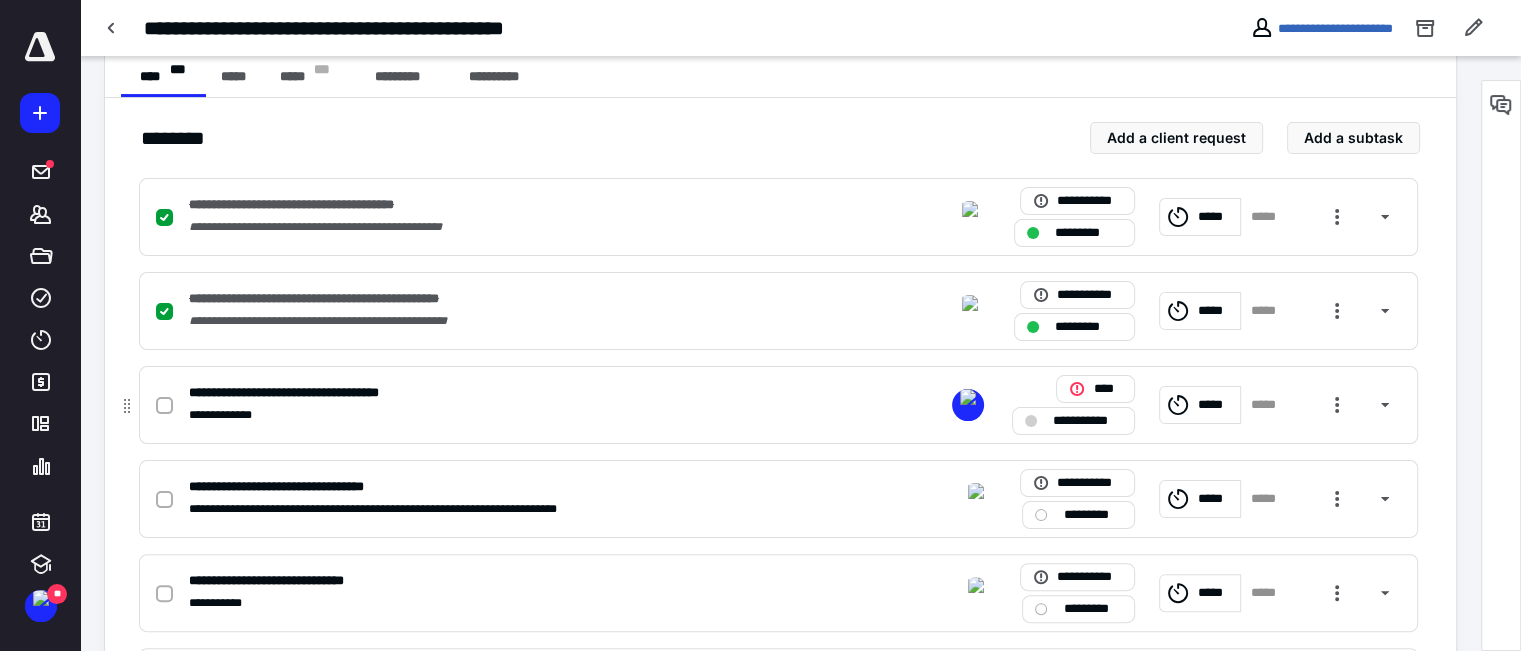 click 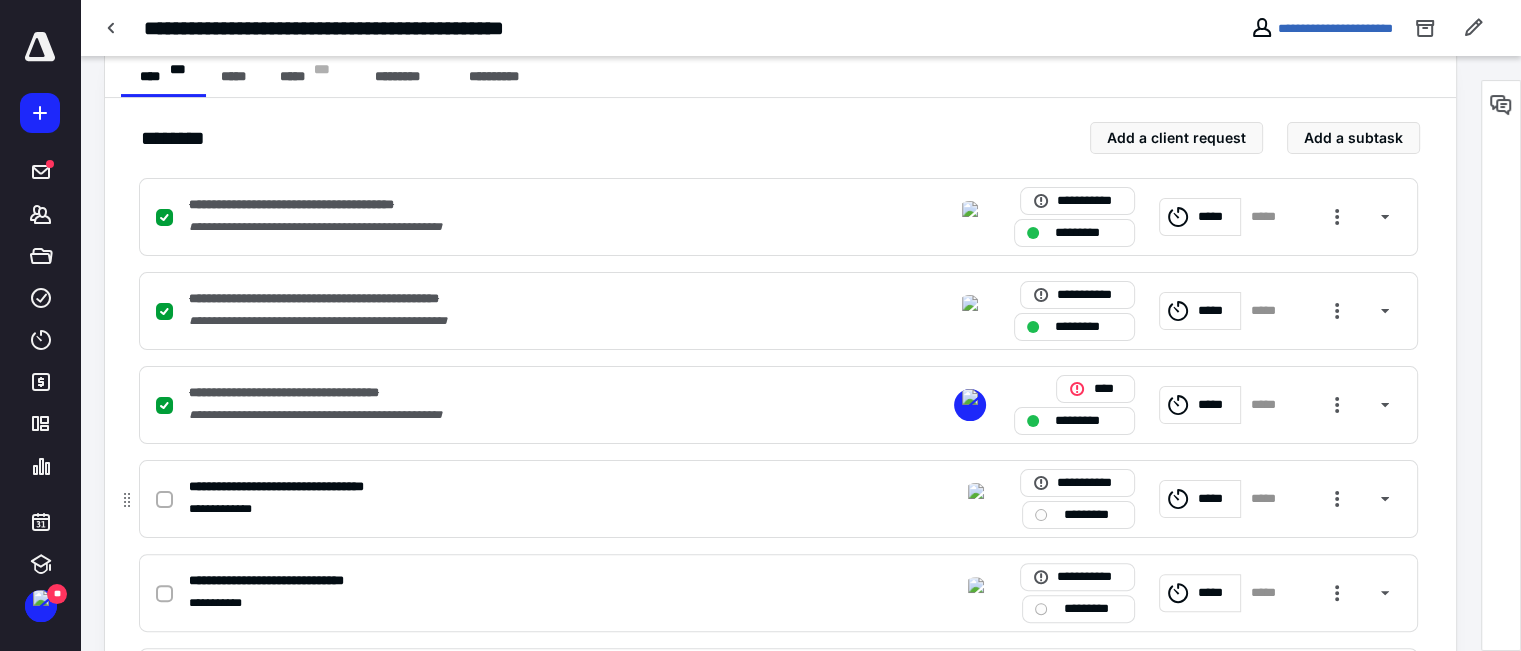 click on "*********" at bounding box center [1092, 515] 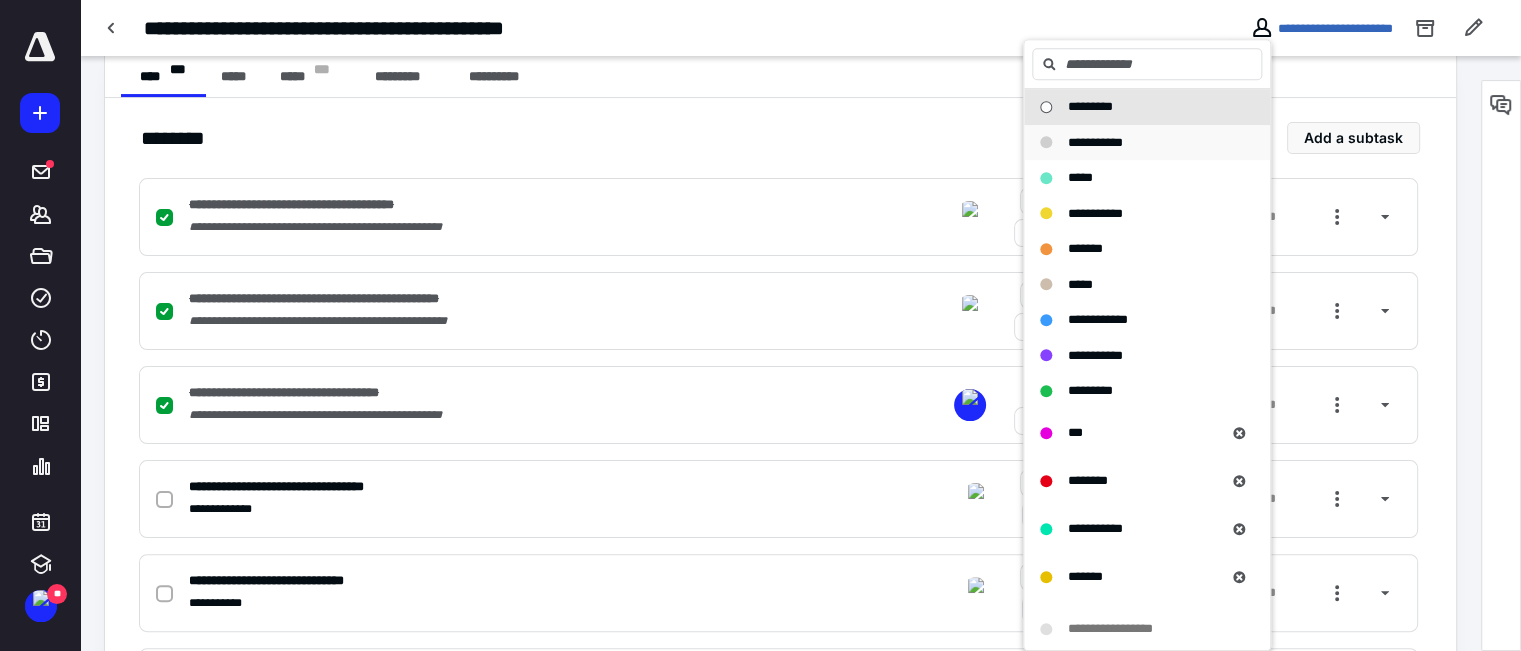 click on "**********" at bounding box center (1095, 142) 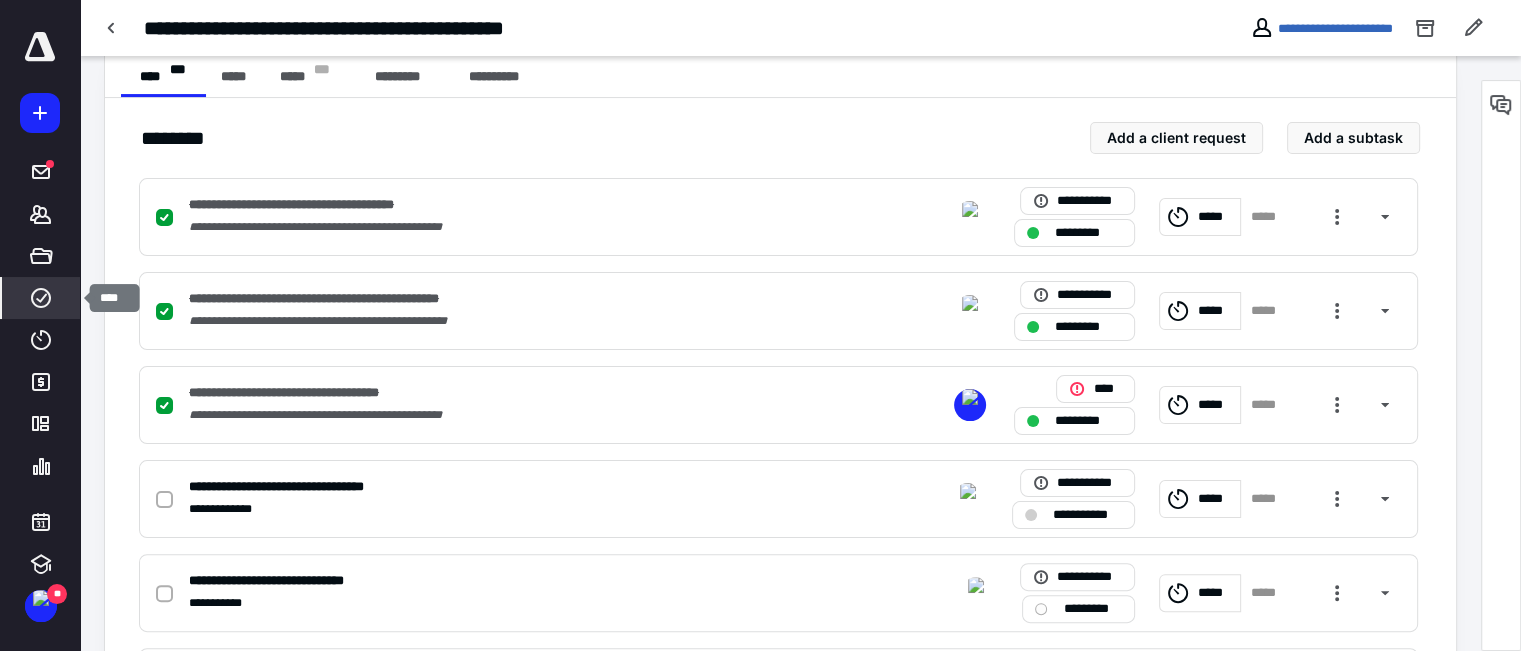 click 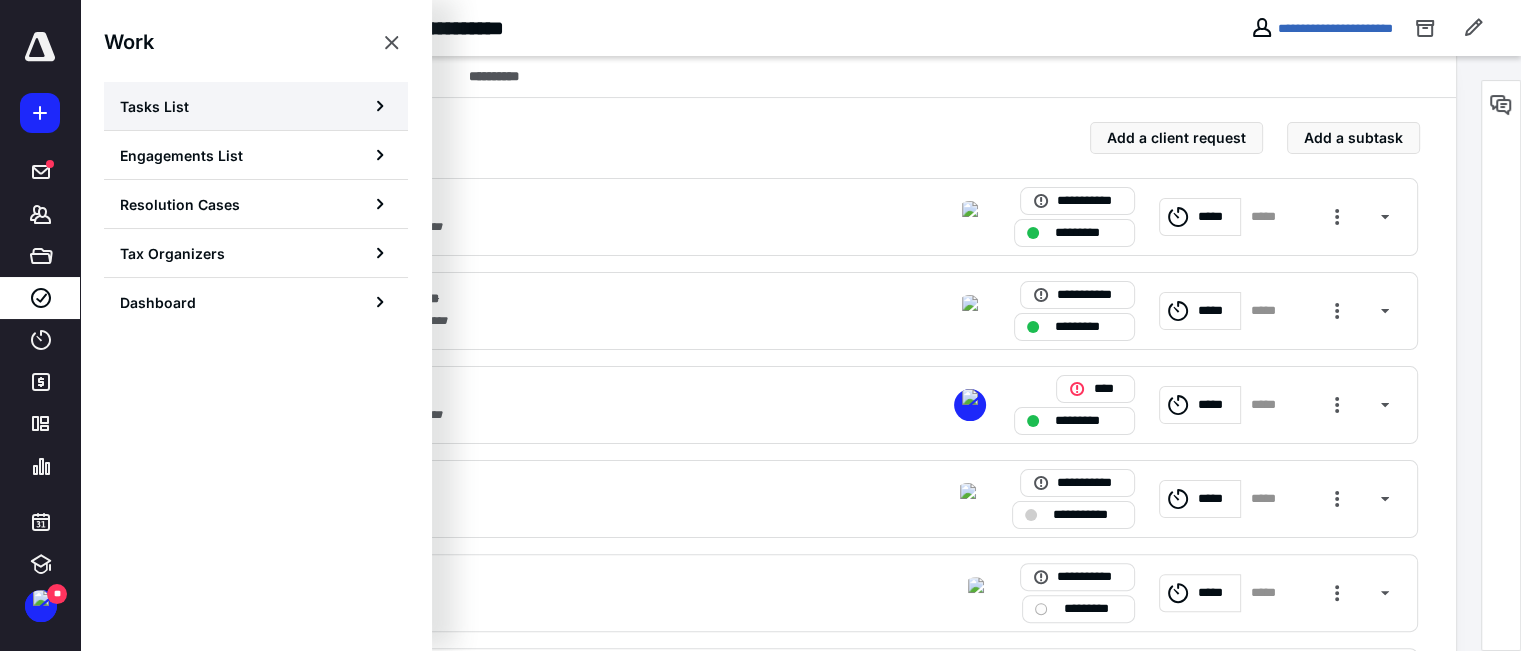 click on "Tasks List" at bounding box center [154, 106] 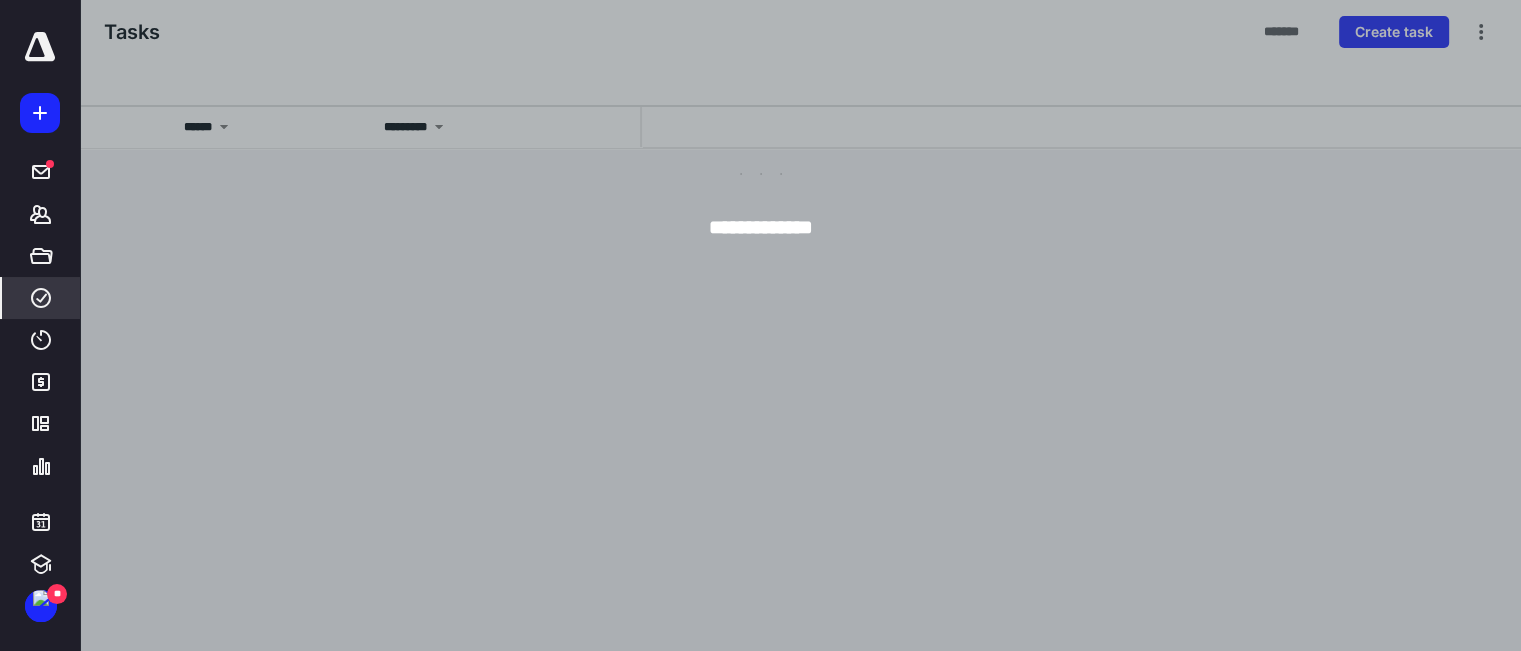scroll, scrollTop: 0, scrollLeft: 0, axis: both 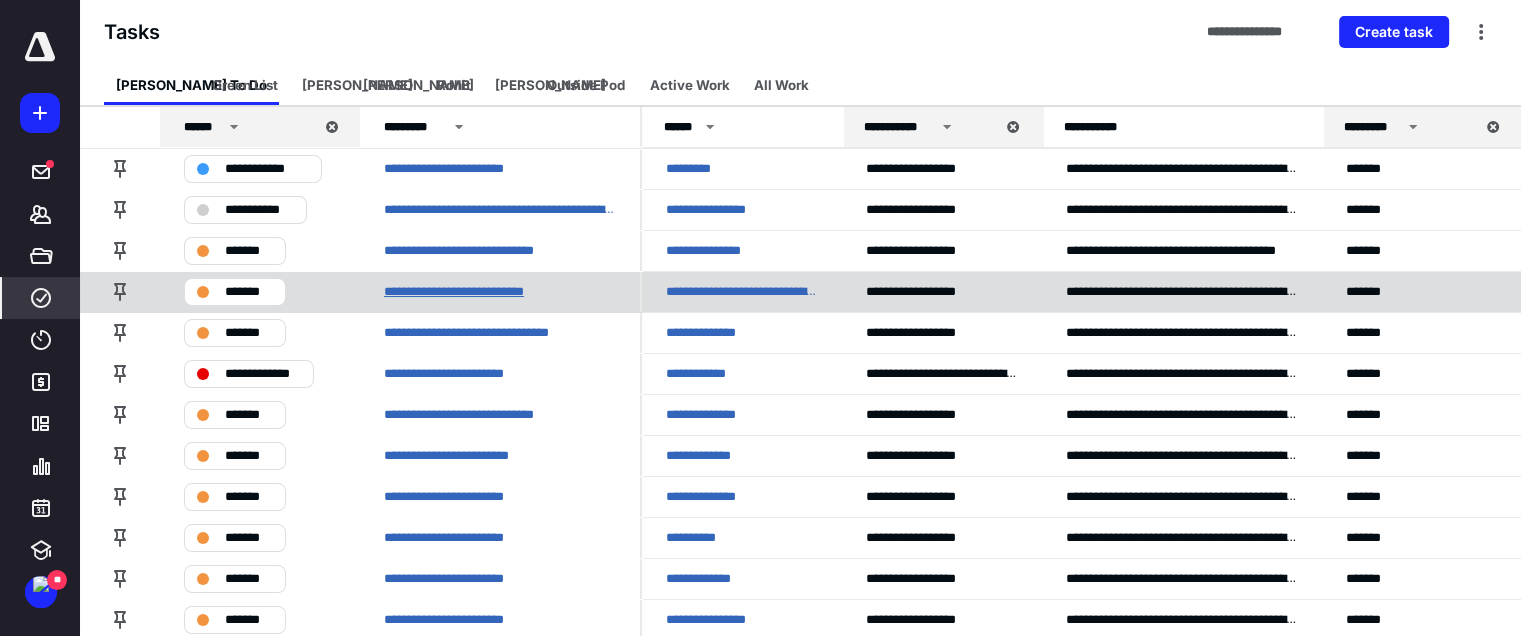click on "**********" at bounding box center [476, 292] 